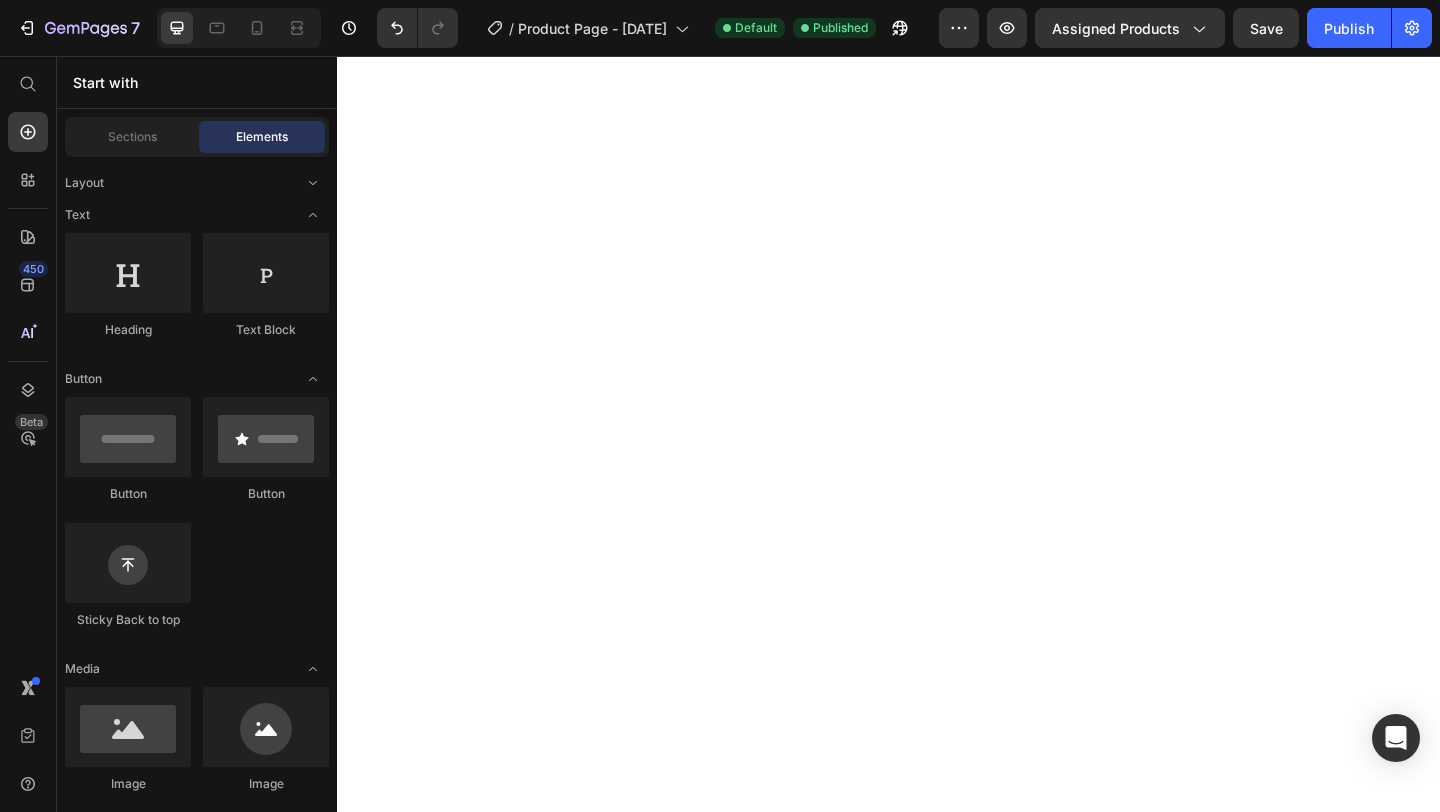 scroll, scrollTop: 0, scrollLeft: 0, axis: both 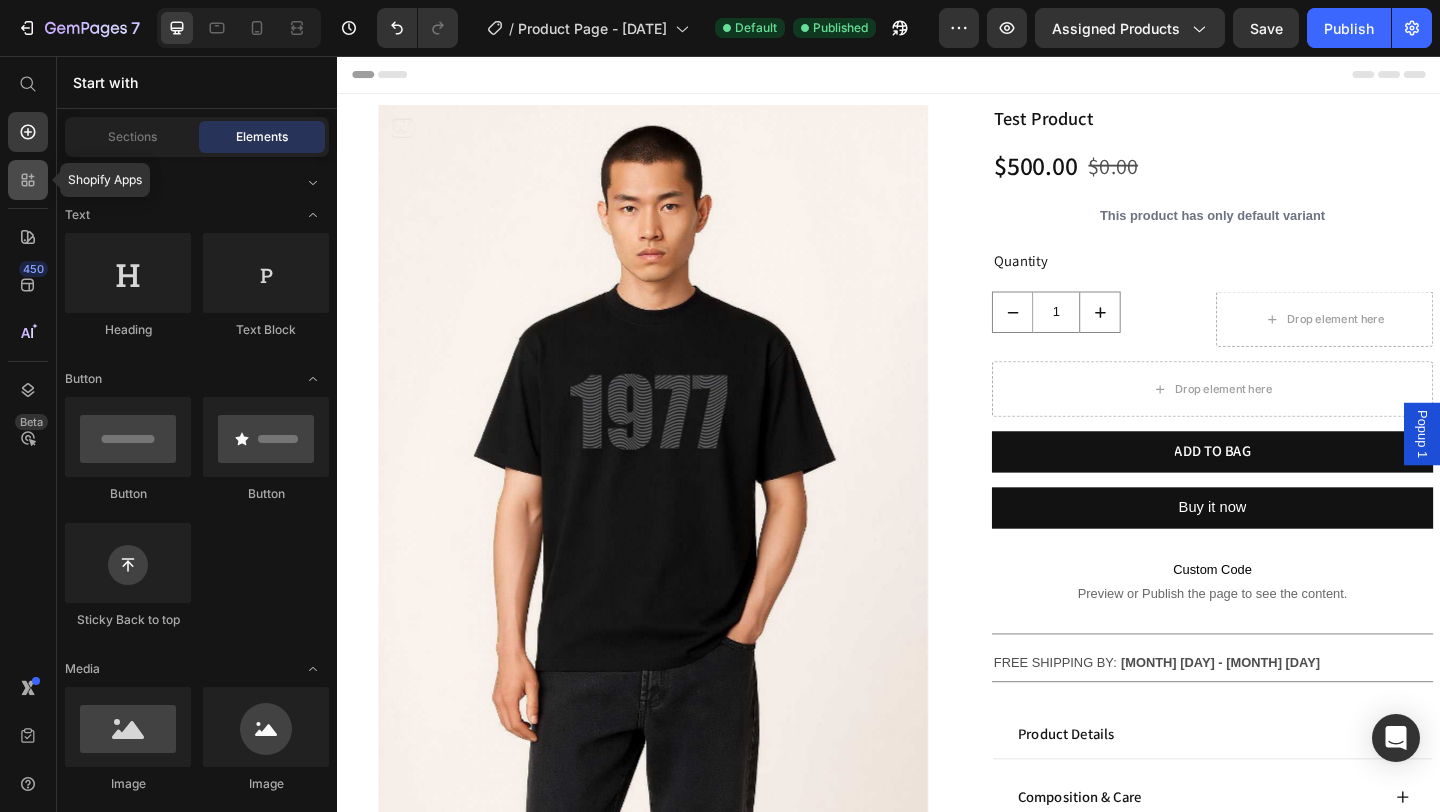click 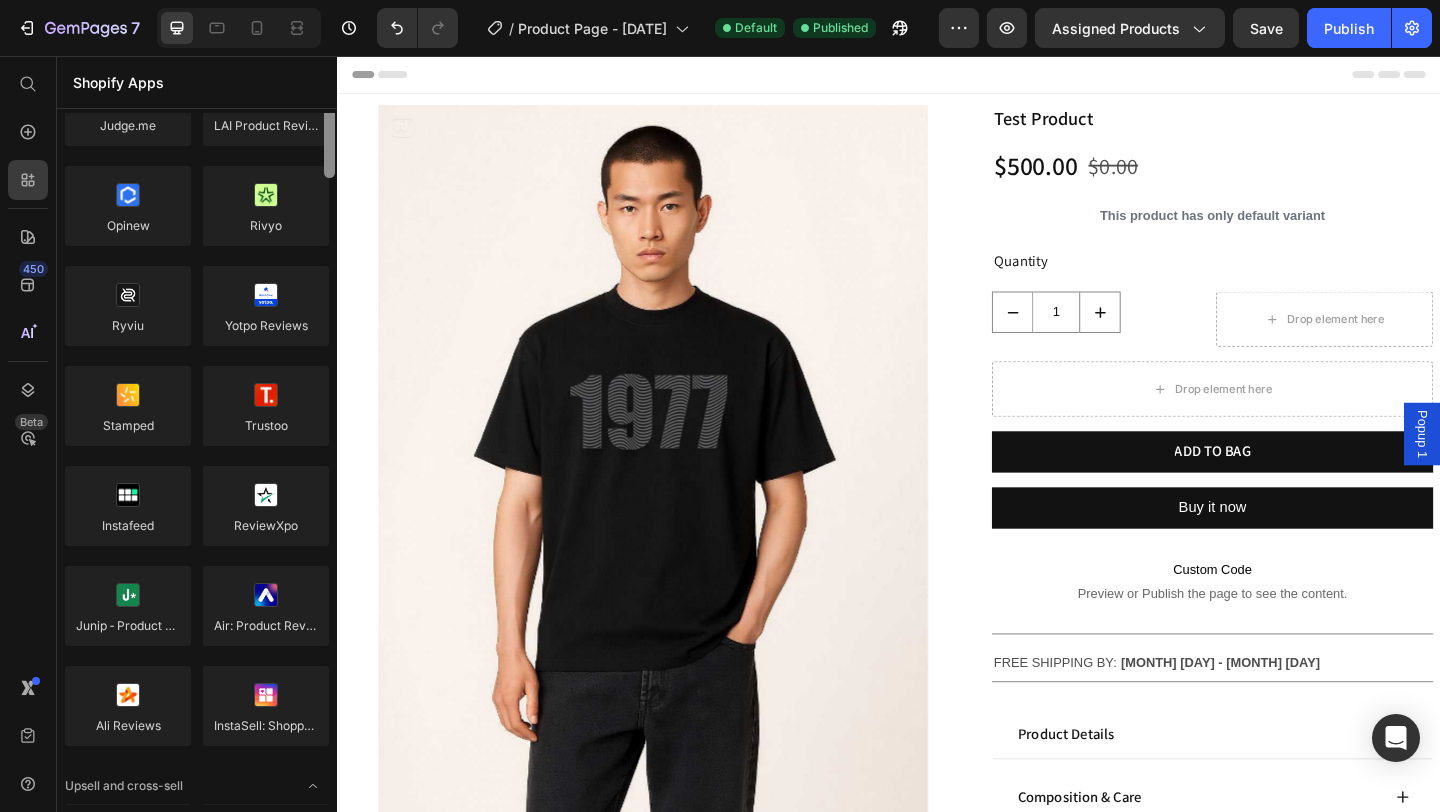 scroll, scrollTop: 210, scrollLeft: 0, axis: vertical 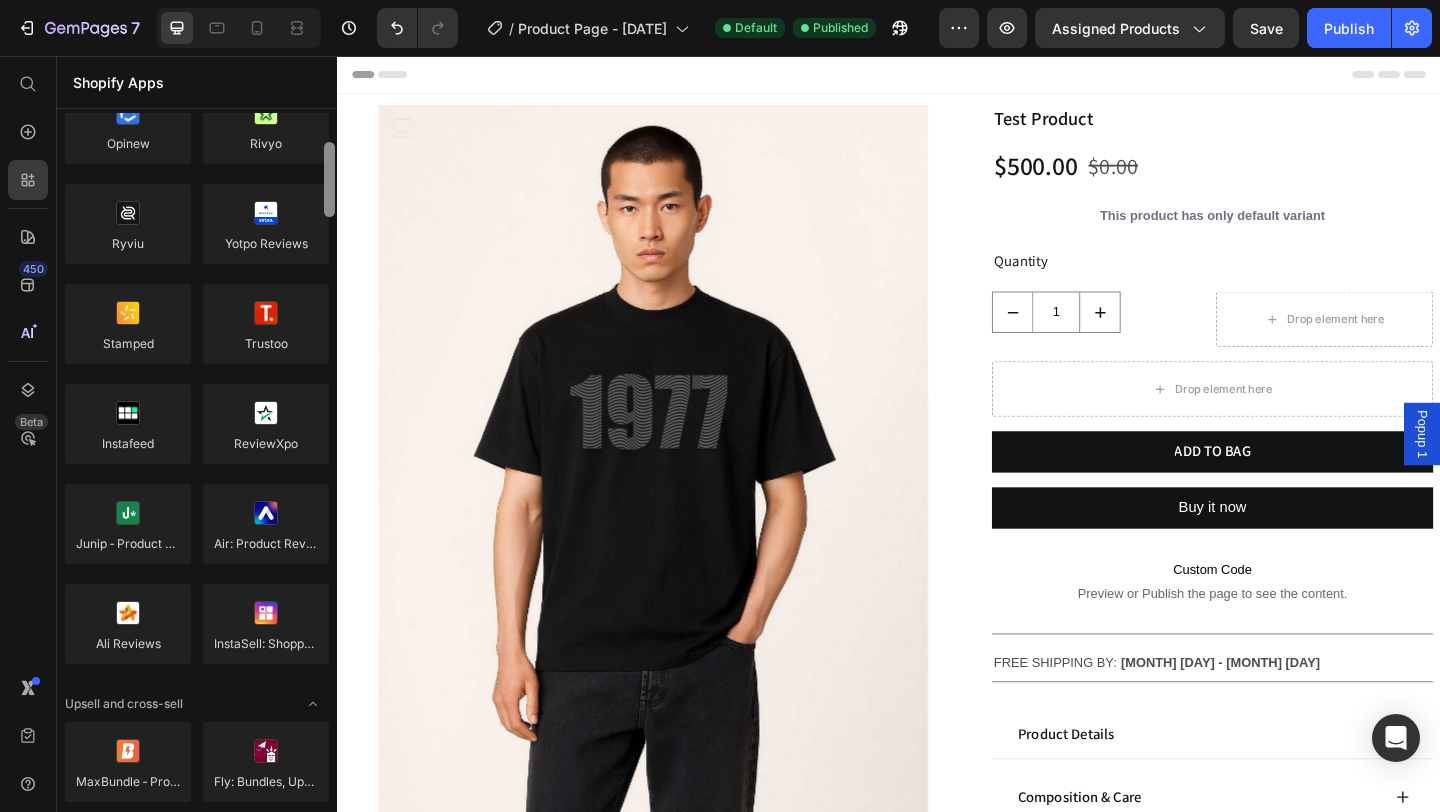 drag, startPoint x: 332, startPoint y: 147, endPoint x: 334, endPoint y: 180, distance: 33.06055 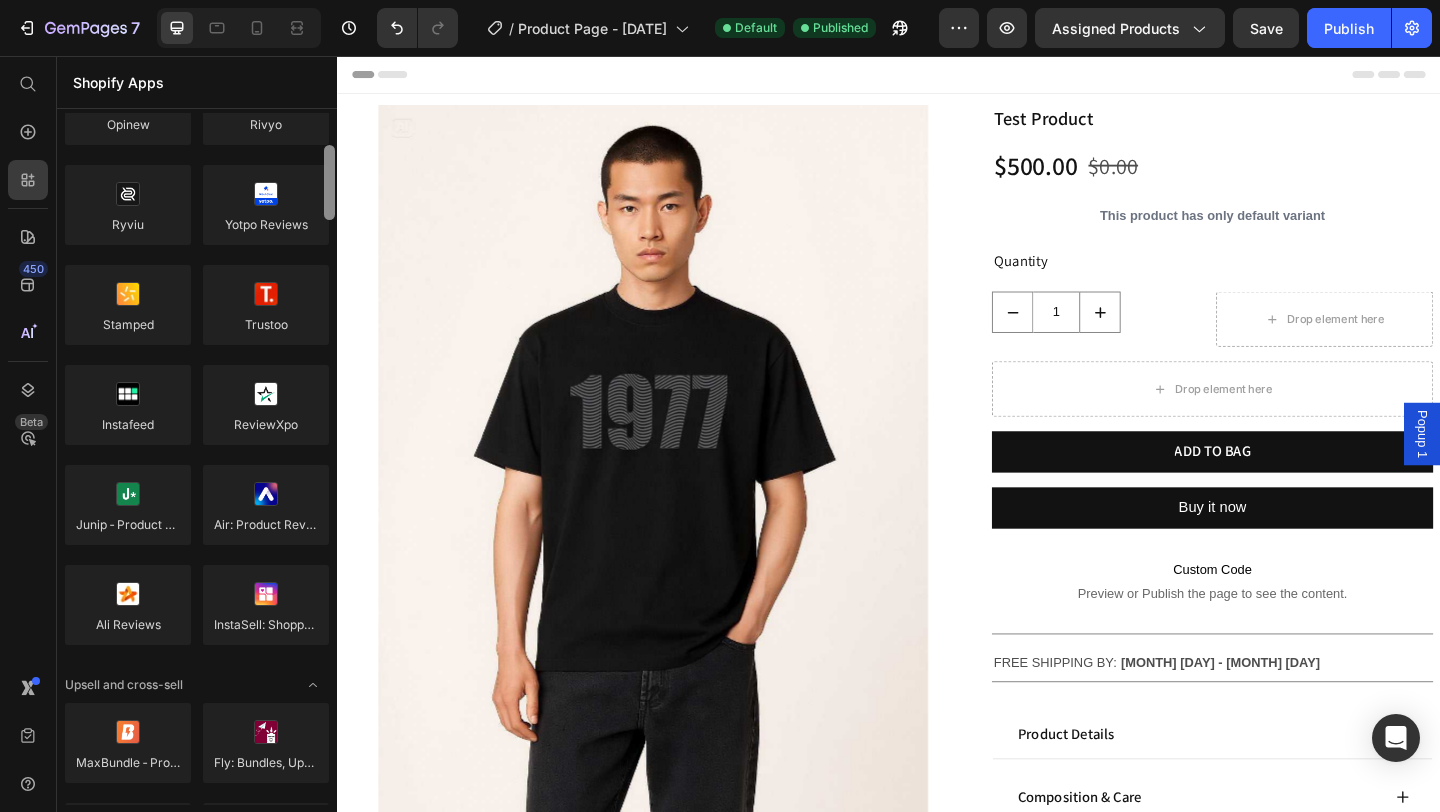 click at bounding box center (329, 182) 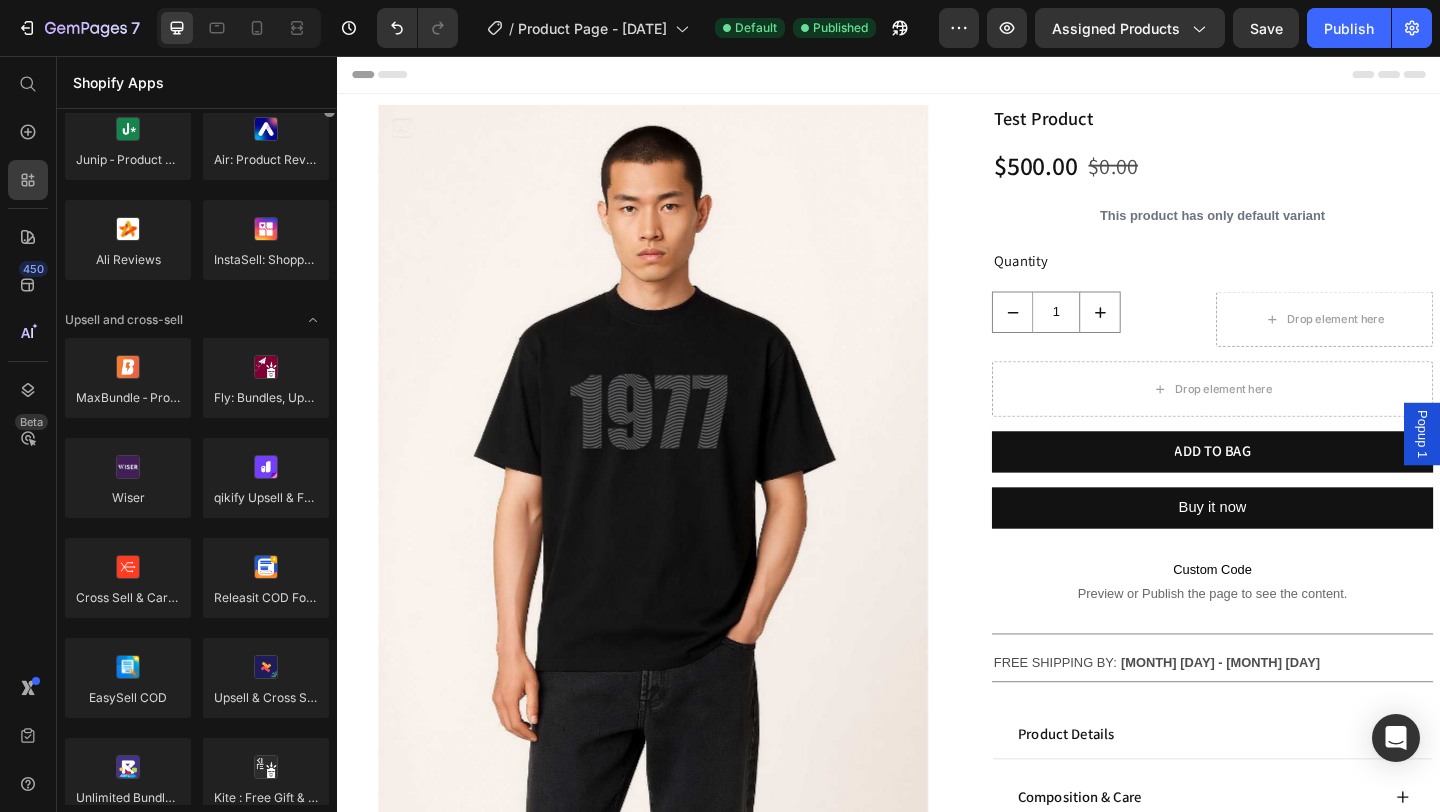 scroll, scrollTop: 693, scrollLeft: 0, axis: vertical 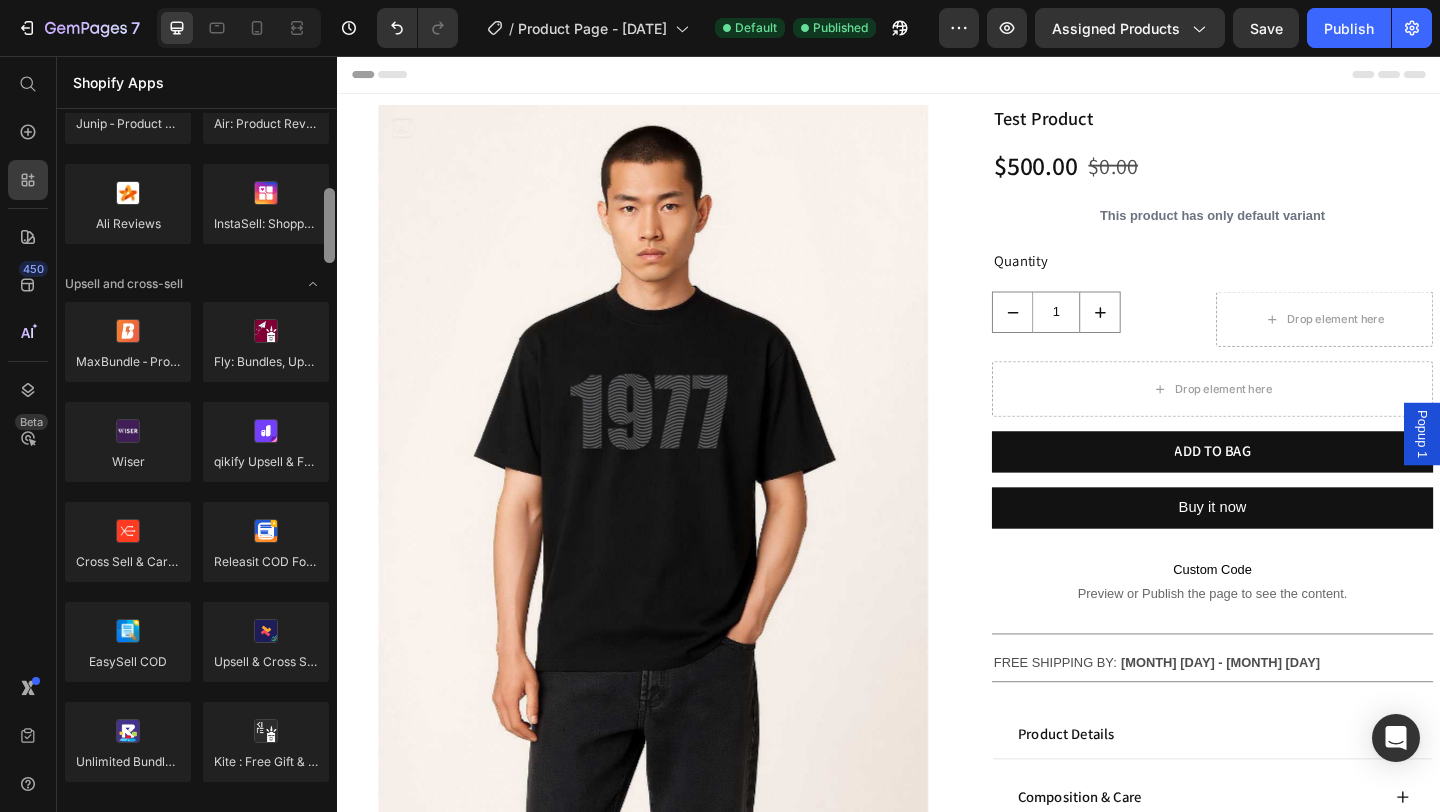 drag, startPoint x: 332, startPoint y: 192, endPoint x: 330, endPoint y: 236, distance: 44.04543 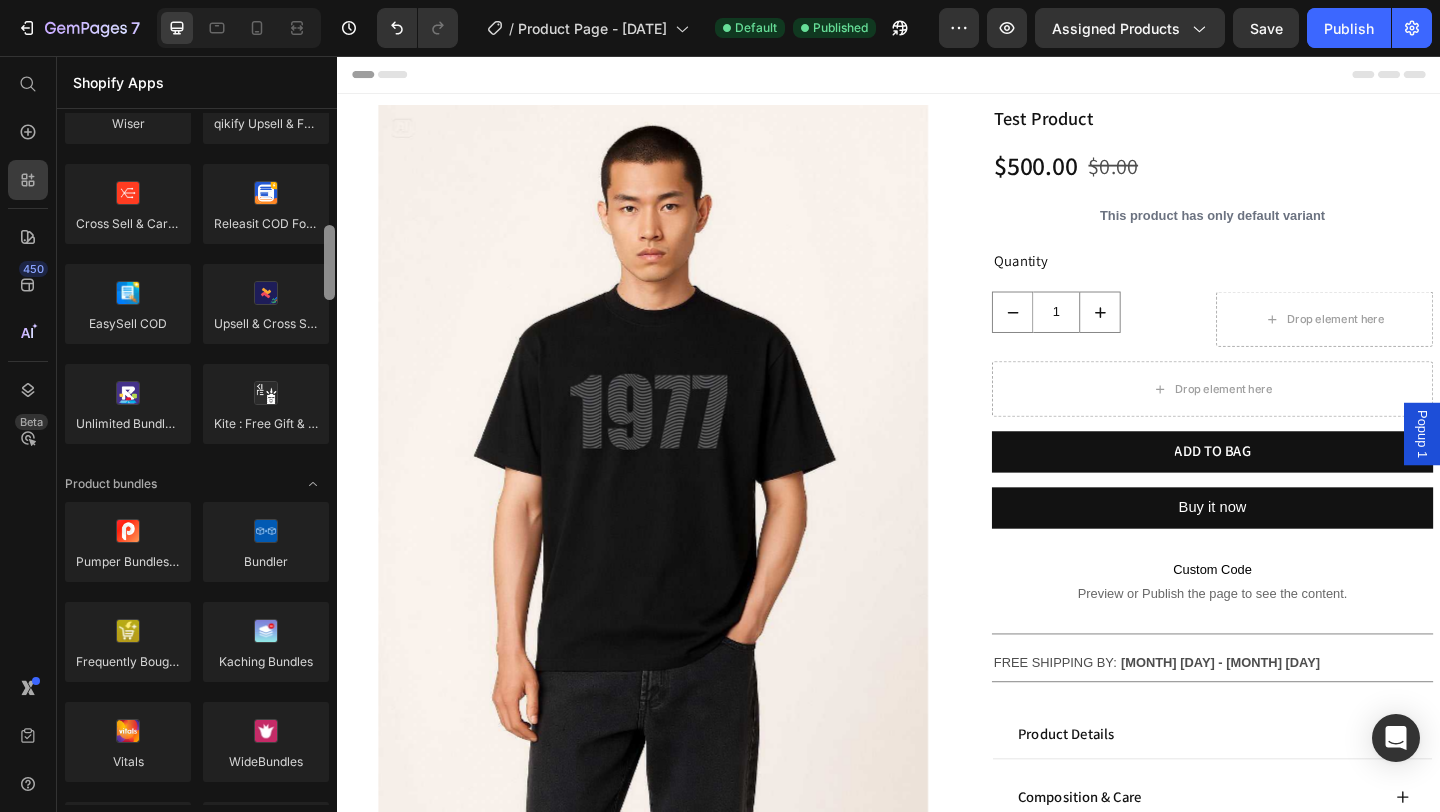 scroll, scrollTop: 967, scrollLeft: 0, axis: vertical 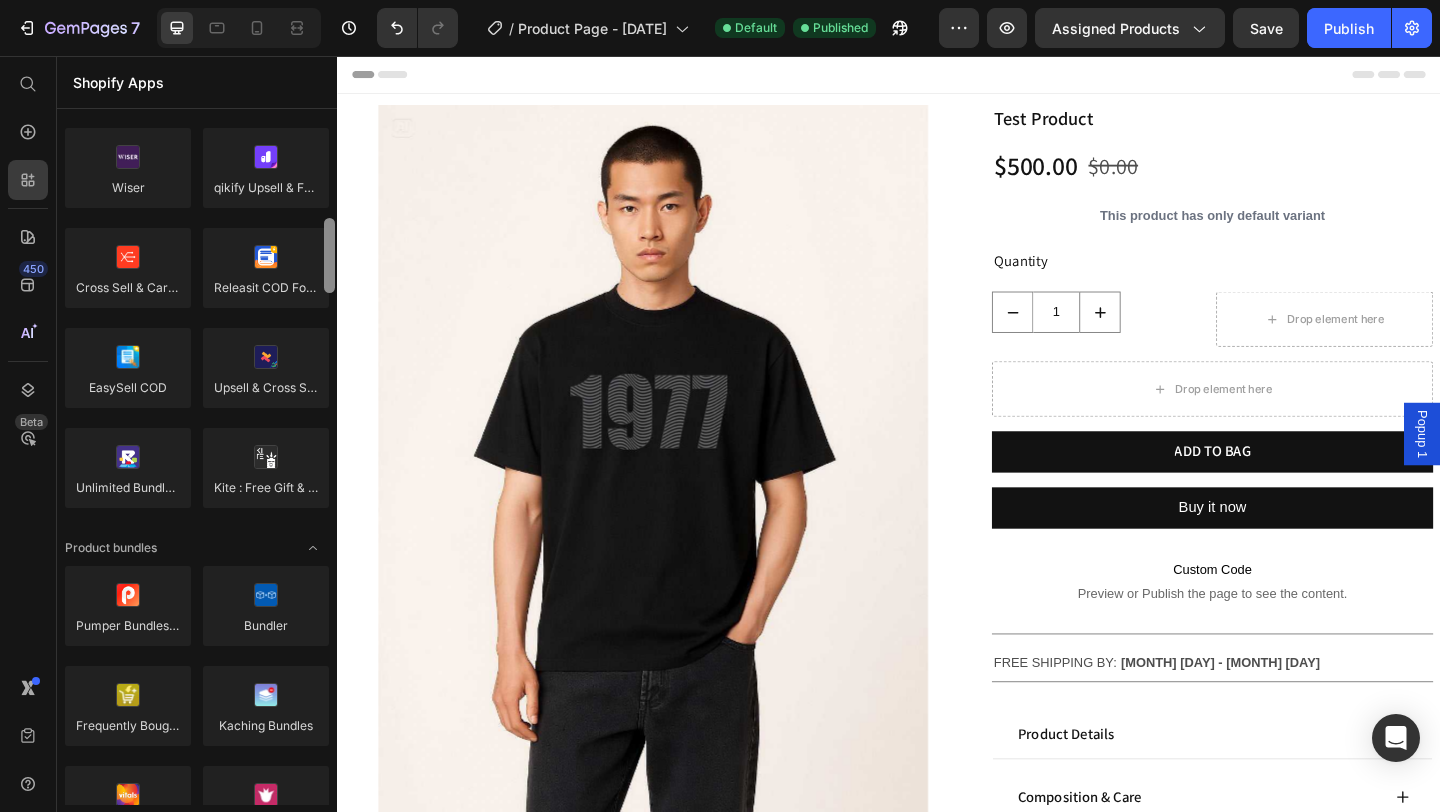 drag, startPoint x: 329, startPoint y: 235, endPoint x: 328, endPoint y: 265, distance: 30.016663 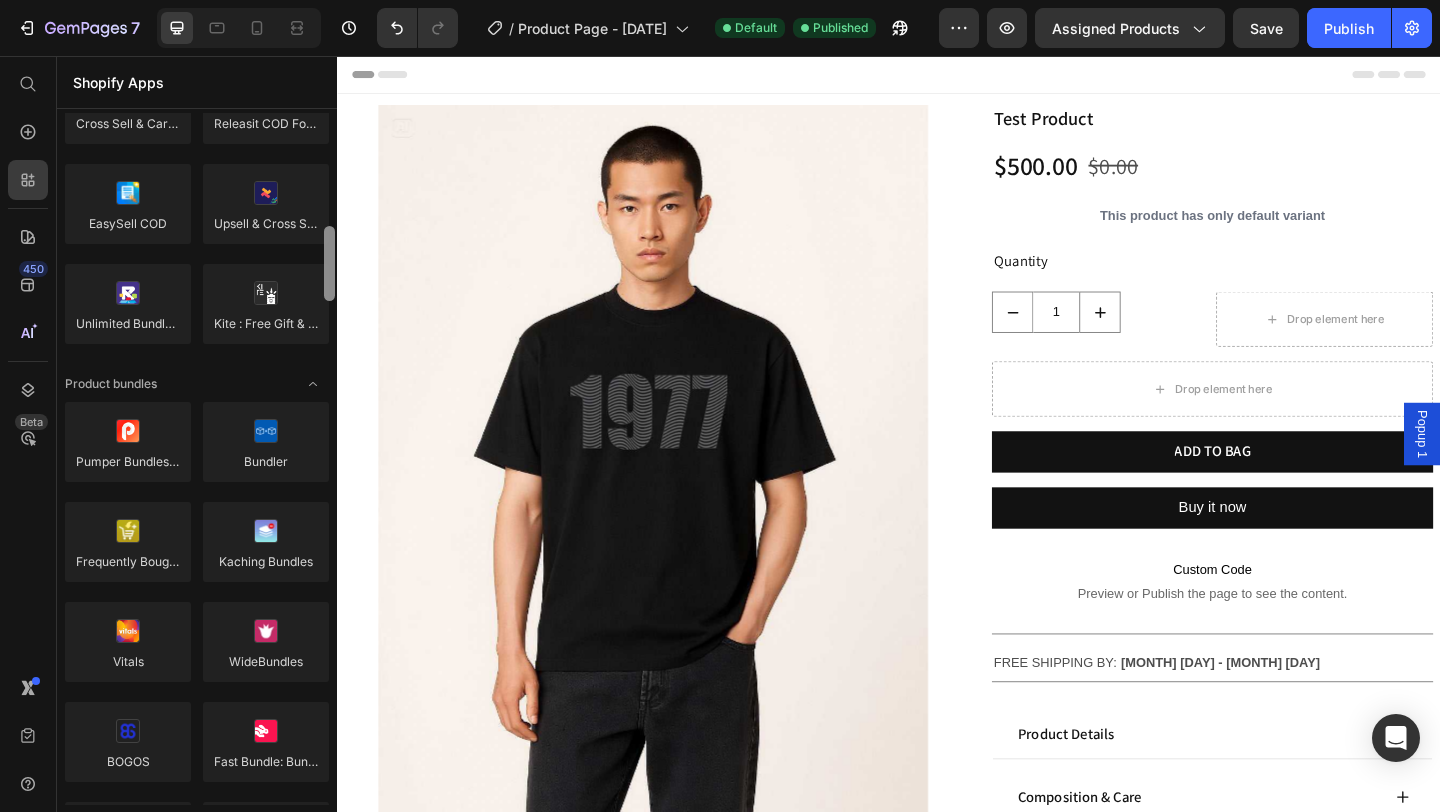 scroll, scrollTop: 1113, scrollLeft: 0, axis: vertical 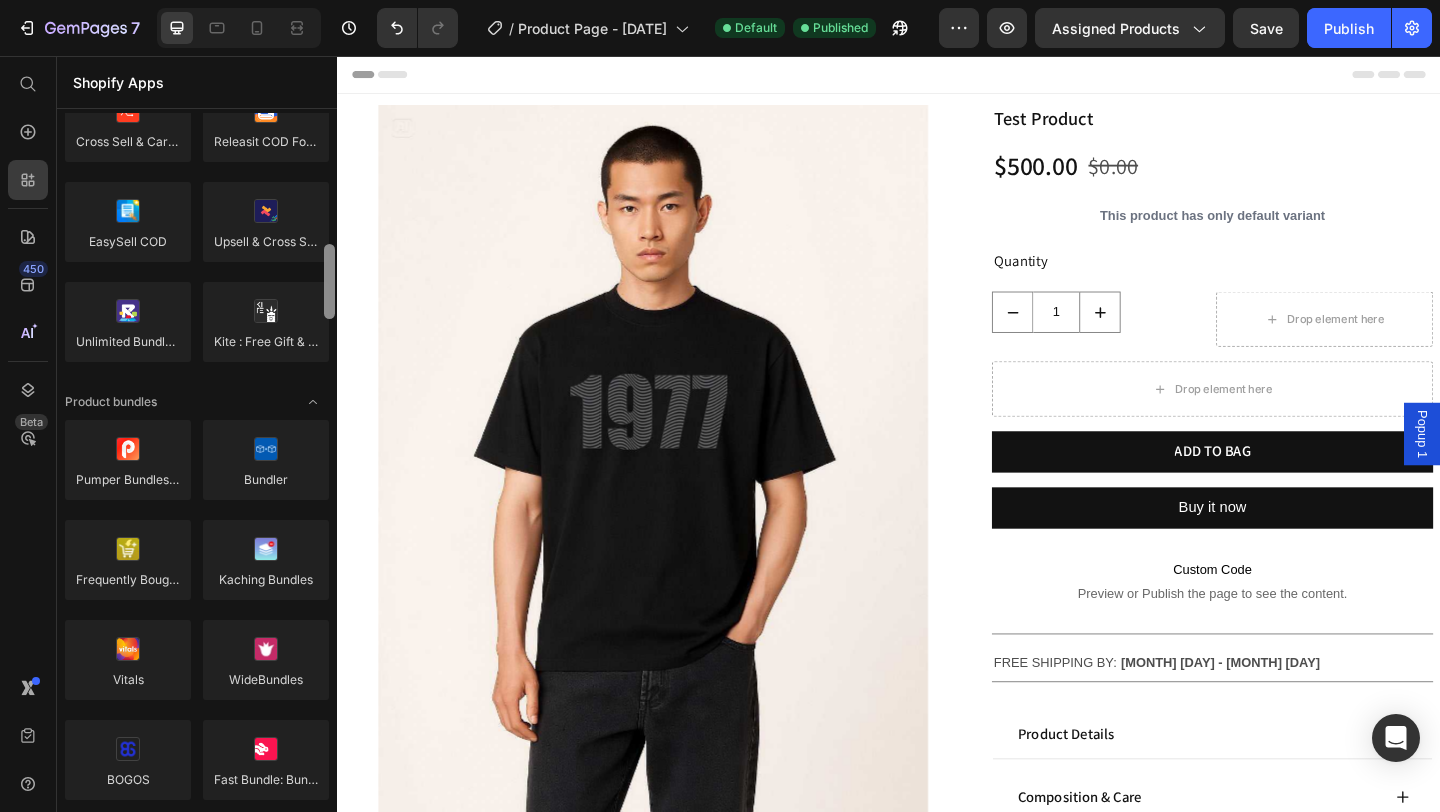drag, startPoint x: 330, startPoint y: 265, endPoint x: 328, endPoint y: 281, distance: 16.124516 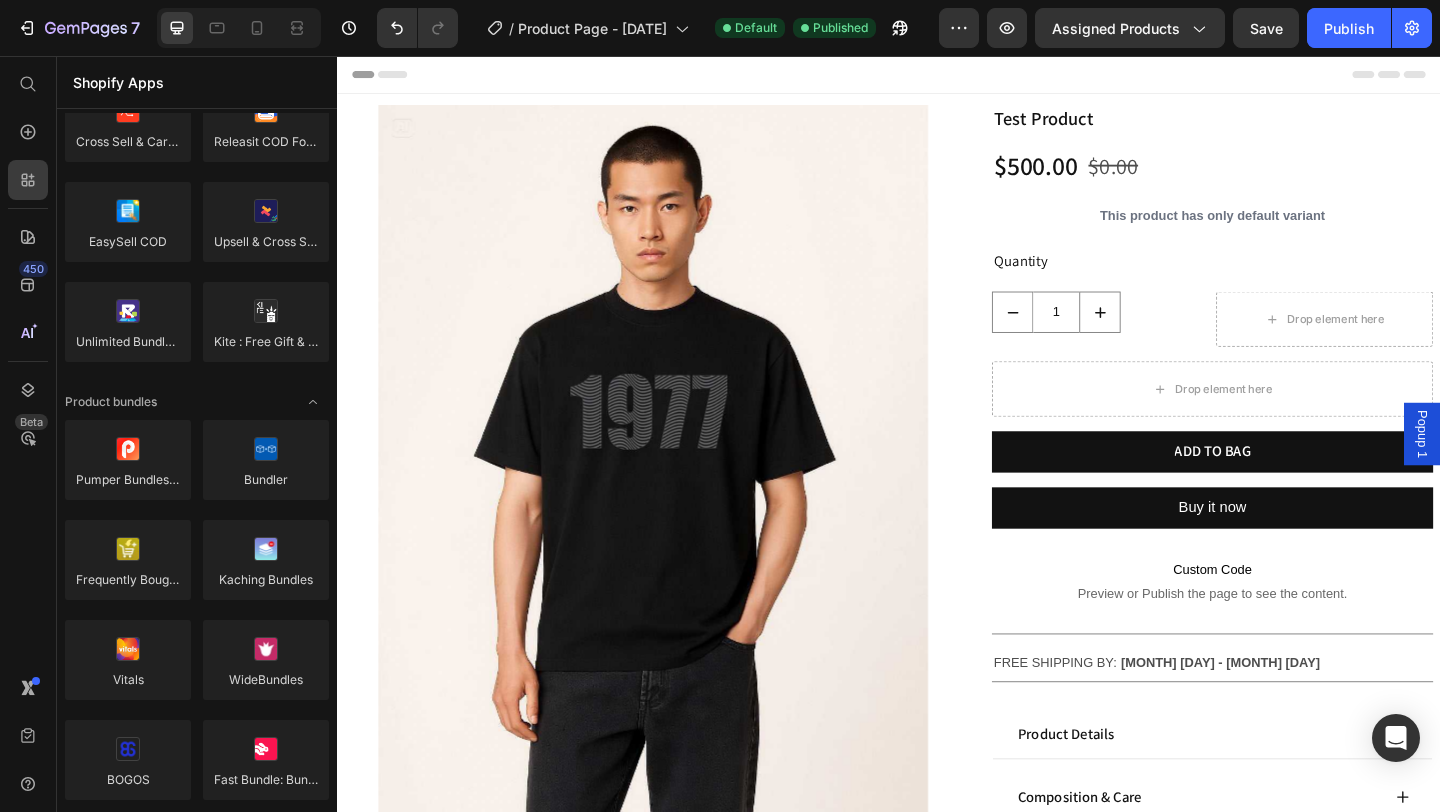 click on "Shopify Apps" at bounding box center (197, 82) 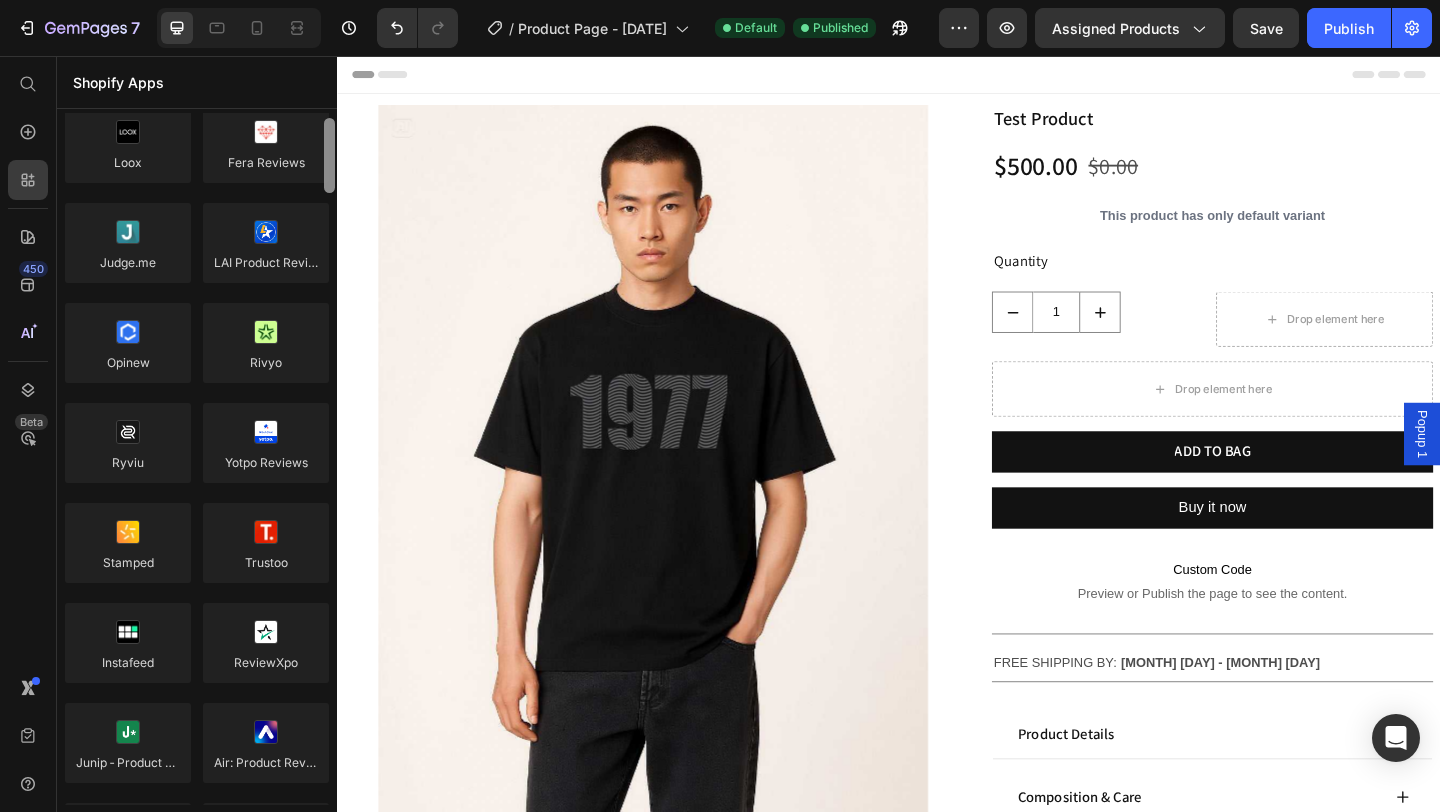 scroll, scrollTop: 0, scrollLeft: 0, axis: both 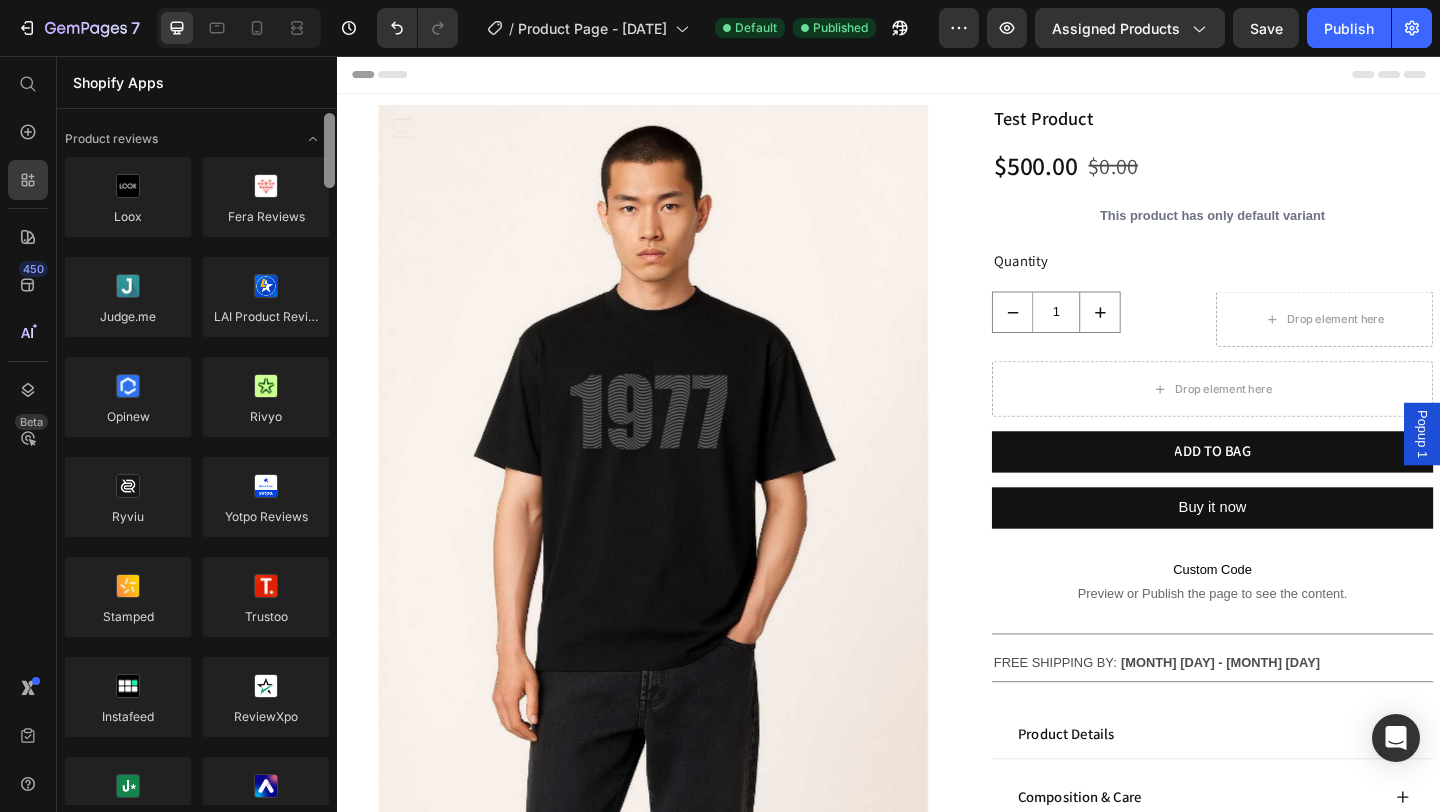 drag, startPoint x: 332, startPoint y: 279, endPoint x: 331, endPoint y: 117, distance: 162.00308 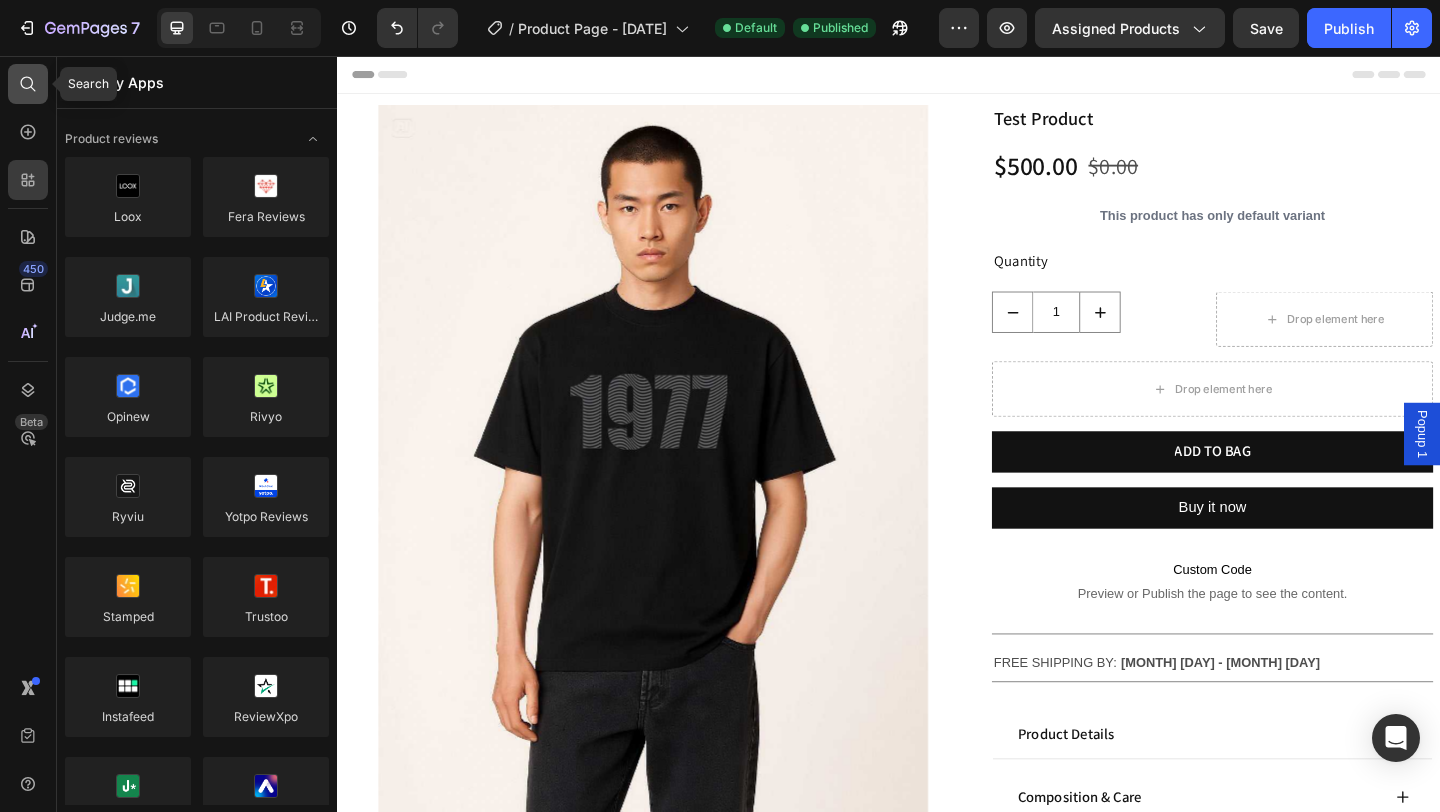 click 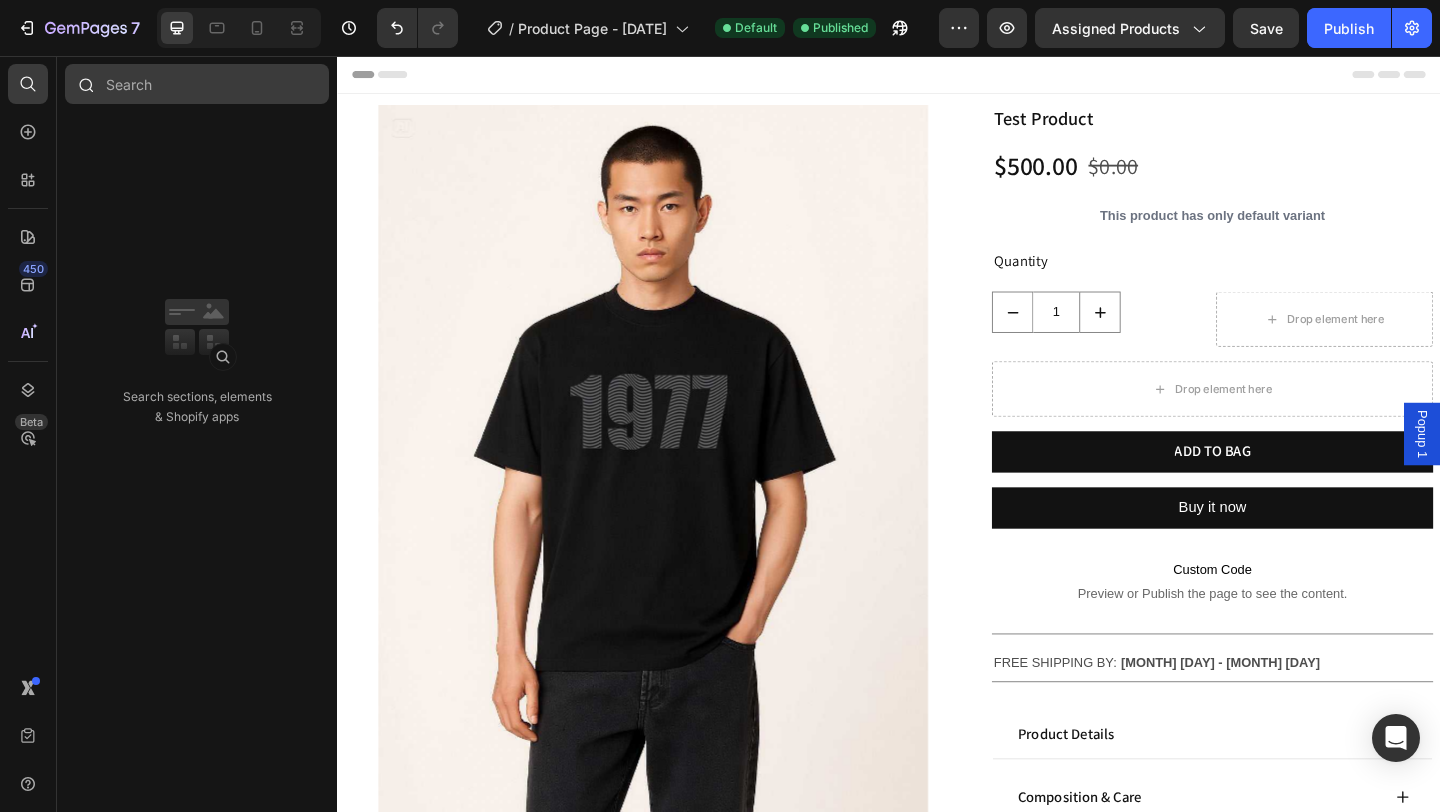 click at bounding box center [197, 84] 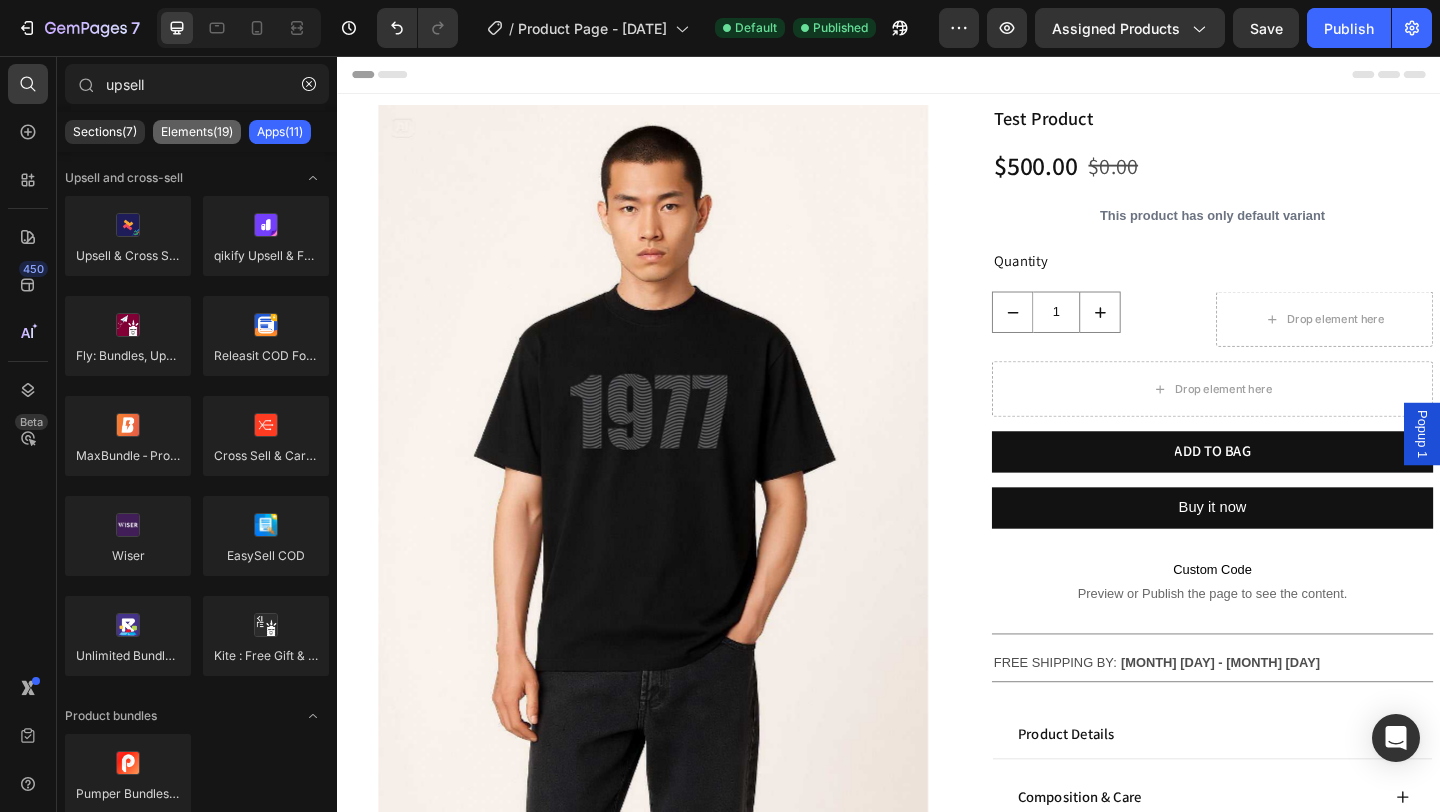 type on "upsell" 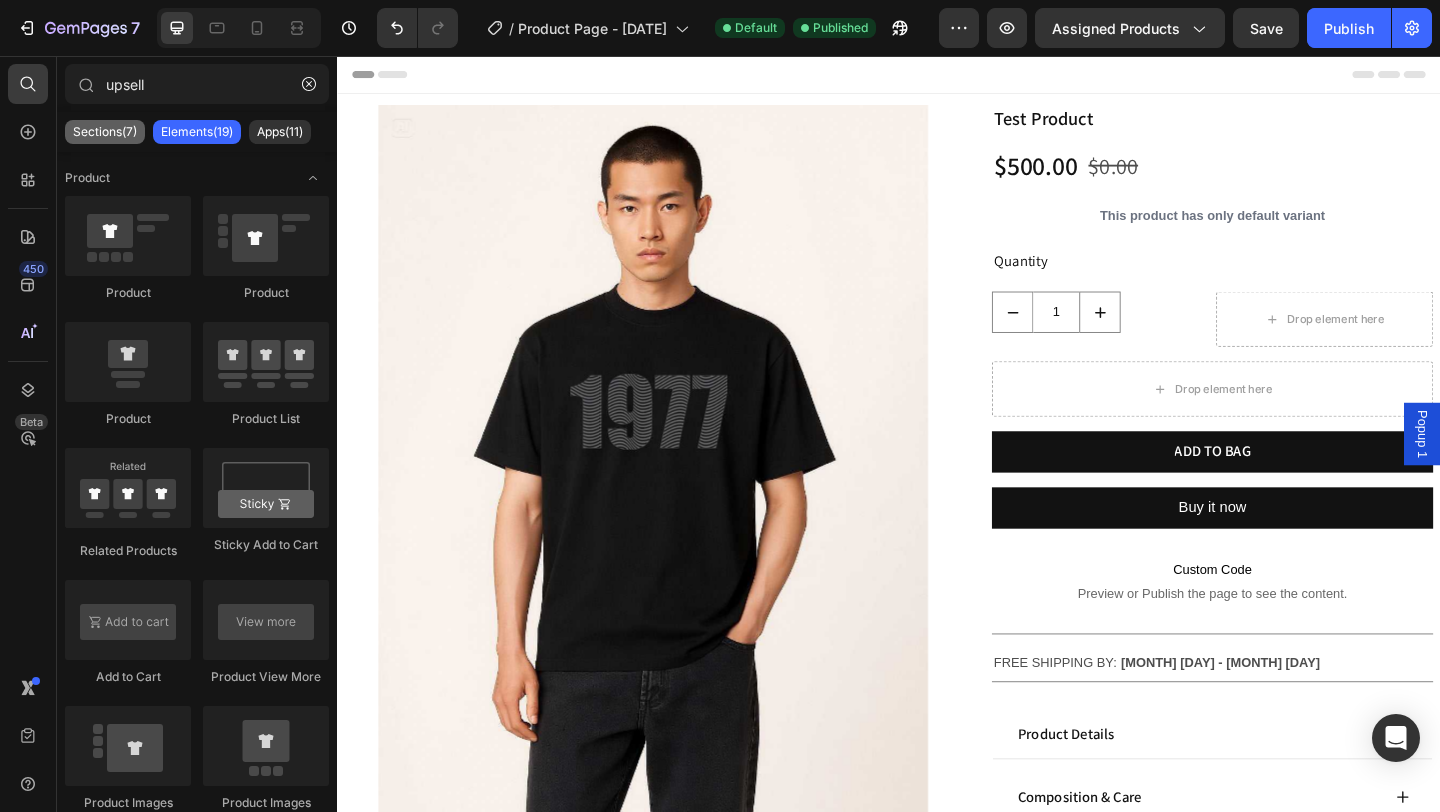 click on "Sections(7)" at bounding box center (105, 132) 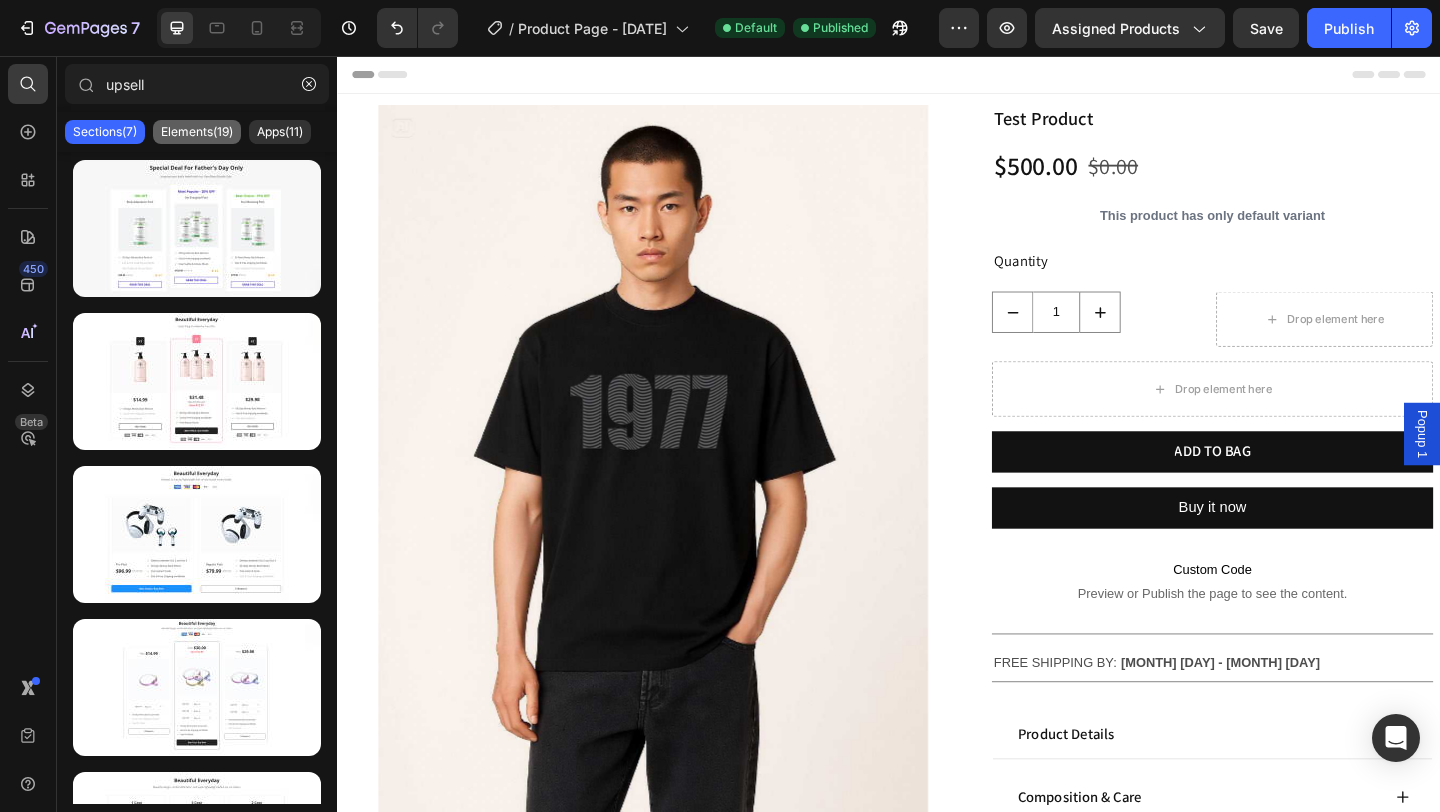 click on "Elements(19)" at bounding box center (197, 132) 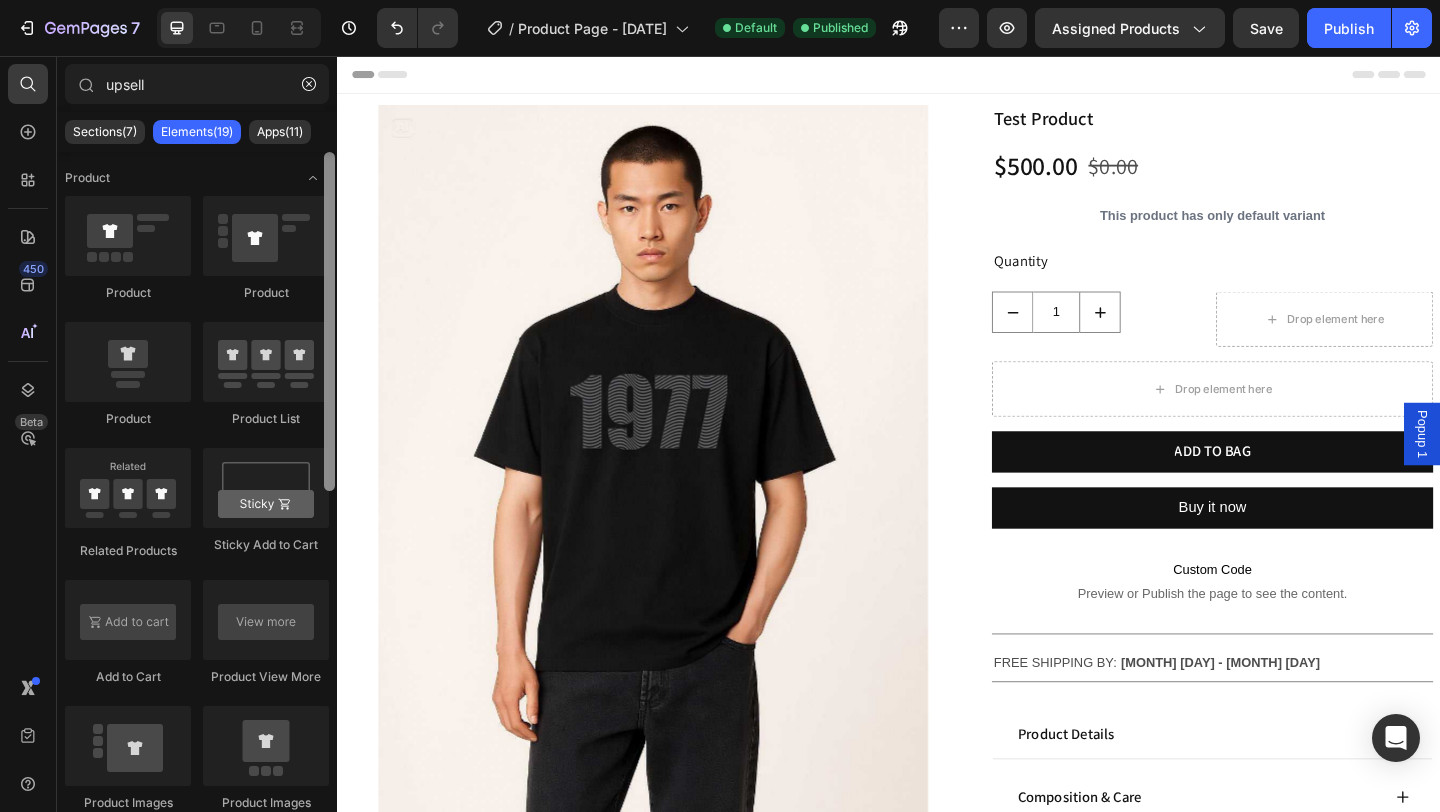 drag, startPoint x: 332, startPoint y: 198, endPoint x: 332, endPoint y: 137, distance: 61 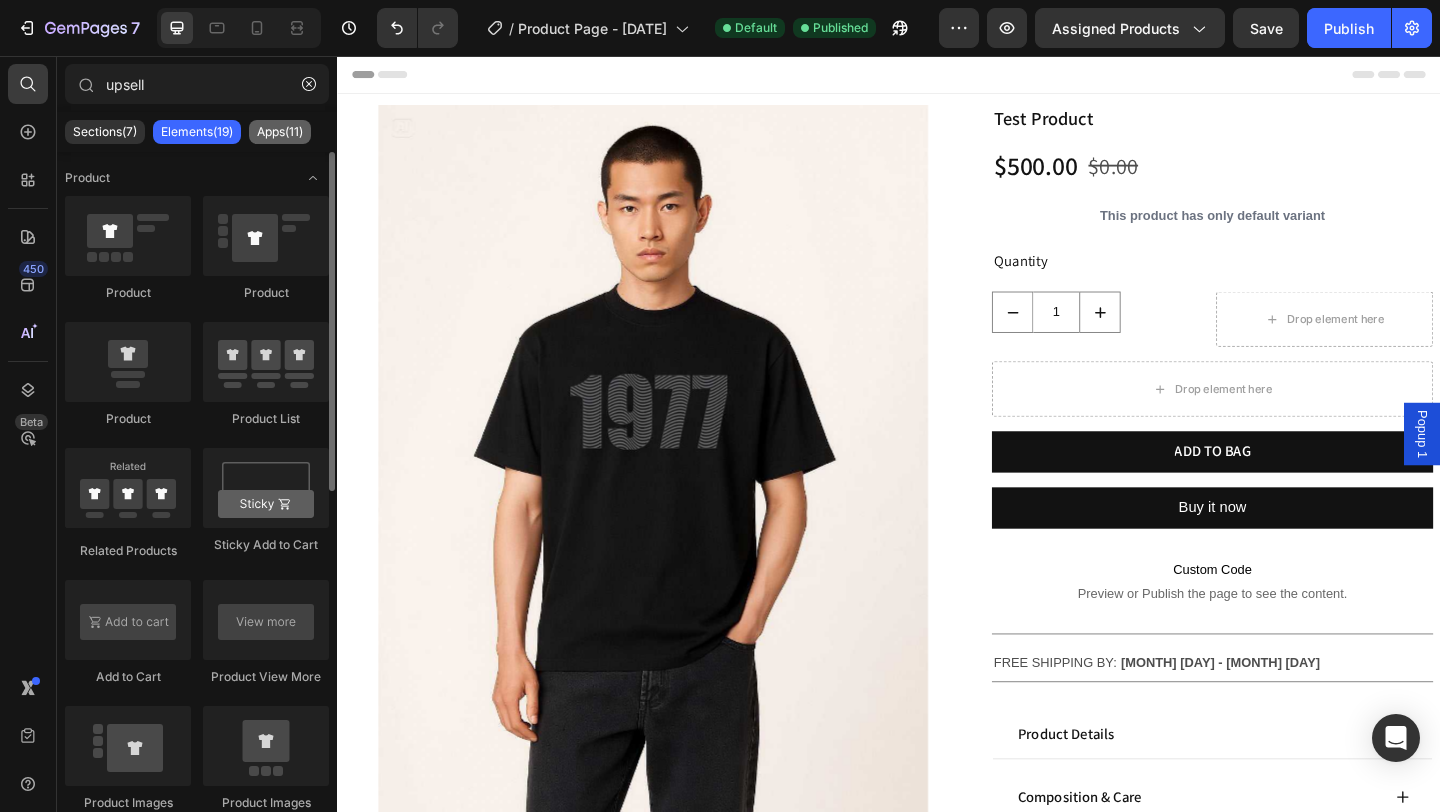 click on "Apps(11)" at bounding box center (280, 132) 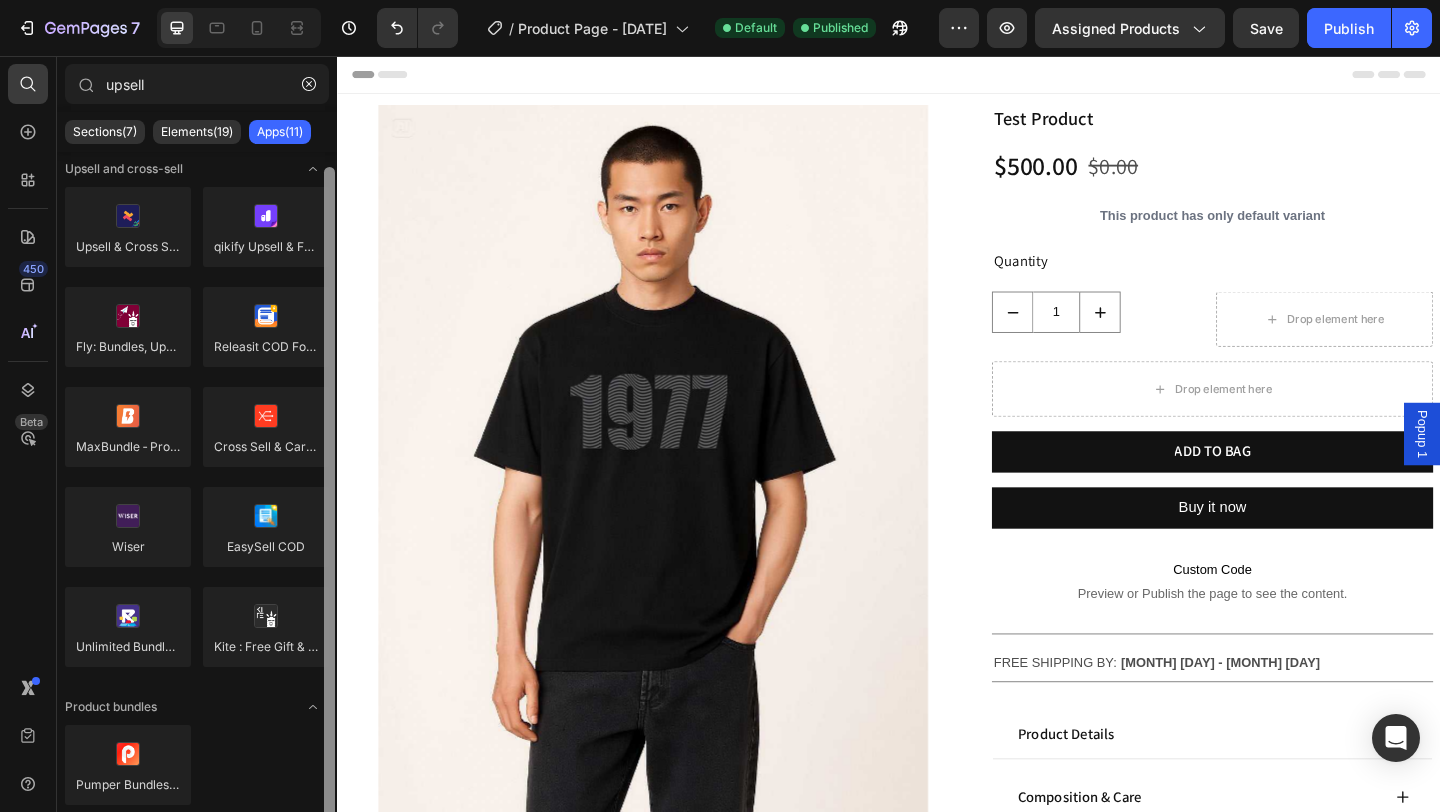 scroll, scrollTop: 12, scrollLeft: 0, axis: vertical 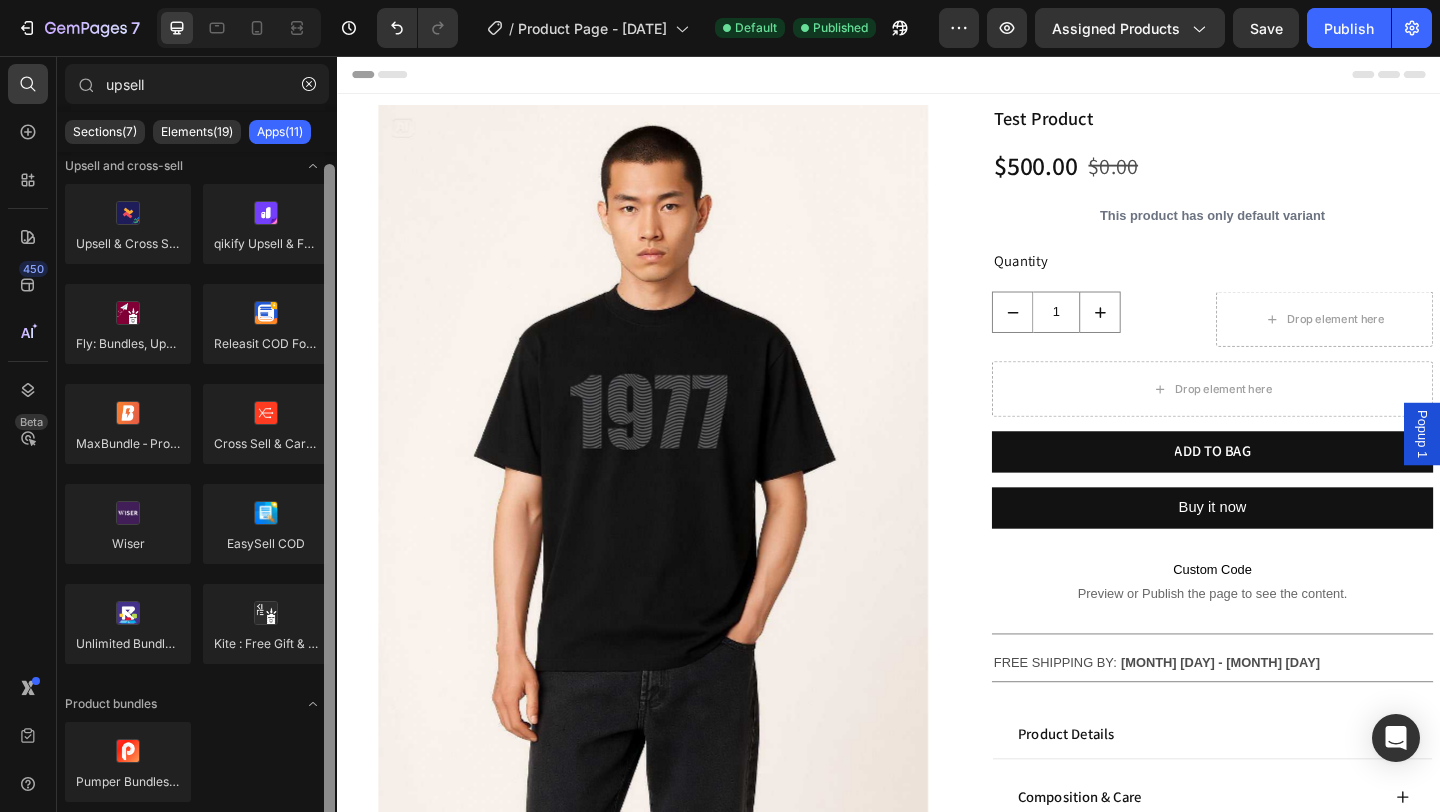 drag, startPoint x: 328, startPoint y: 243, endPoint x: 333, endPoint y: 294, distance: 51.24451 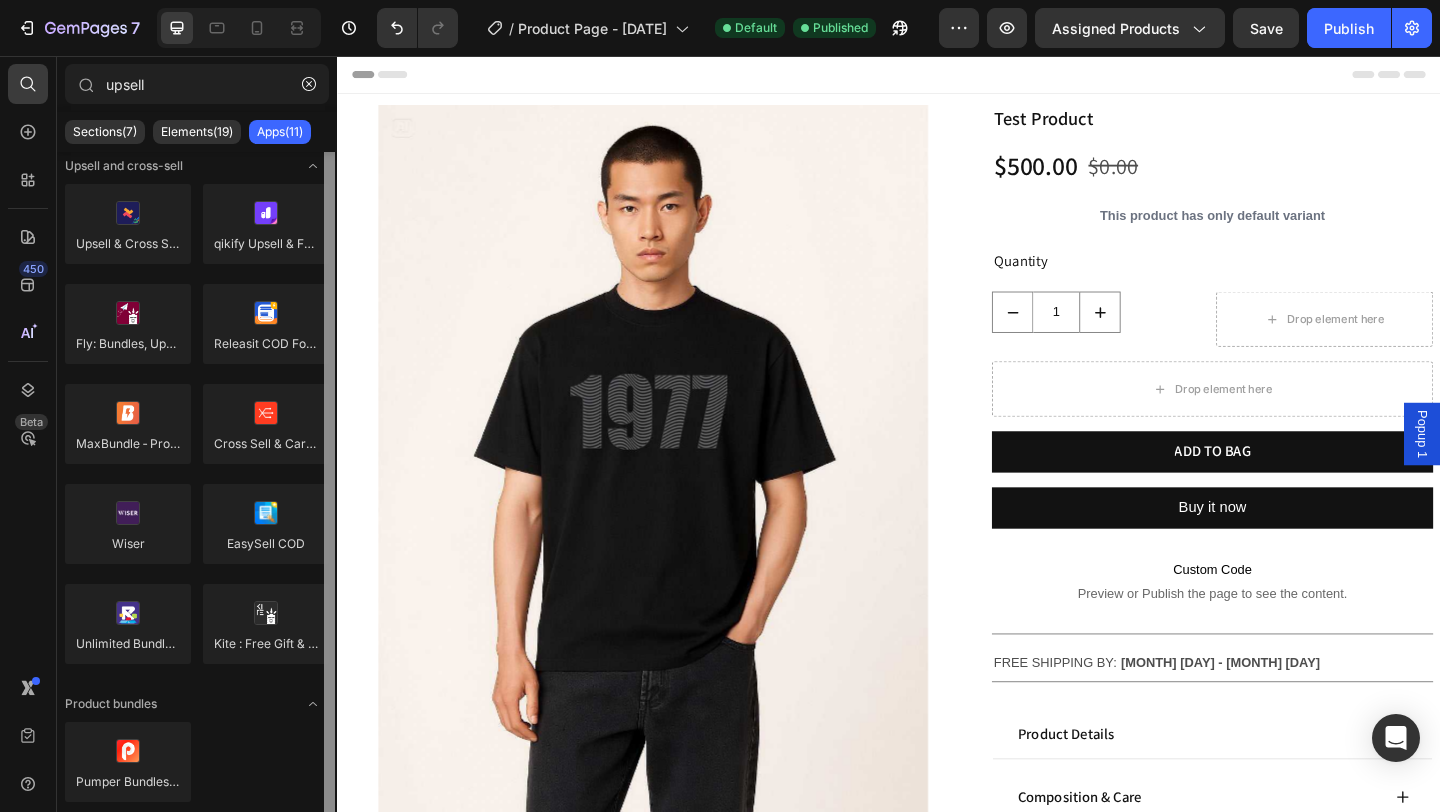 scroll, scrollTop: 0, scrollLeft: 0, axis: both 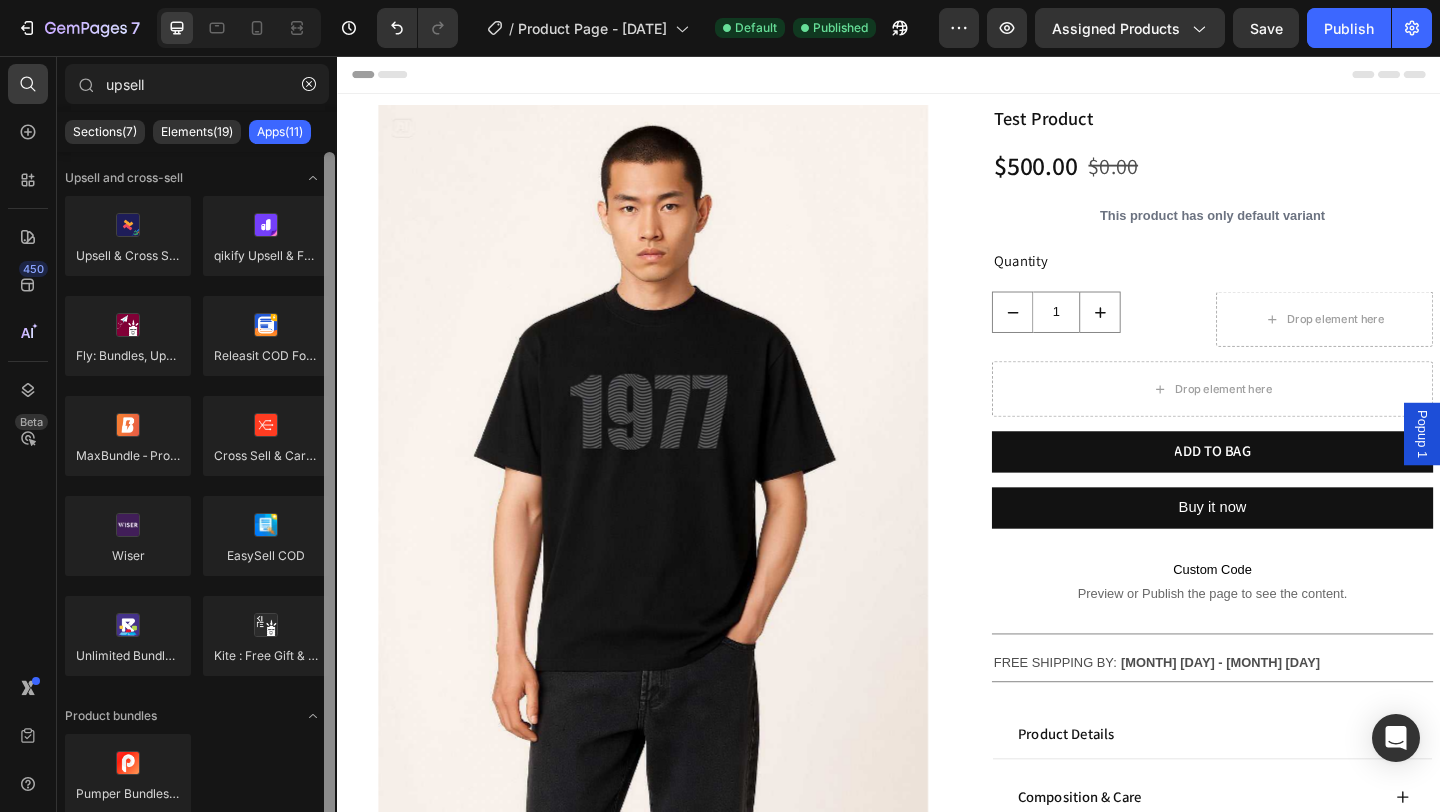 drag, startPoint x: 333, startPoint y: 303, endPoint x: 331, endPoint y: 221, distance: 82.02438 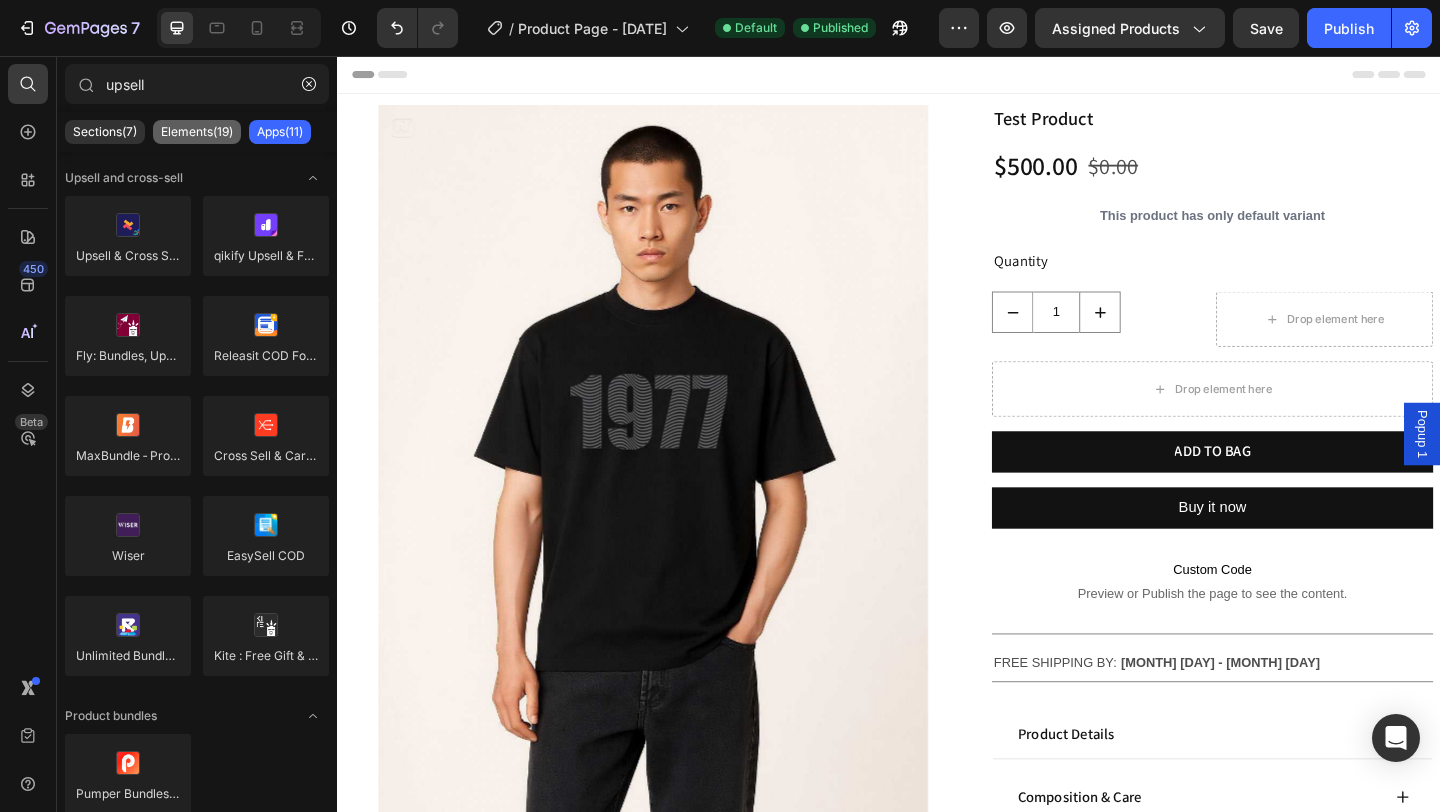 click on "Elements(19)" at bounding box center [197, 132] 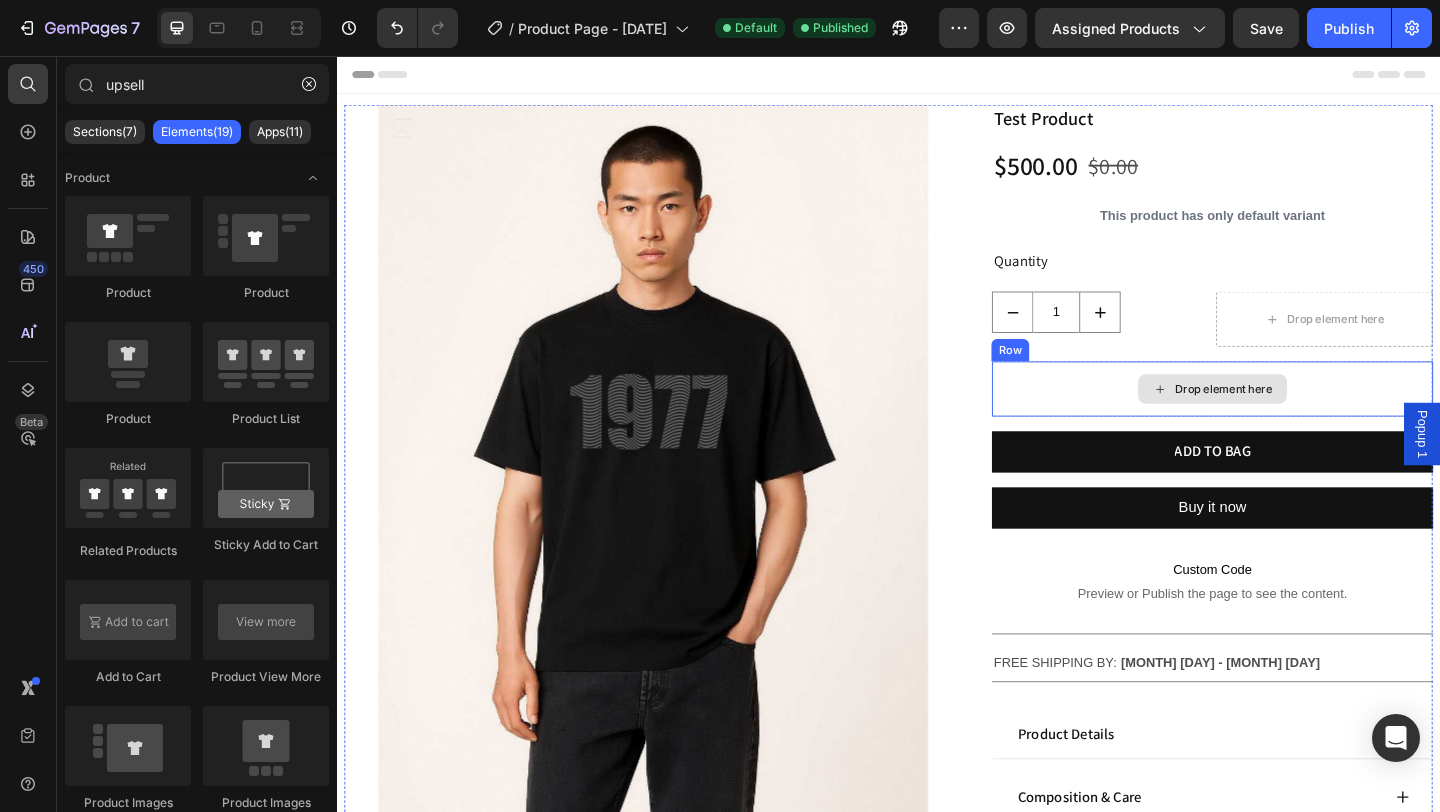 click 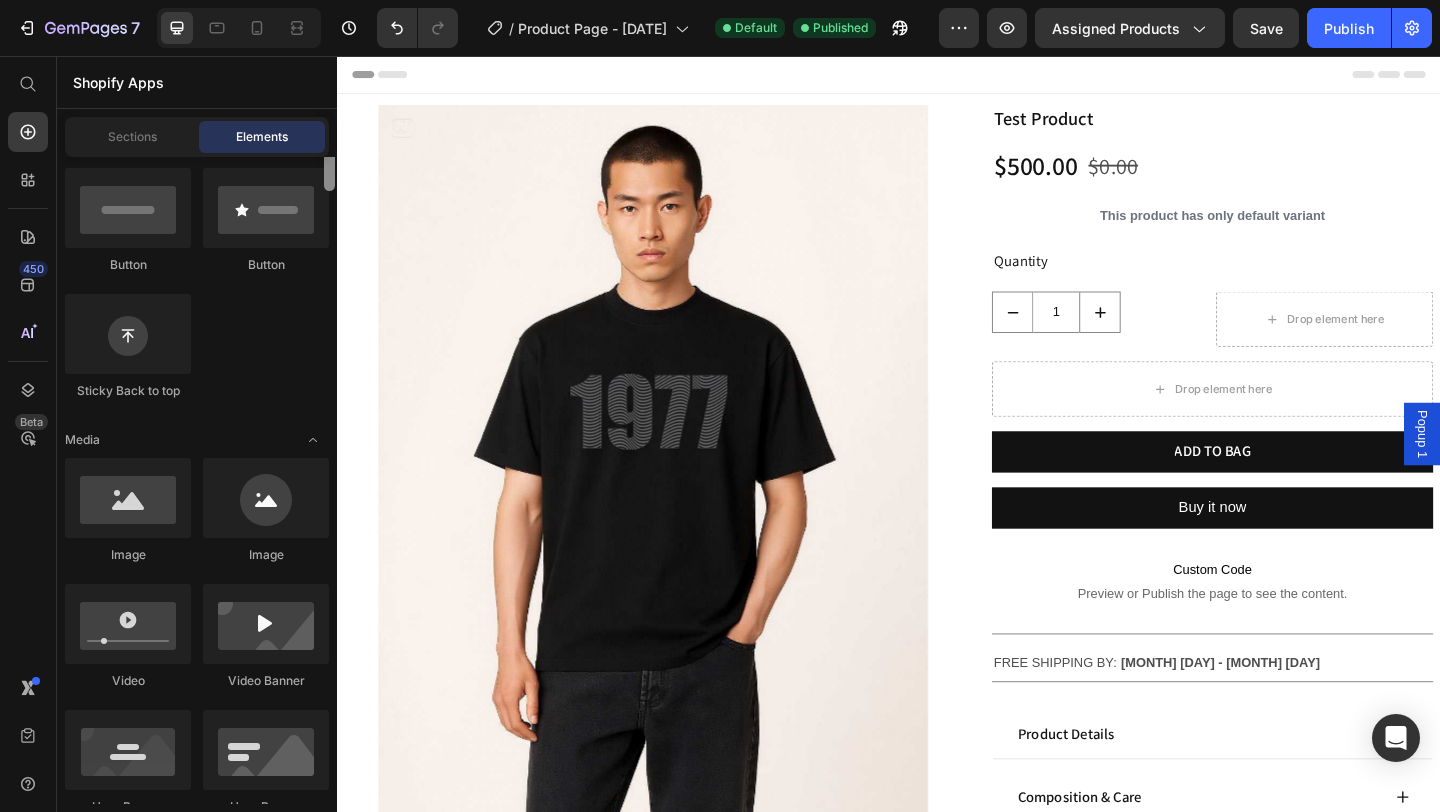 scroll, scrollTop: 73, scrollLeft: 0, axis: vertical 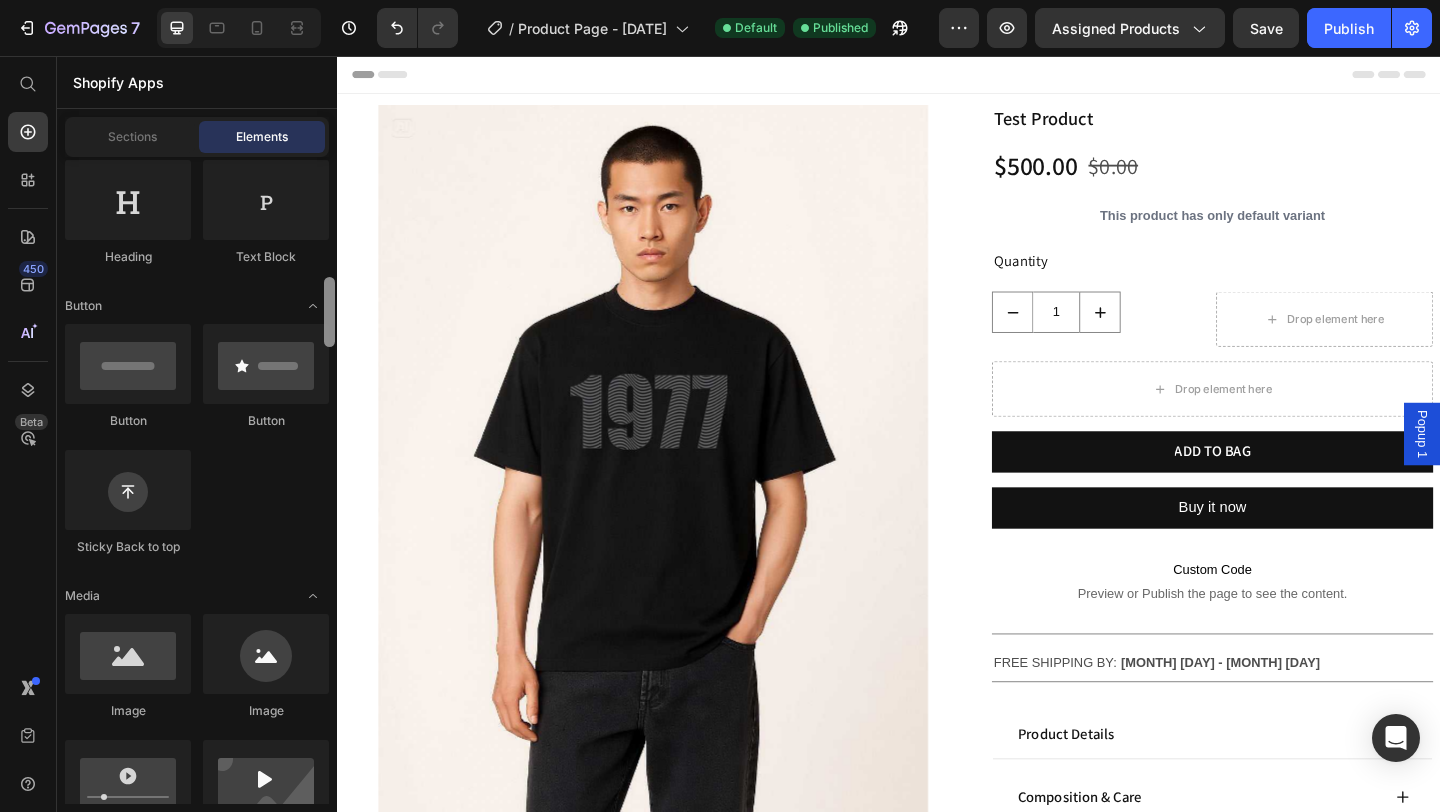 click at bounding box center (329, 312) 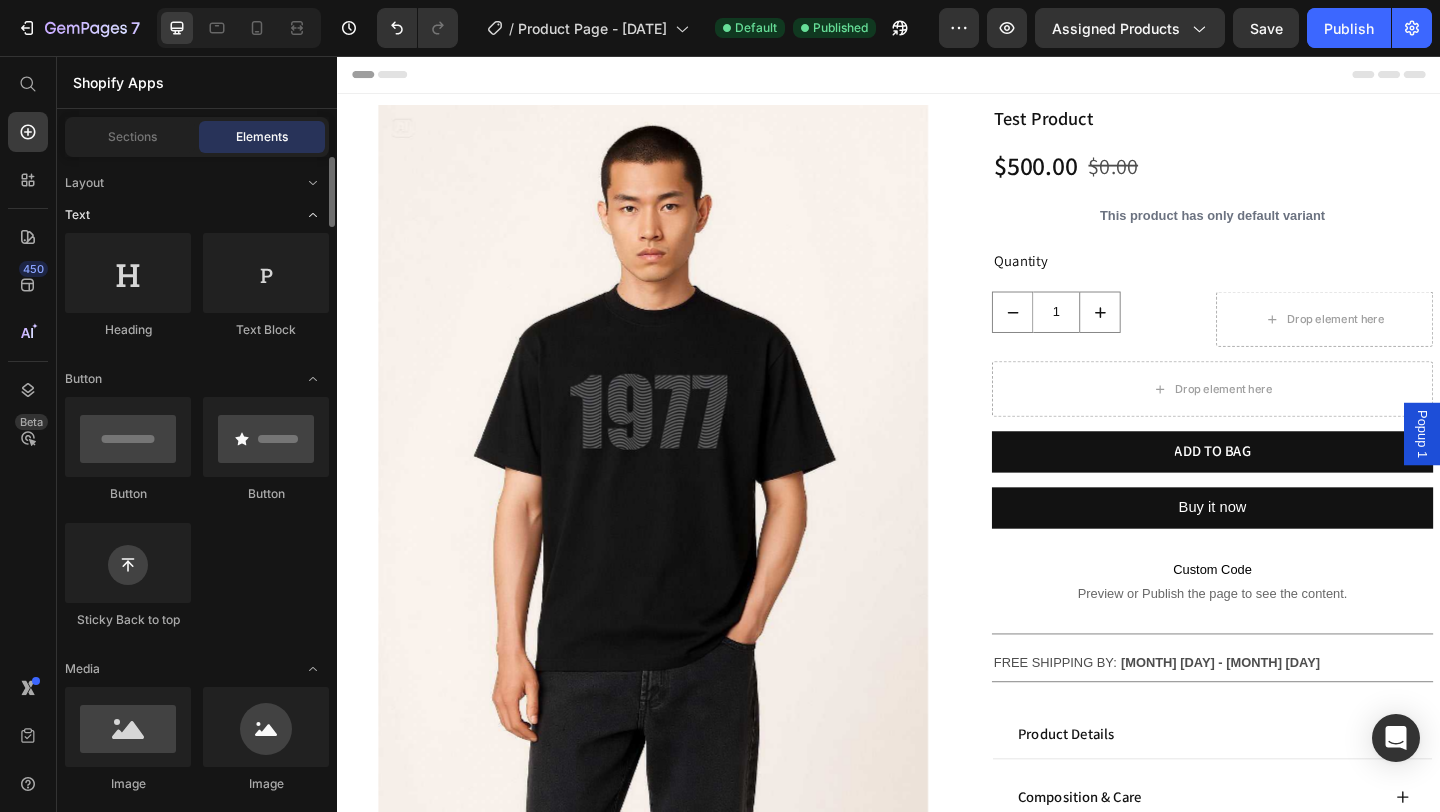 click 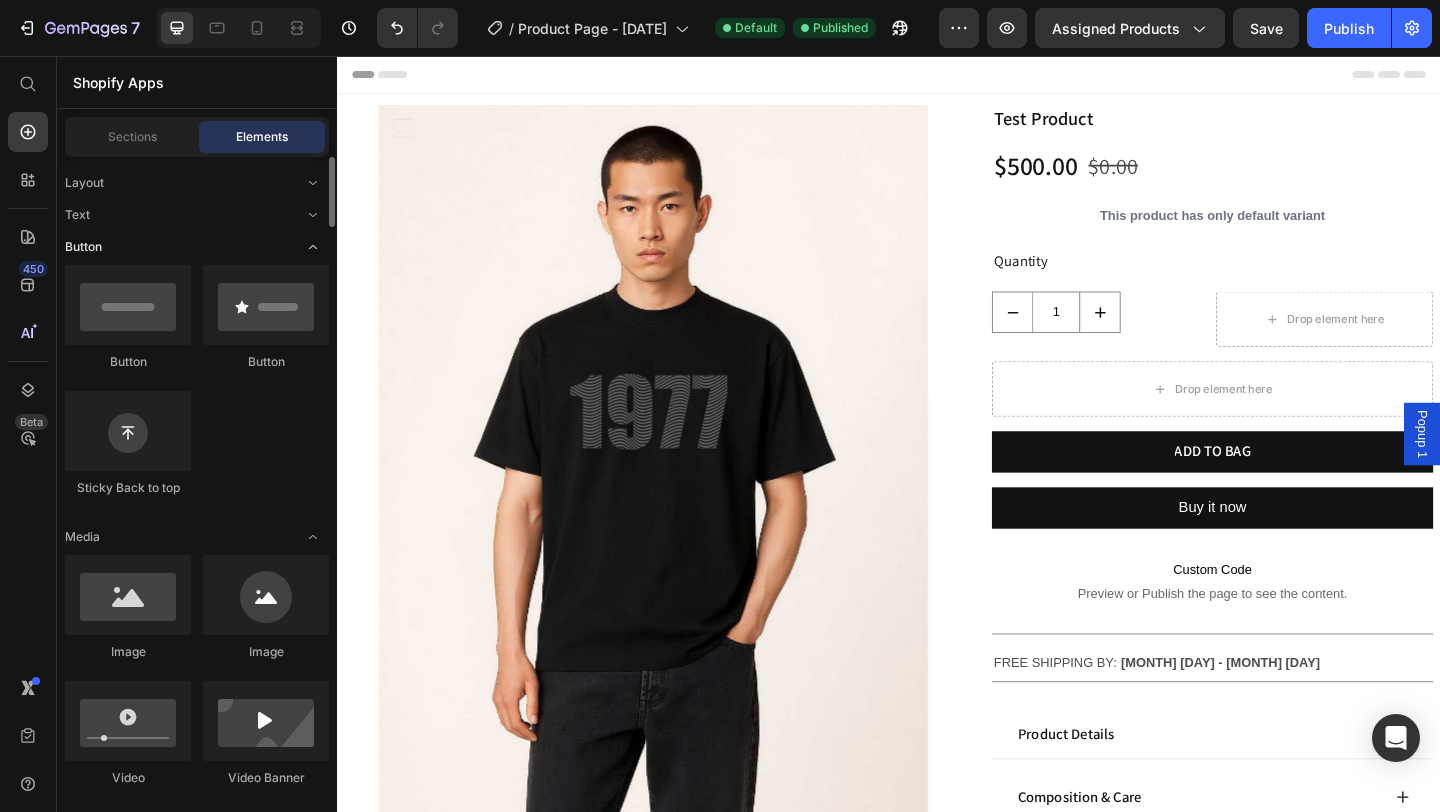 click 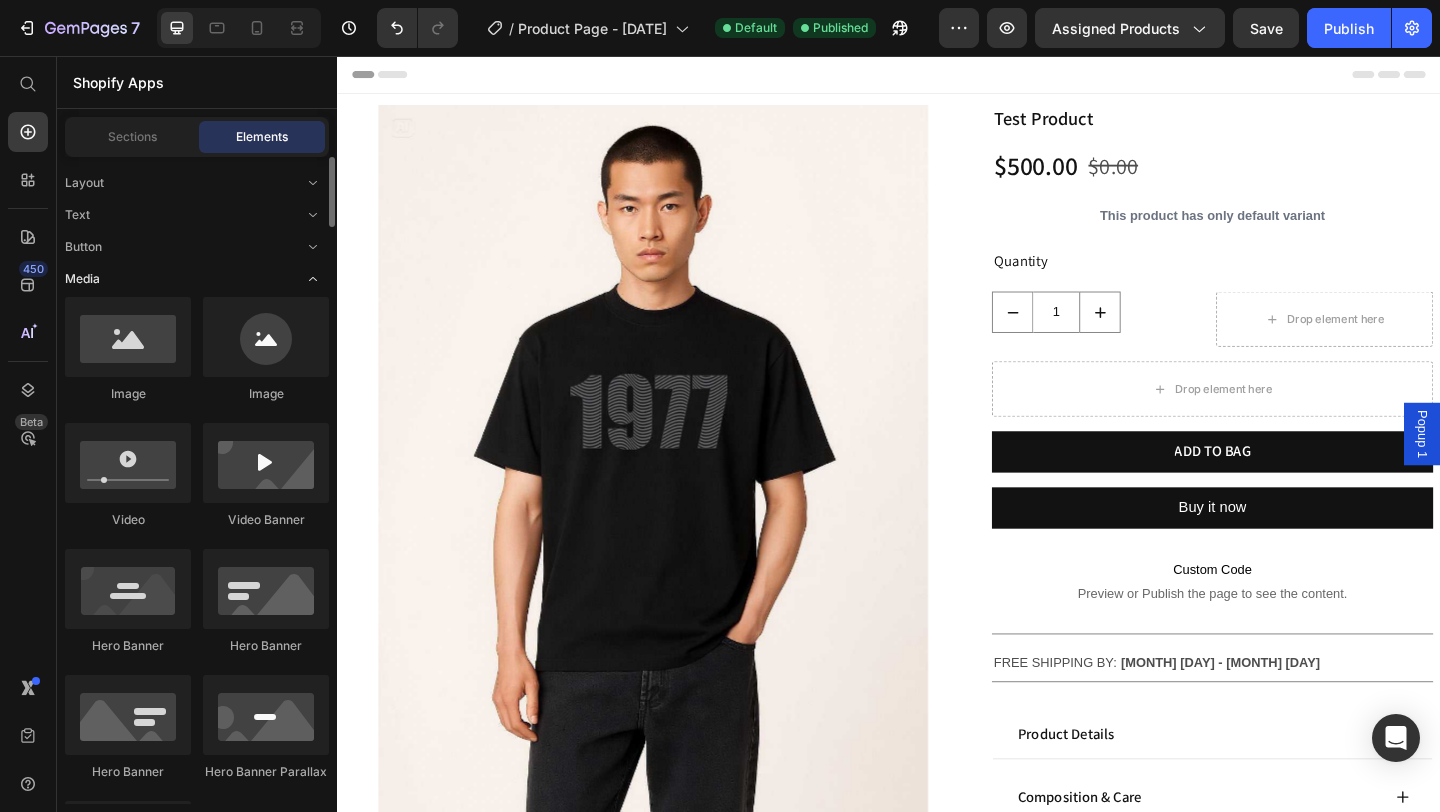 click 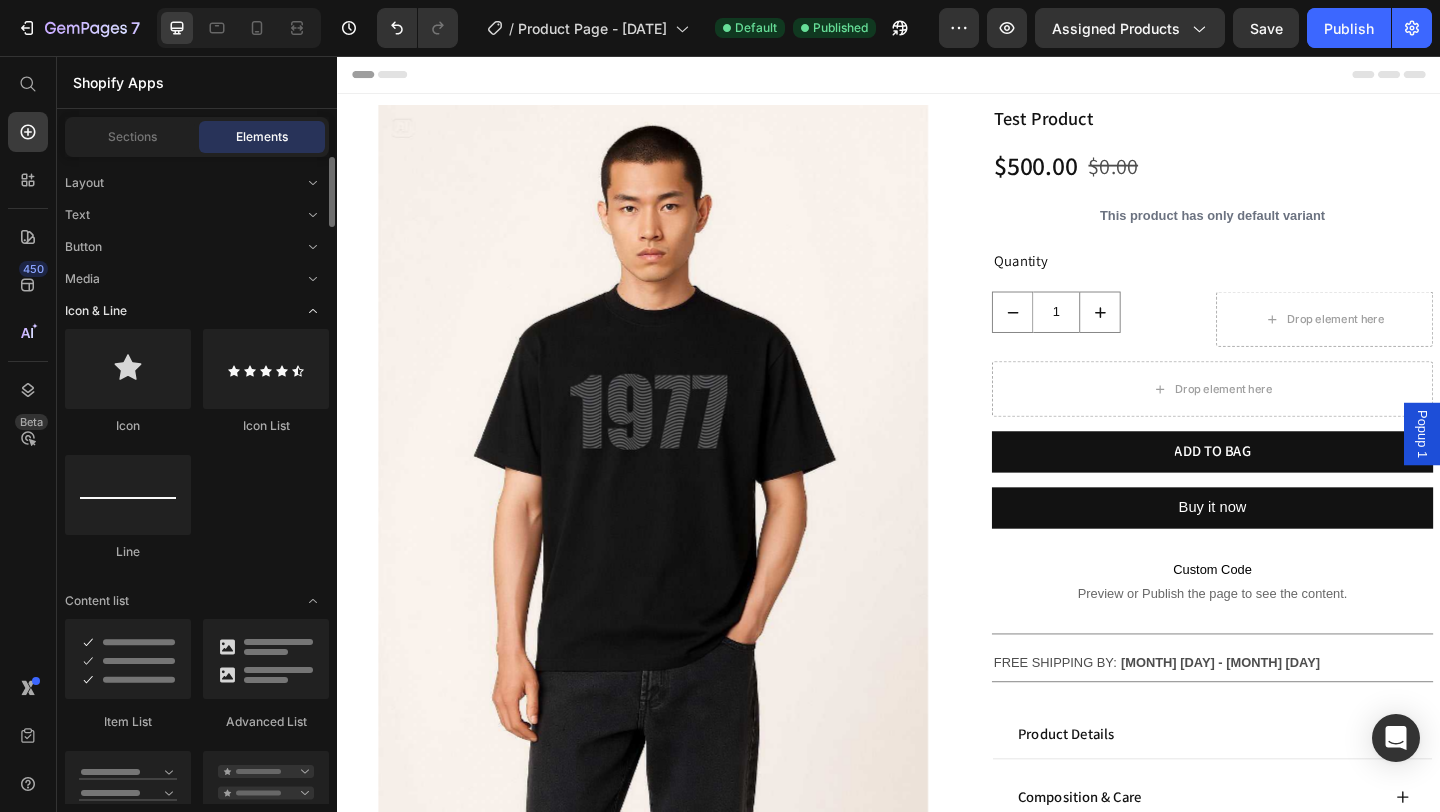 click 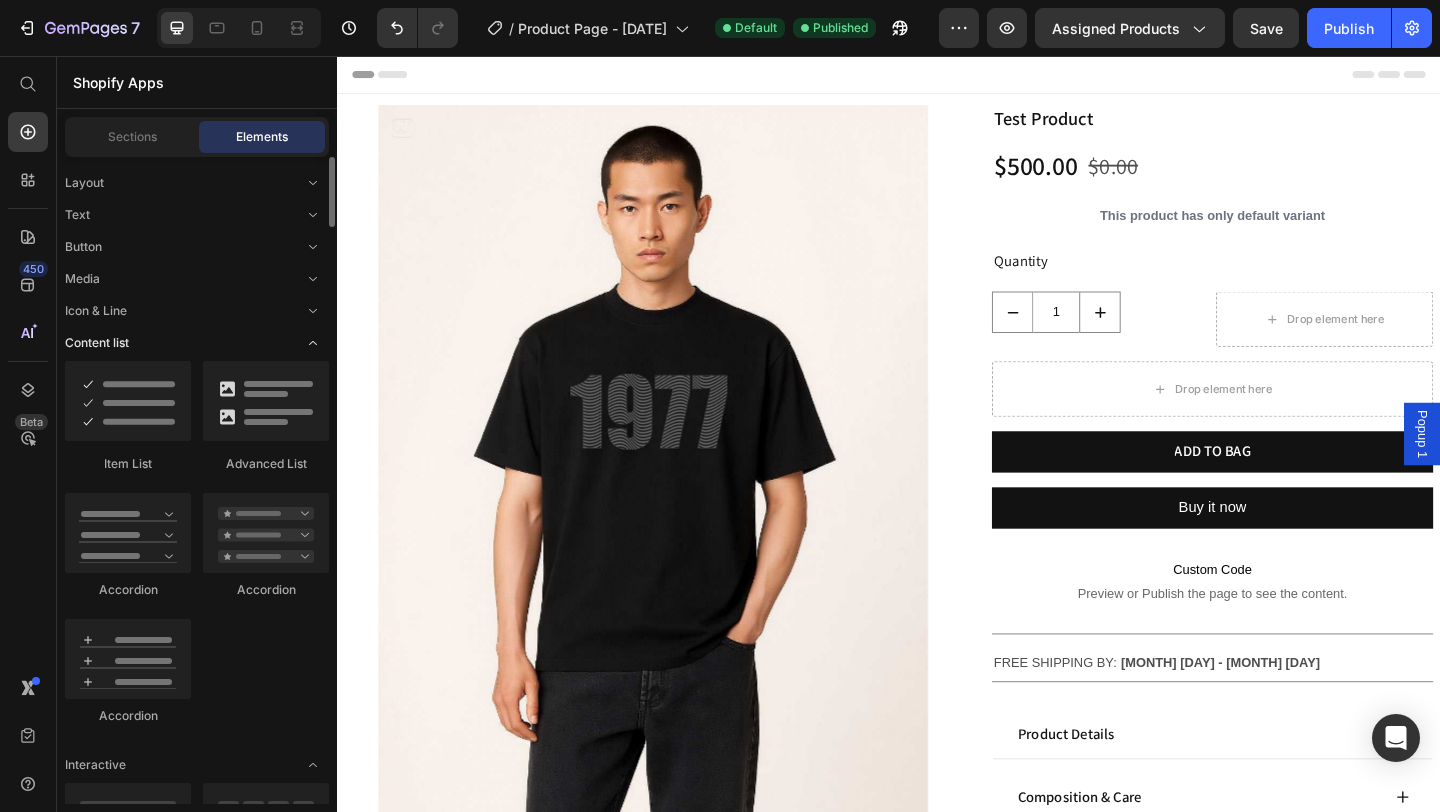 click 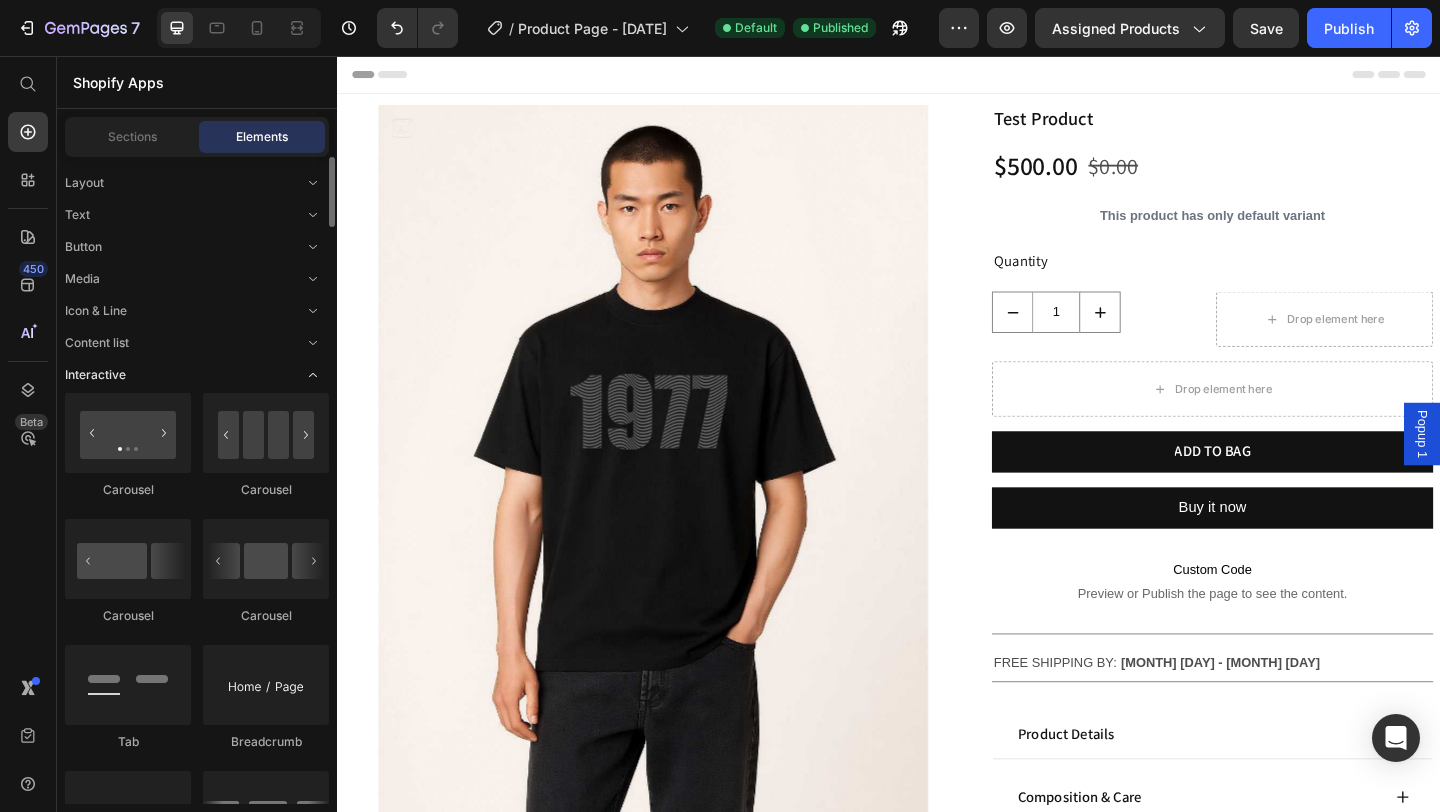 click 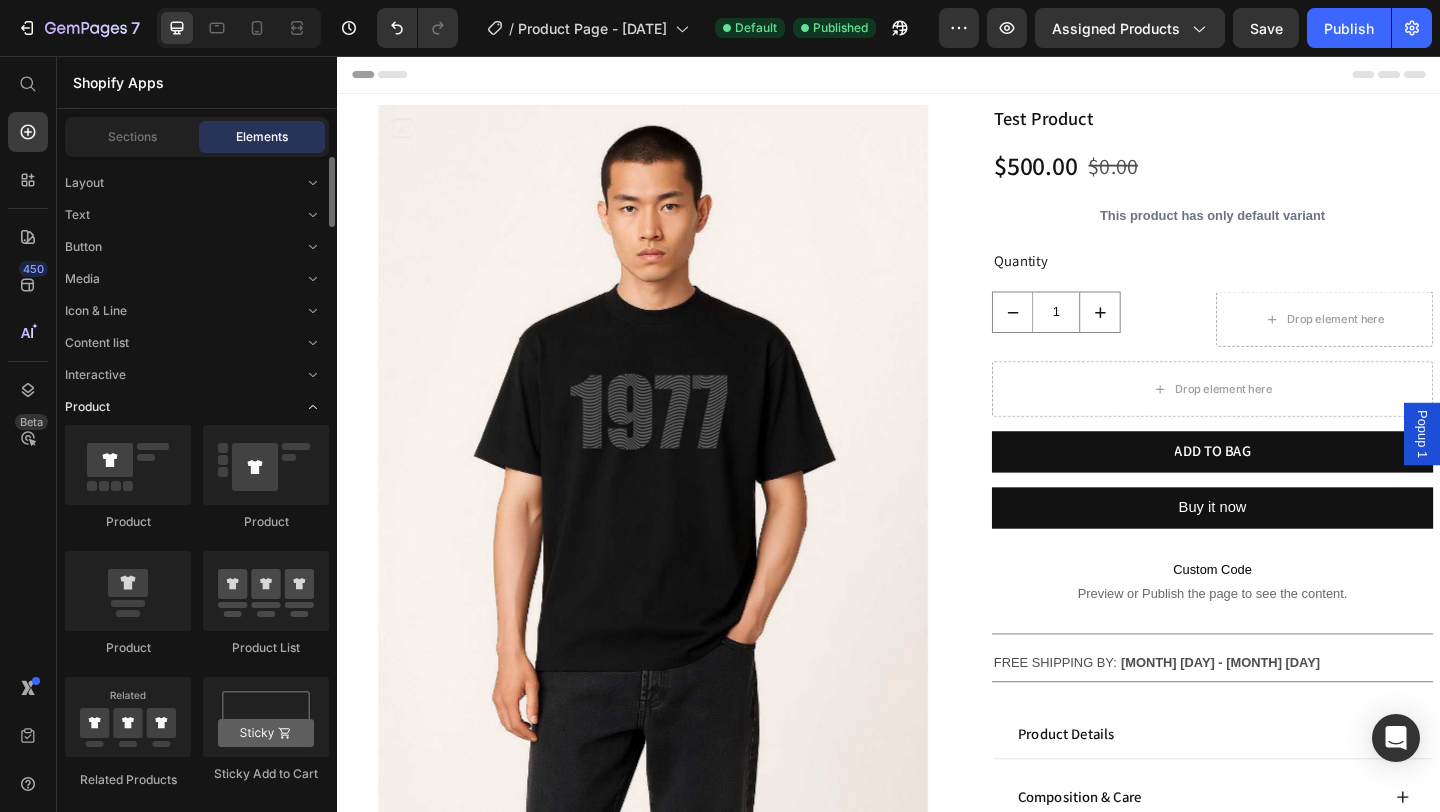 click 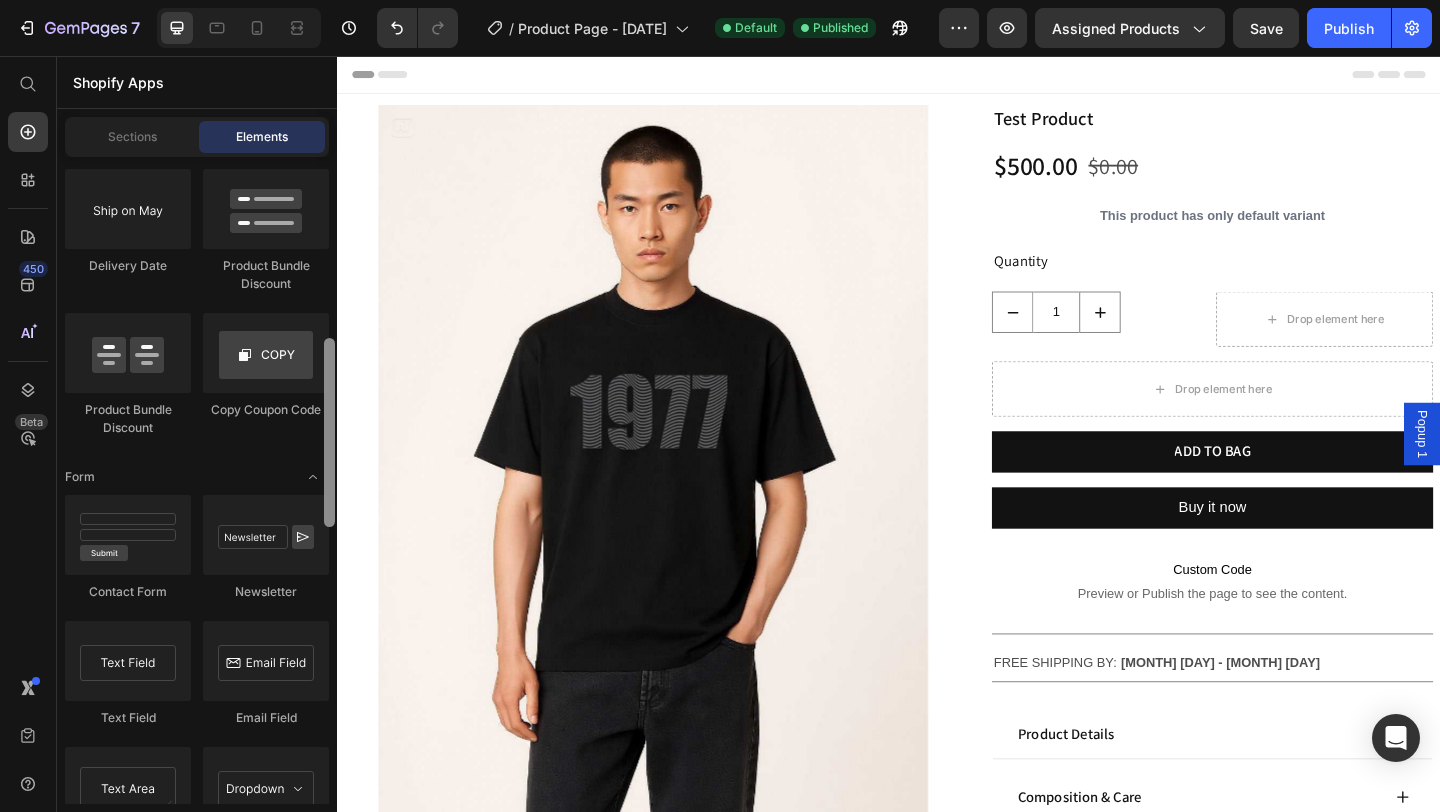 scroll, scrollTop: 576, scrollLeft: 0, axis: vertical 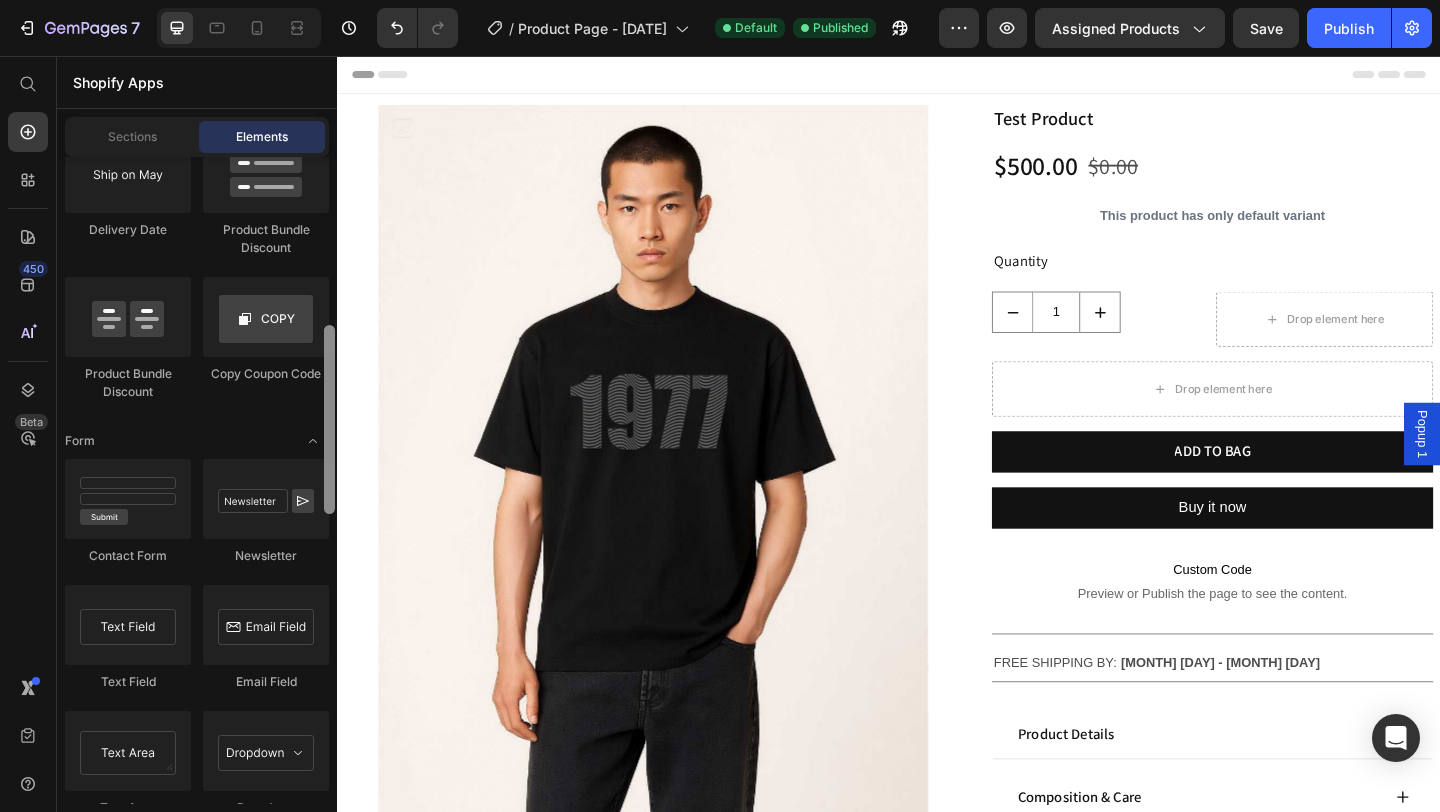 drag, startPoint x: 331, startPoint y: 197, endPoint x: 327, endPoint y: 260, distance: 63.126858 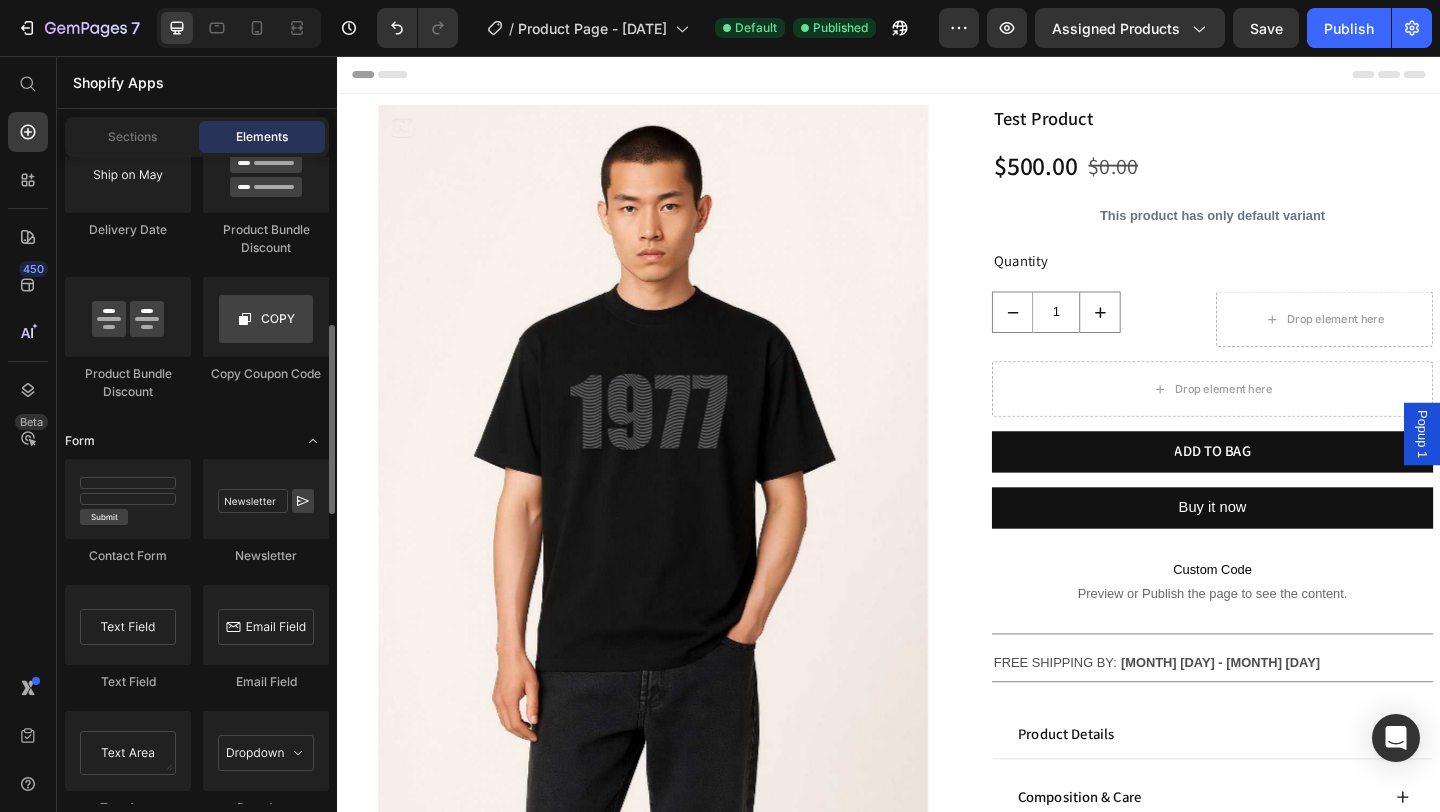 click 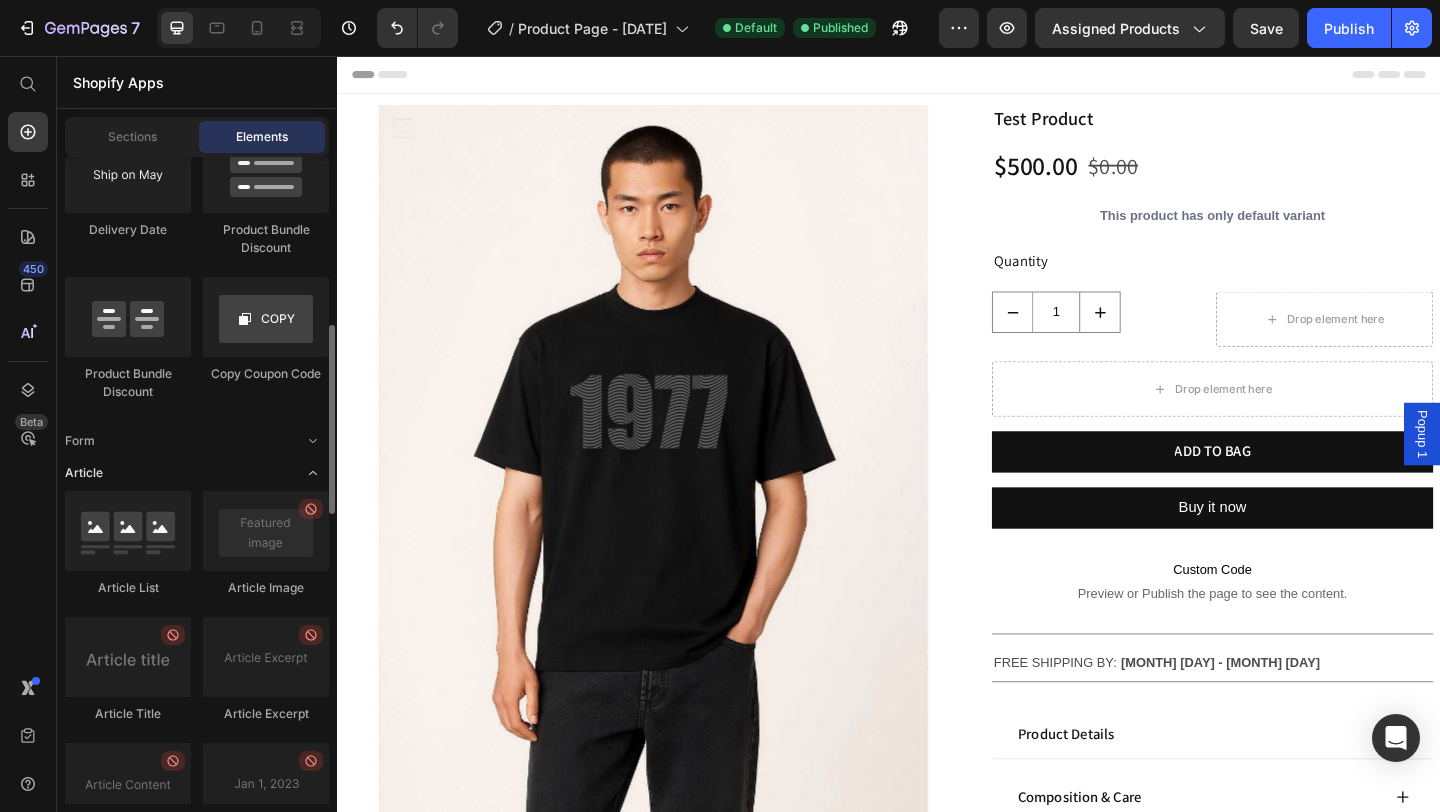 click 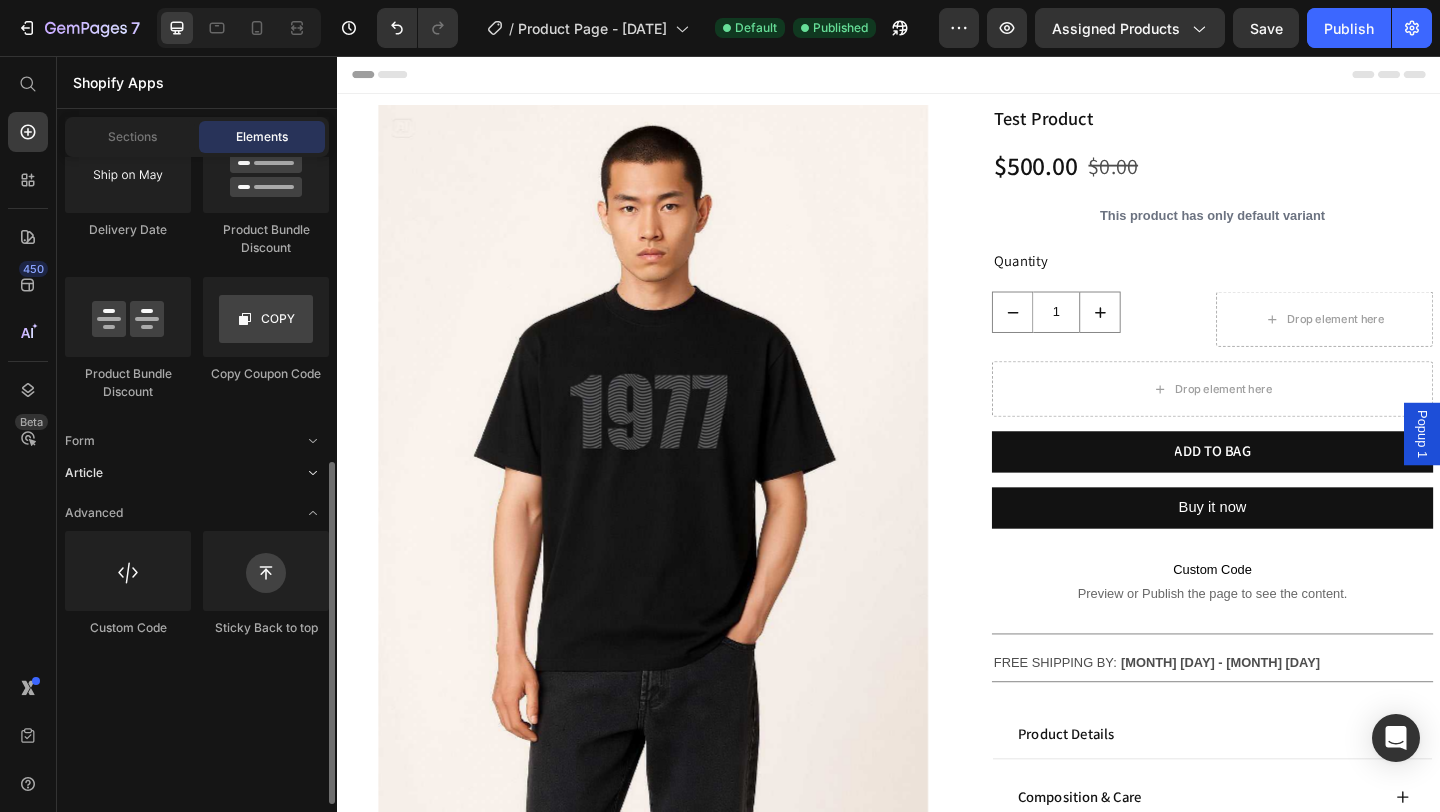 scroll, scrollTop: 576, scrollLeft: 0, axis: vertical 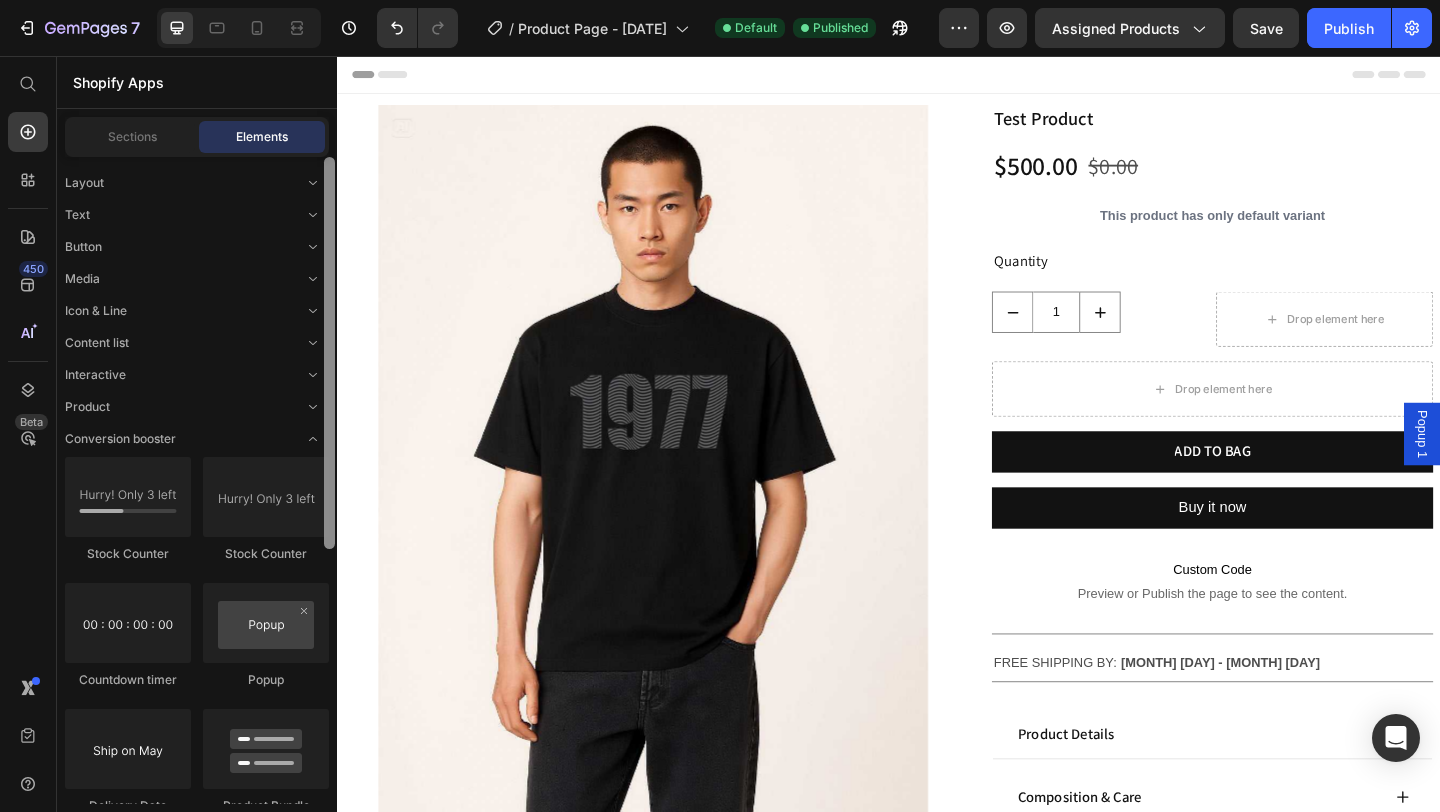drag, startPoint x: 332, startPoint y: 520, endPoint x: 332, endPoint y: 202, distance: 318 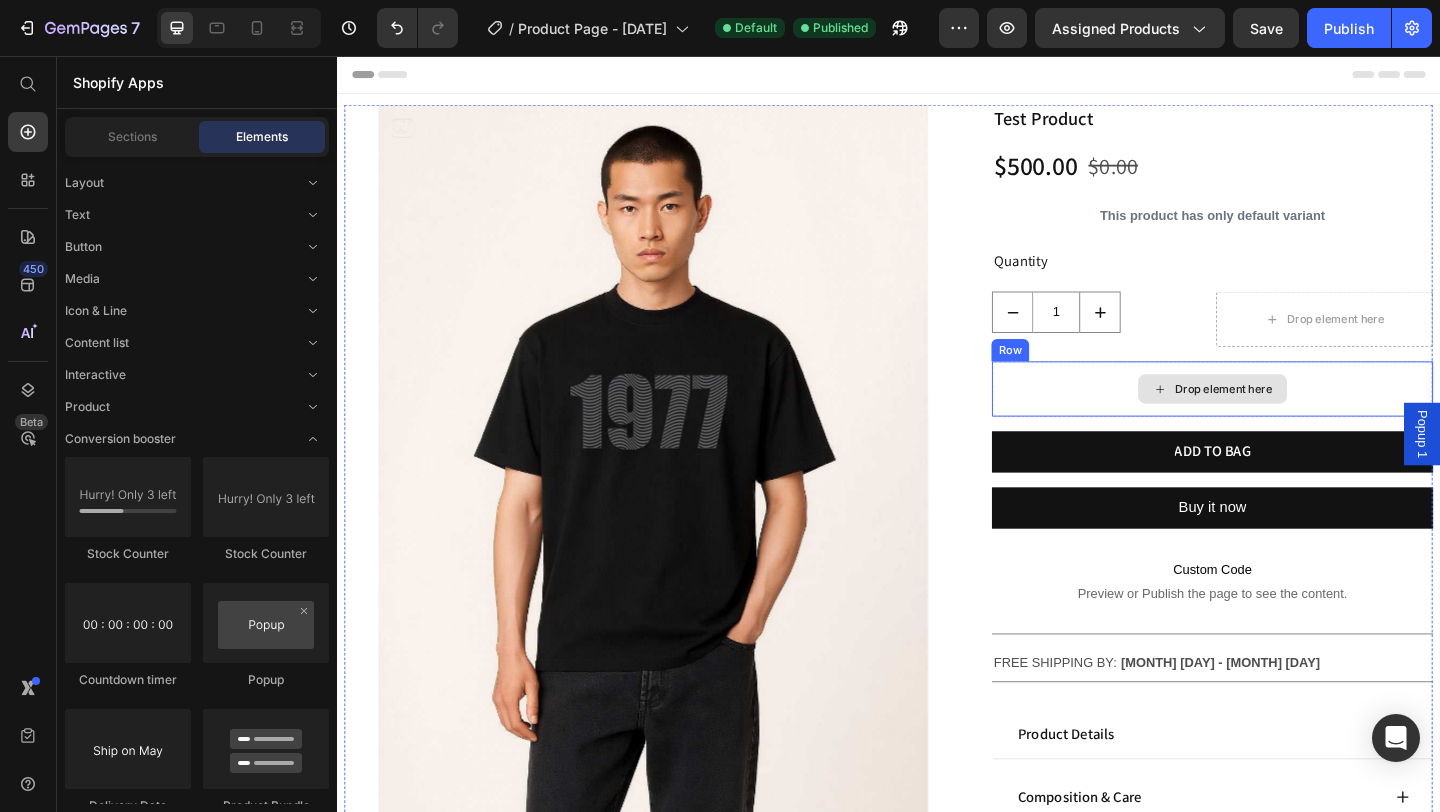 click 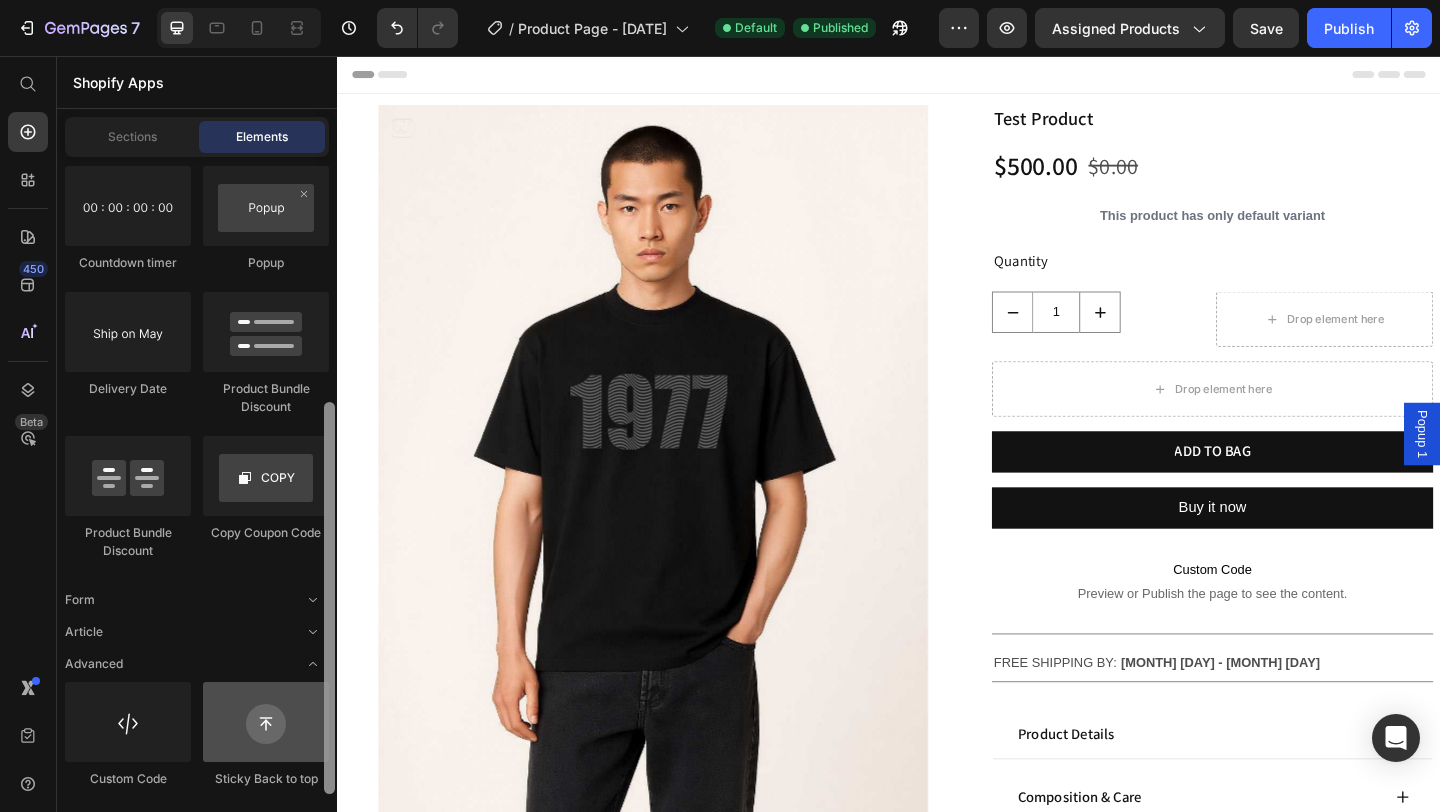 scroll, scrollTop: 419, scrollLeft: 0, axis: vertical 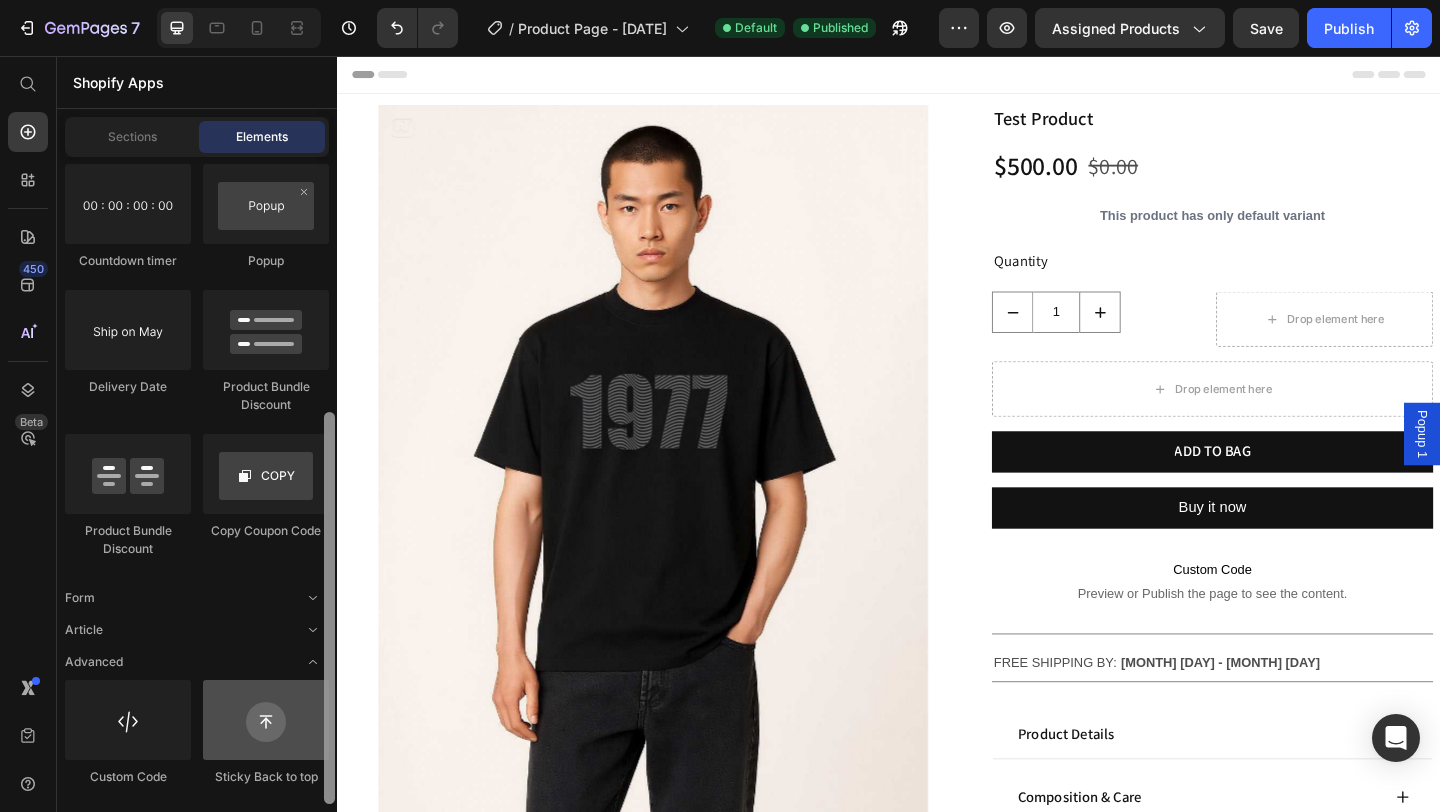 drag, startPoint x: 330, startPoint y: 459, endPoint x: 317, endPoint y: 757, distance: 298.28342 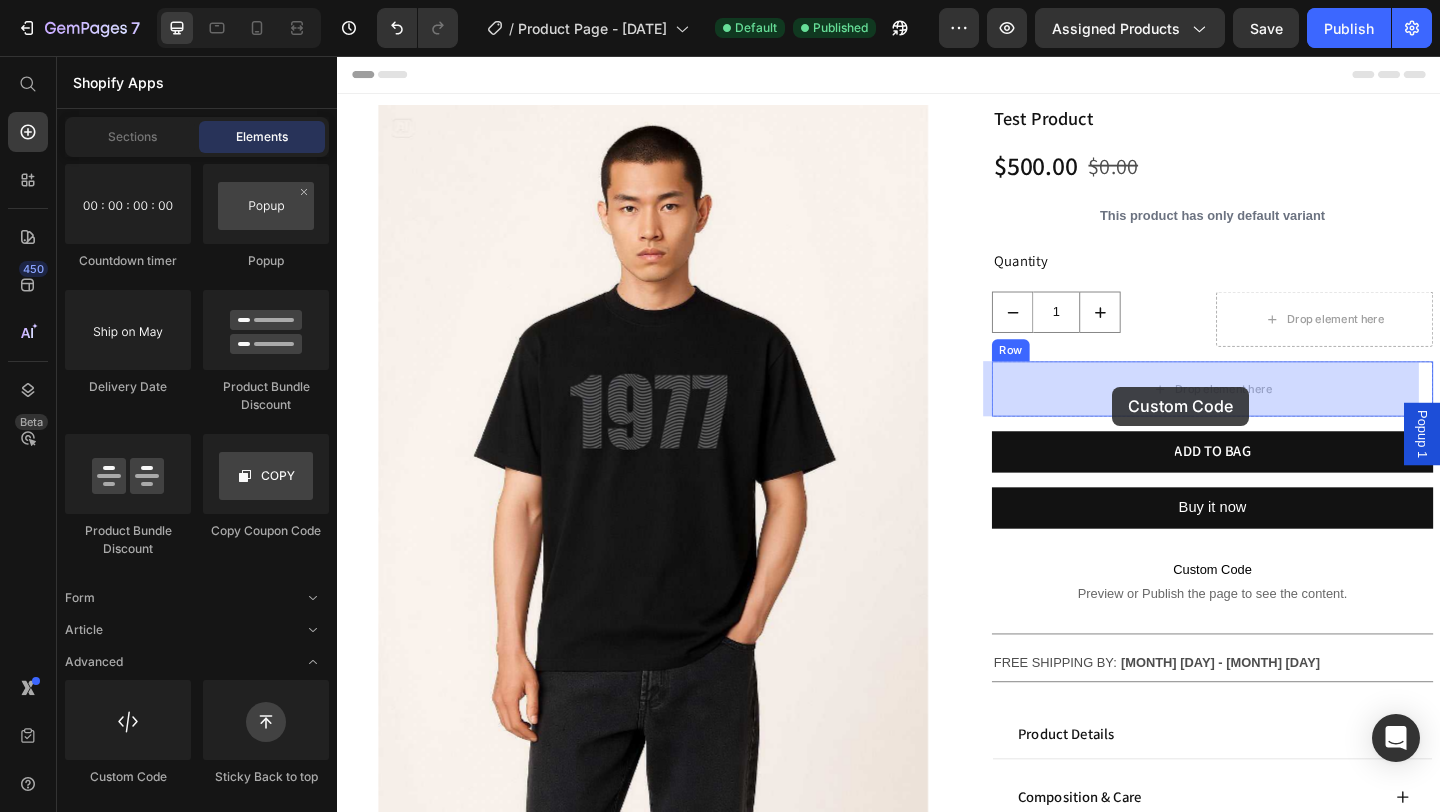 drag, startPoint x: 468, startPoint y: 781, endPoint x: 1180, endPoint y: 416, distance: 800.1056 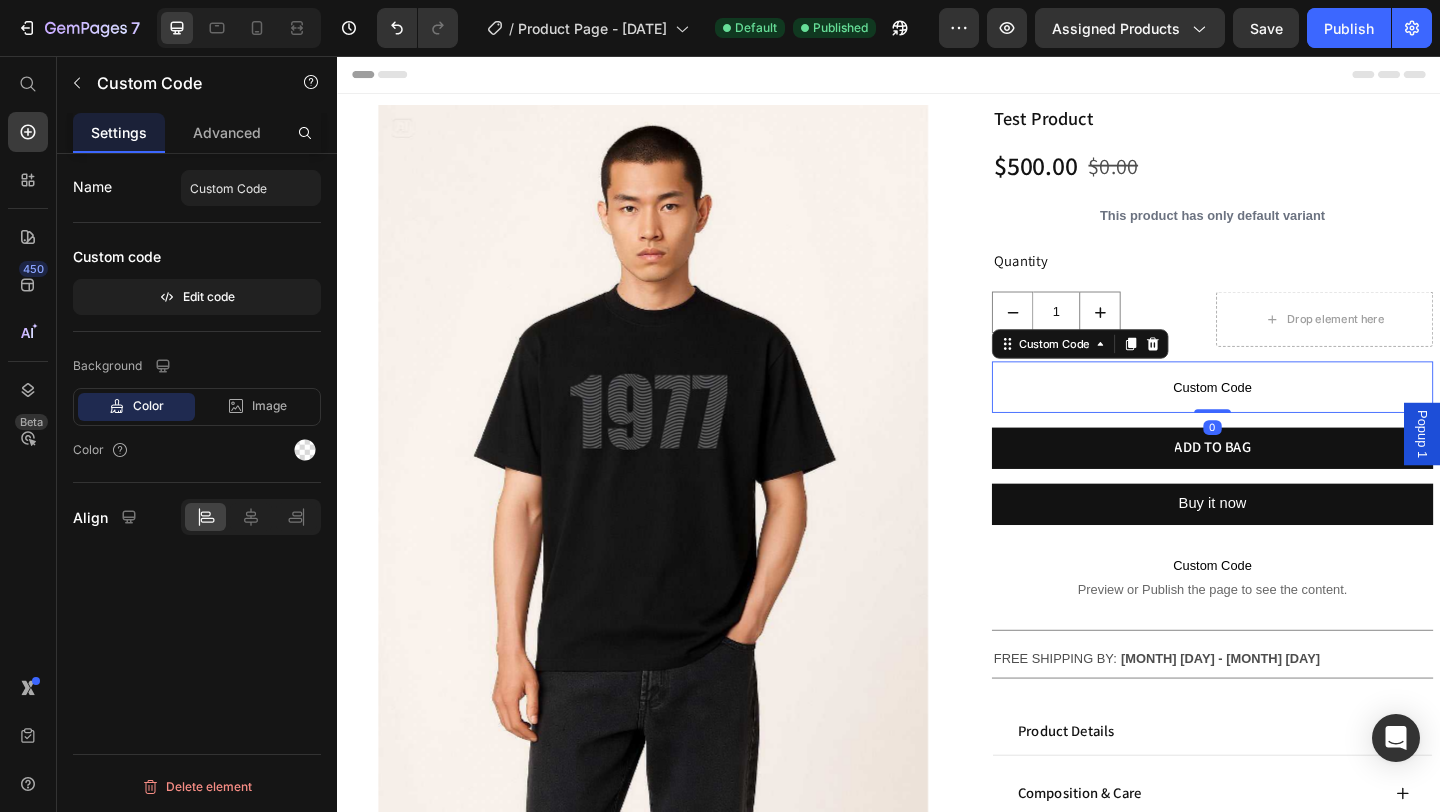 click on "Custom Code" at bounding box center [1289, 416] 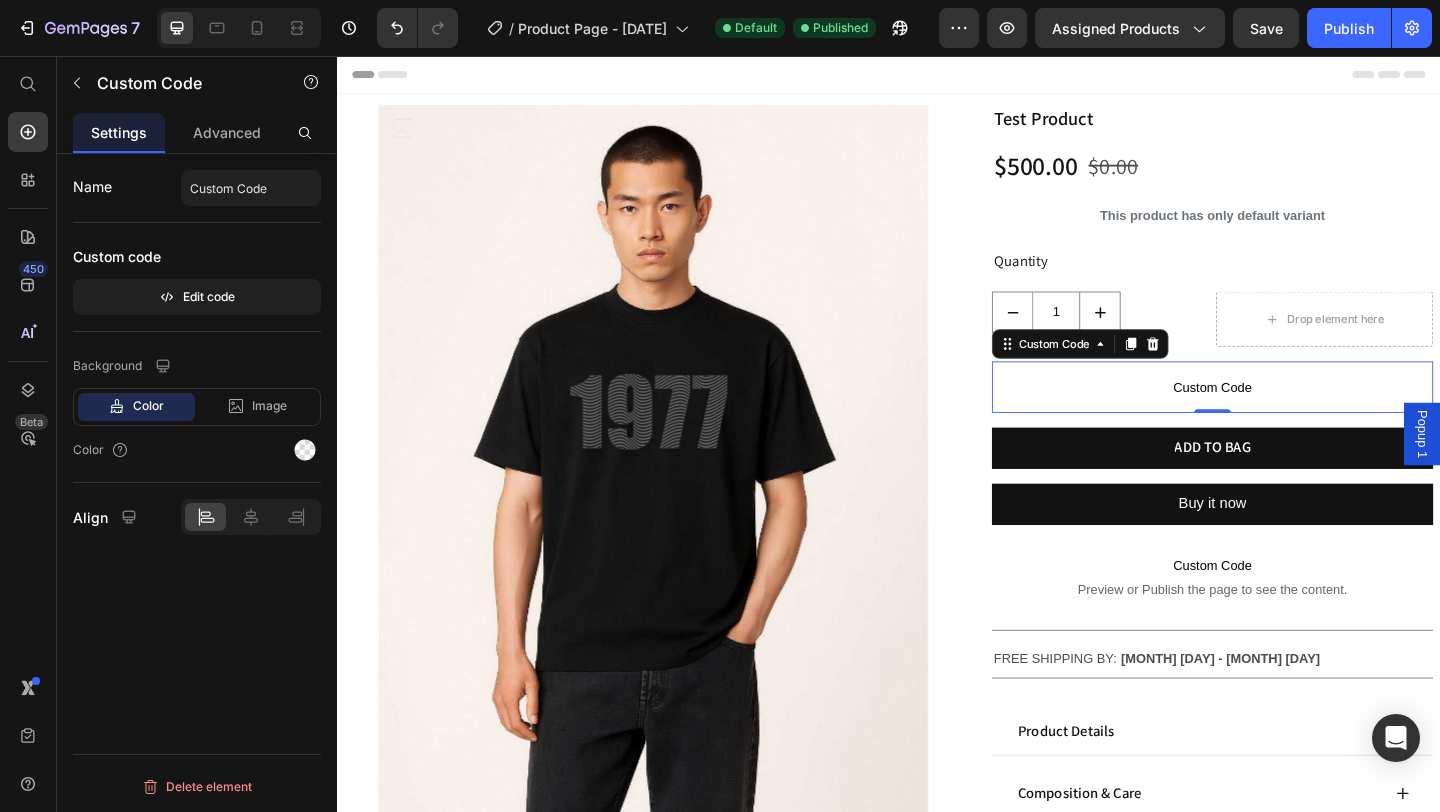 click on "Custom Code" at bounding box center (1289, 416) 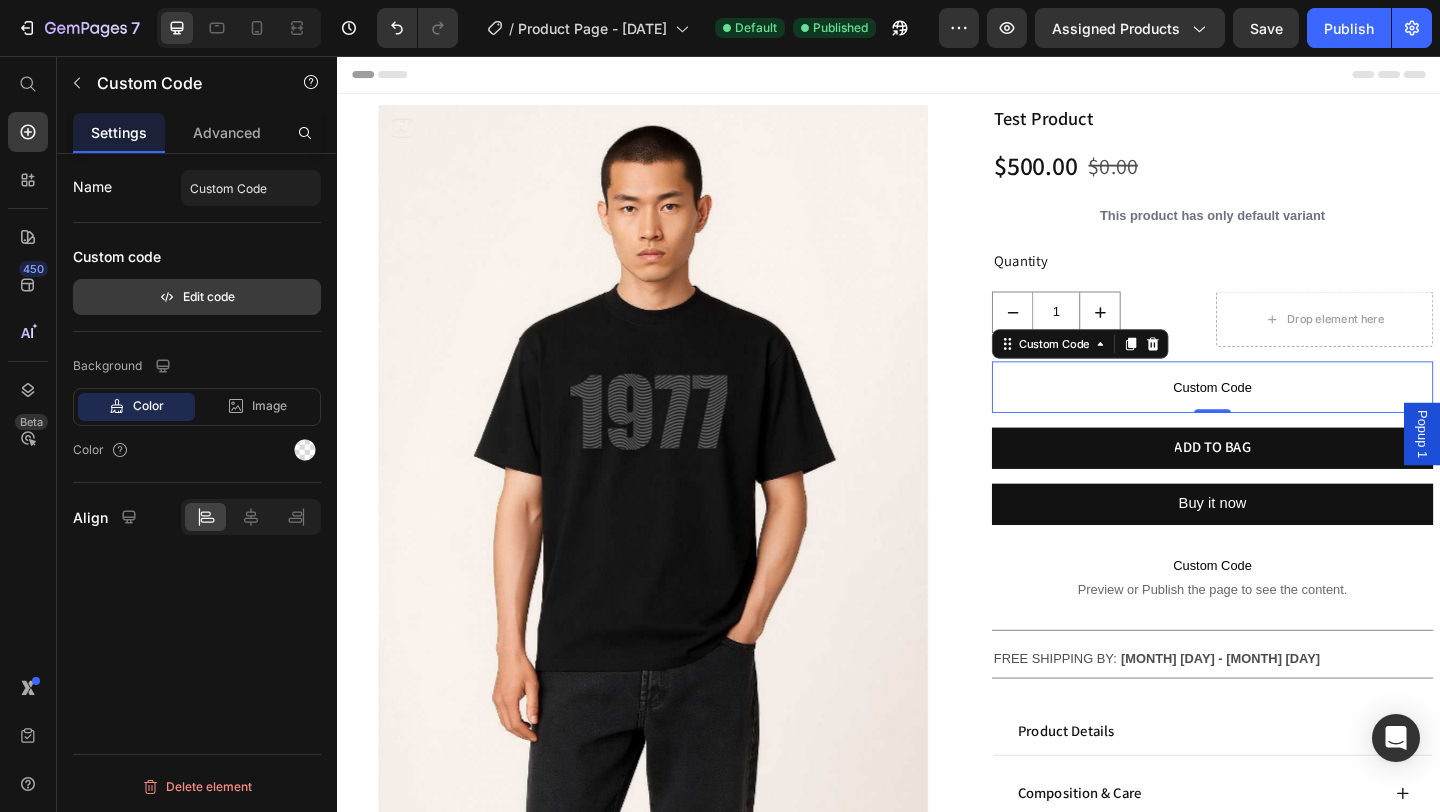 click on "Edit code" at bounding box center [197, 297] 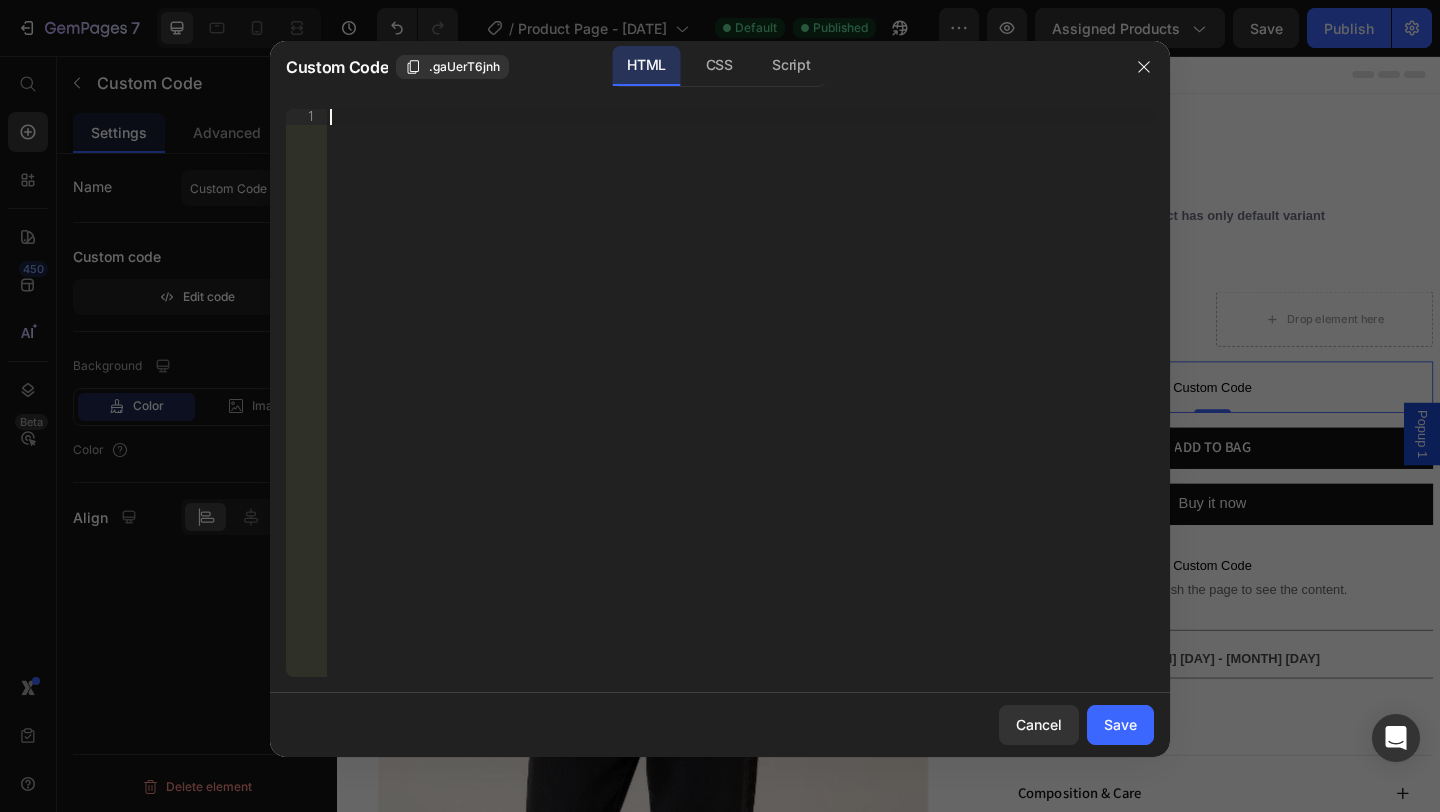 click on "Insert the 3rd-party installation code, HTML code, or Liquid code to display custom content." at bounding box center [740, 409] 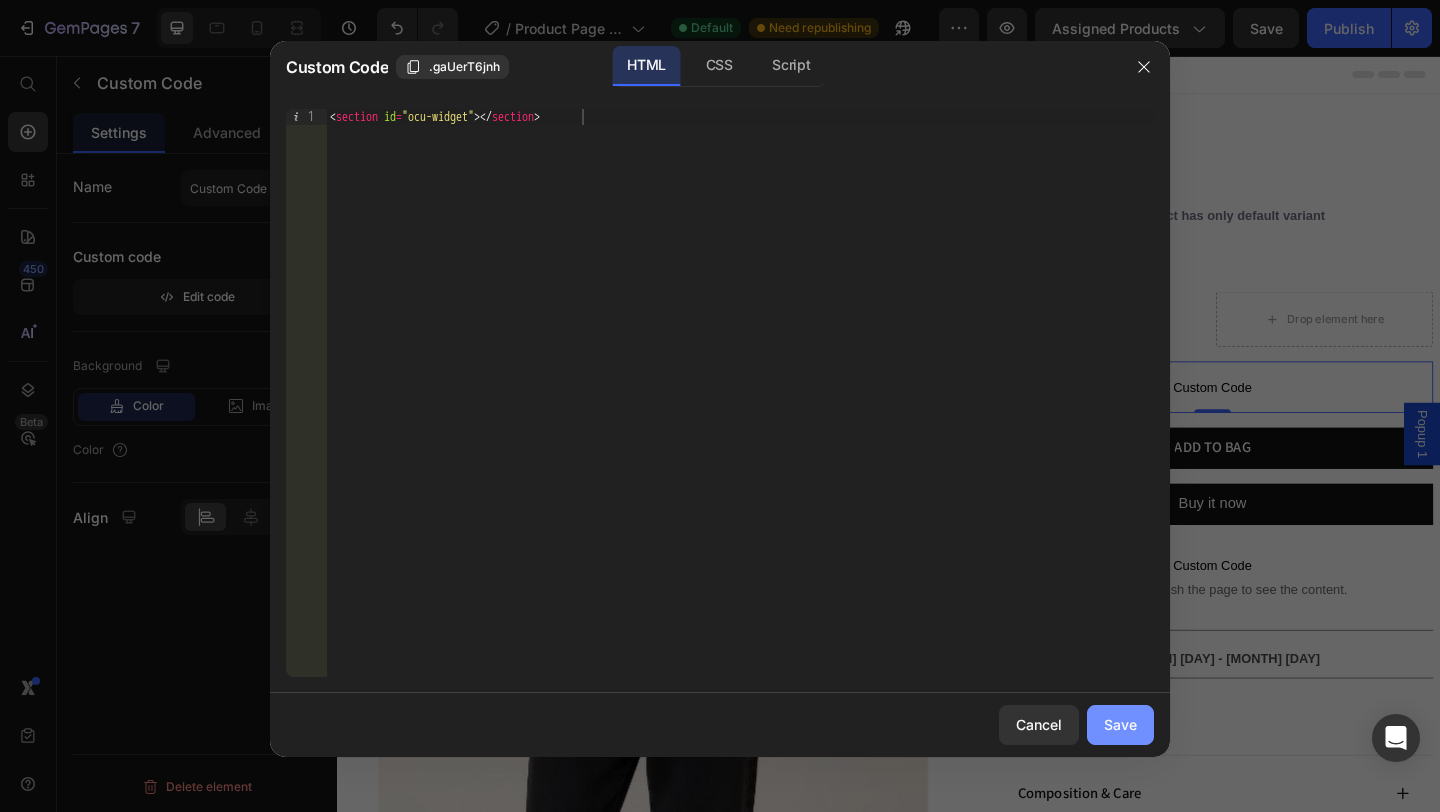 click on "Save" at bounding box center [1120, 724] 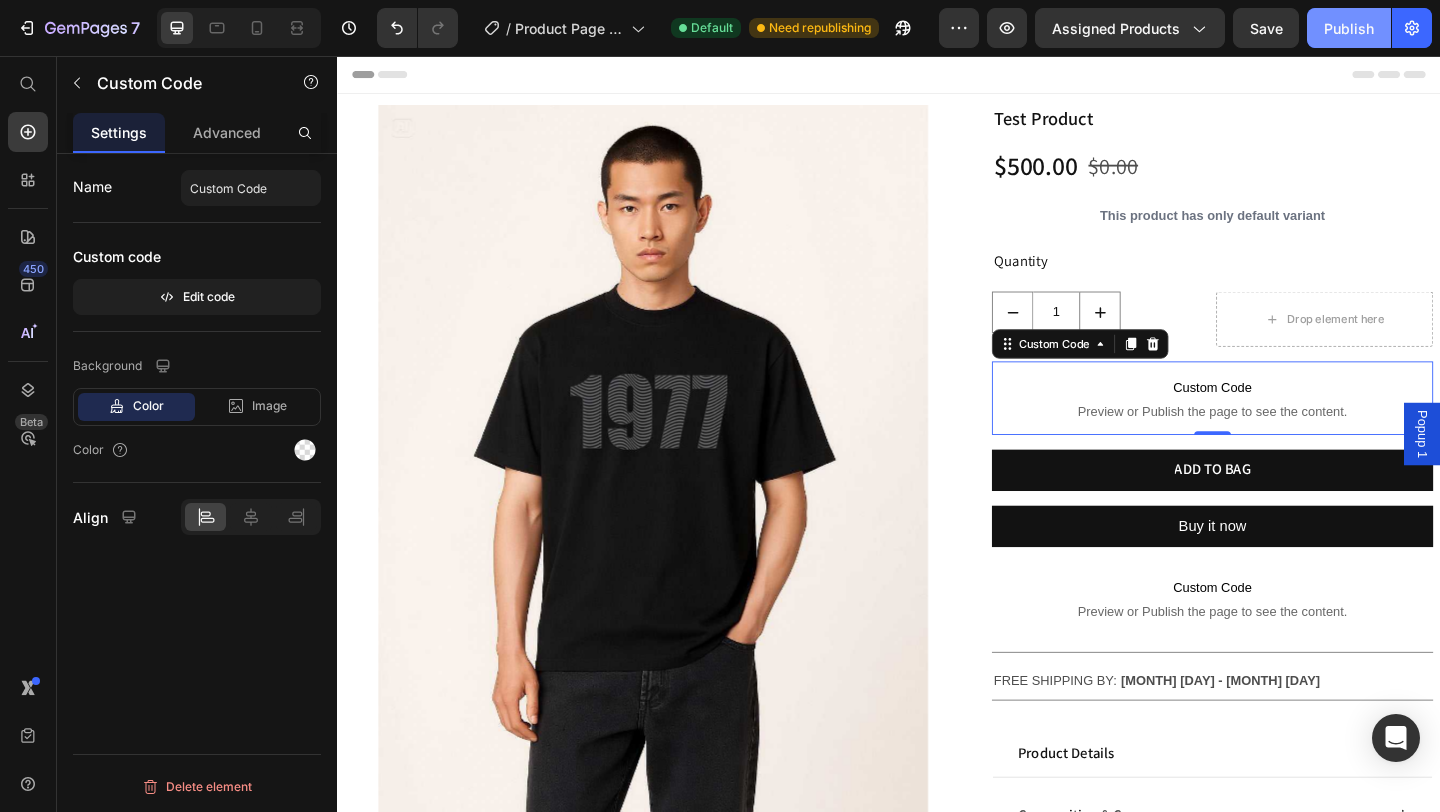 click on "Publish" at bounding box center (1349, 28) 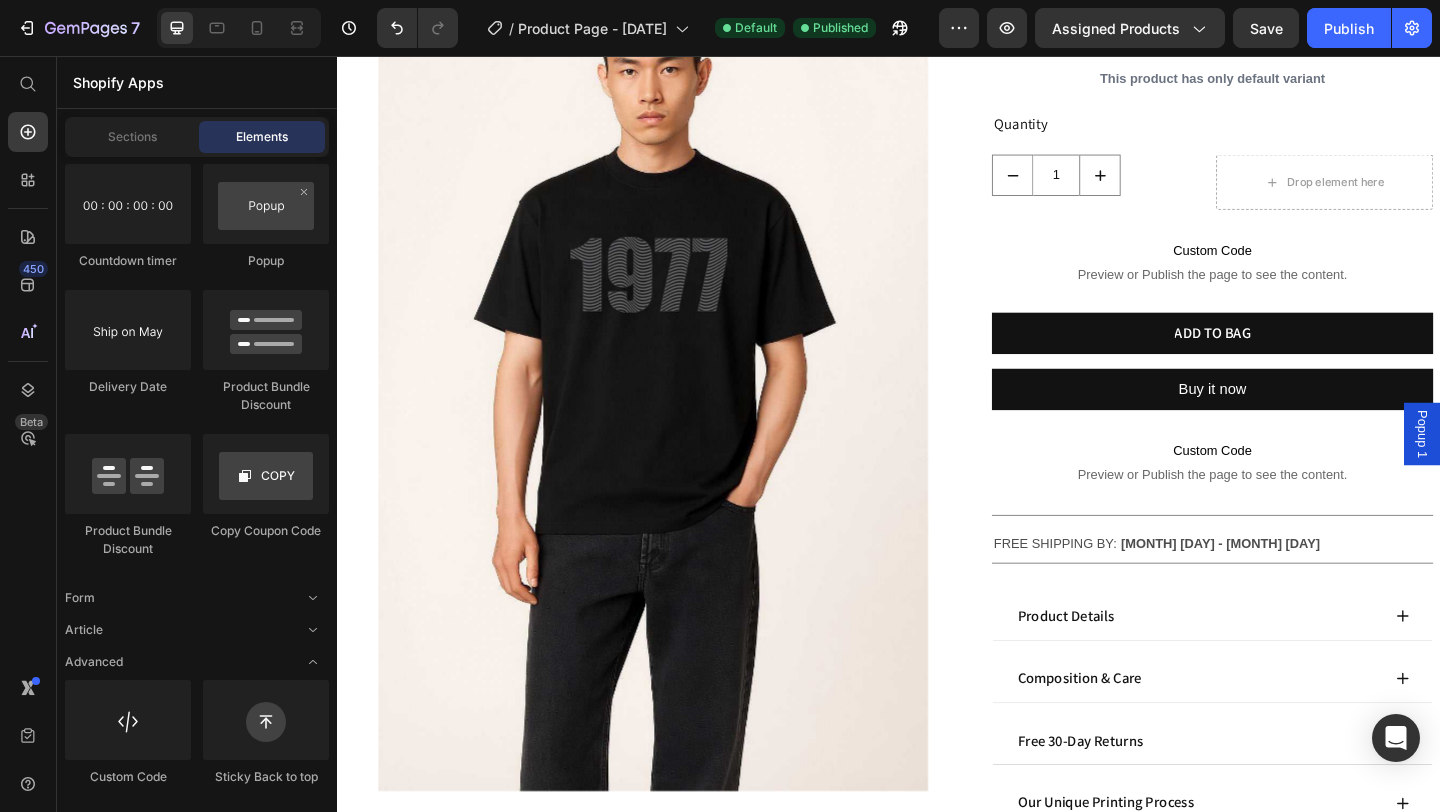 scroll, scrollTop: 121, scrollLeft: 0, axis: vertical 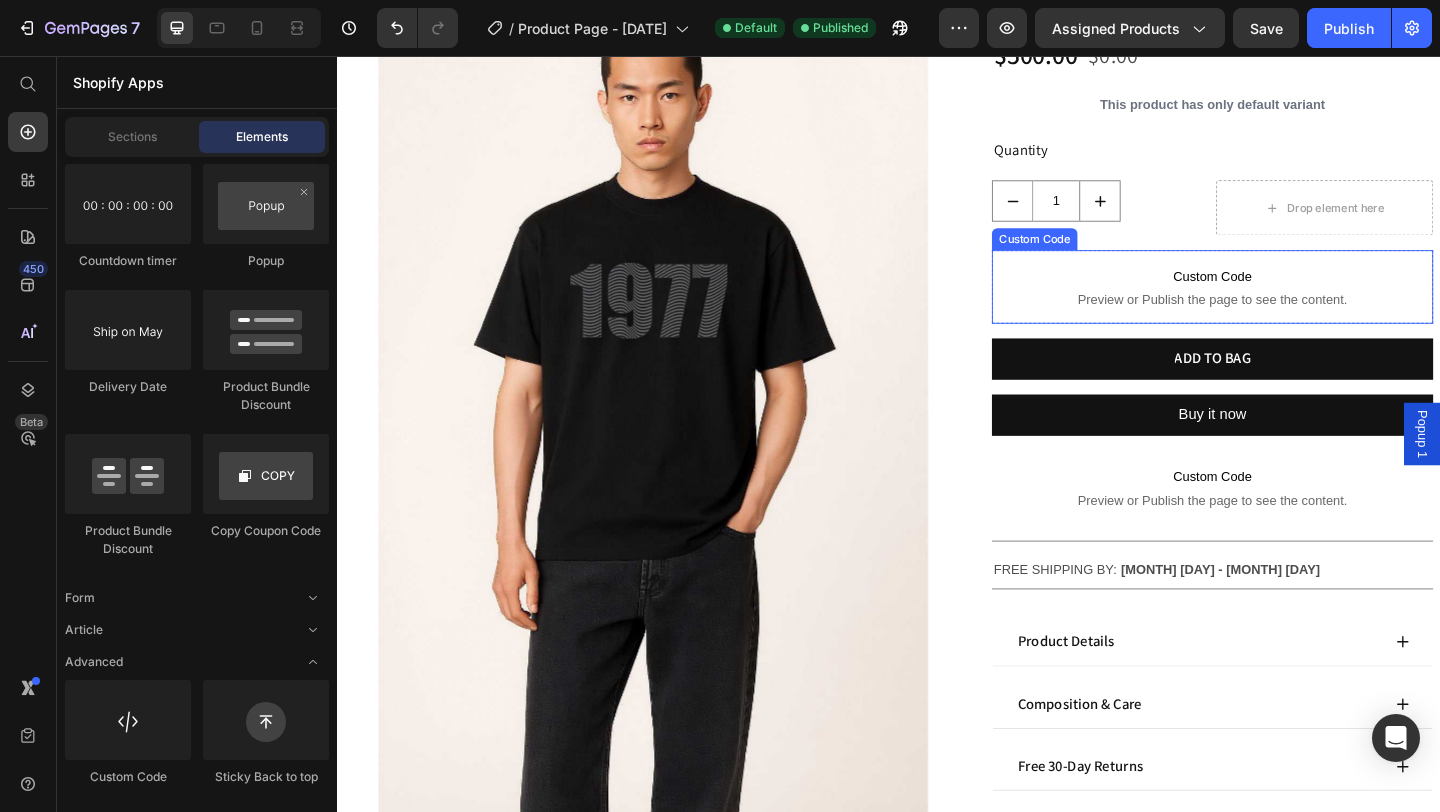 click on "Custom Code" at bounding box center [1289, 295] 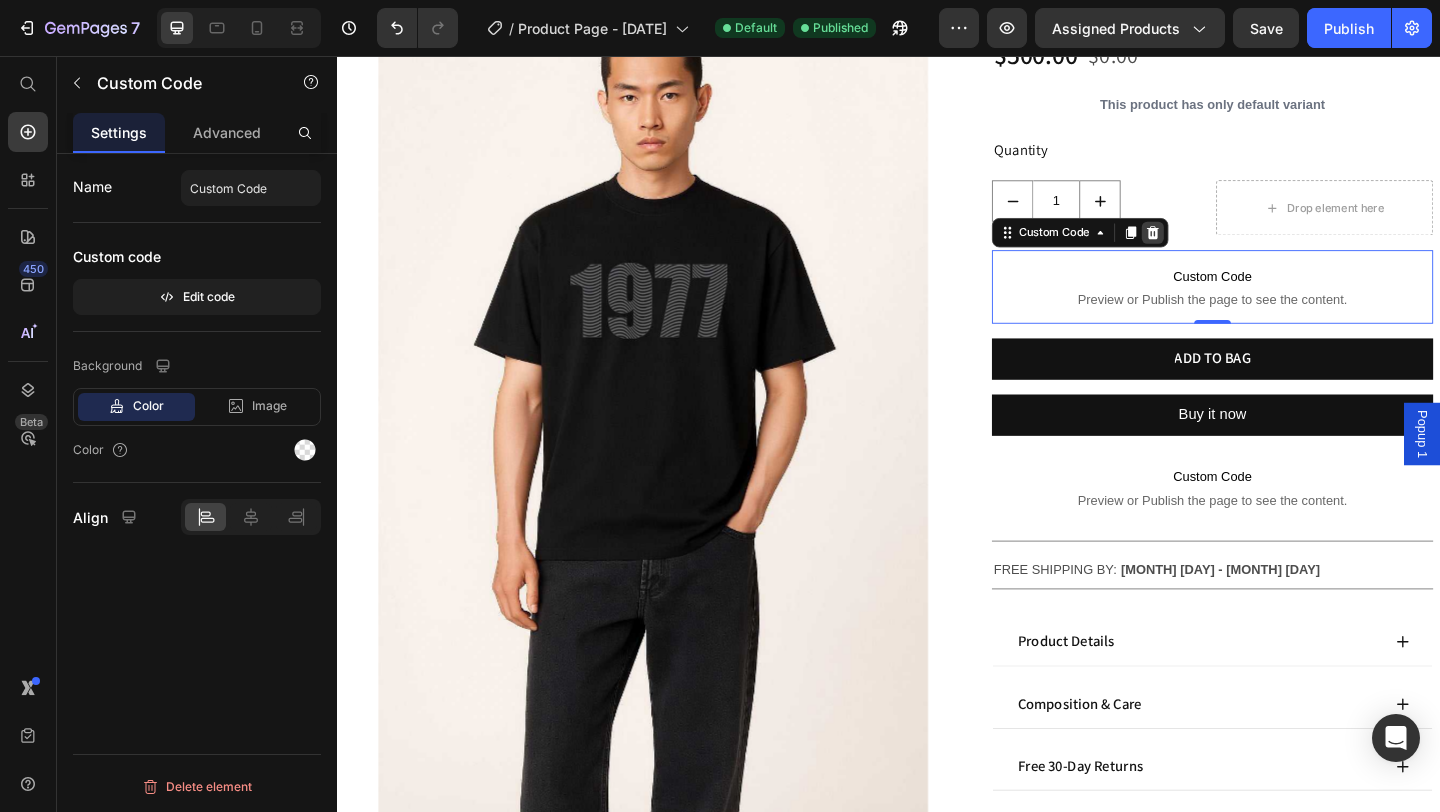 click 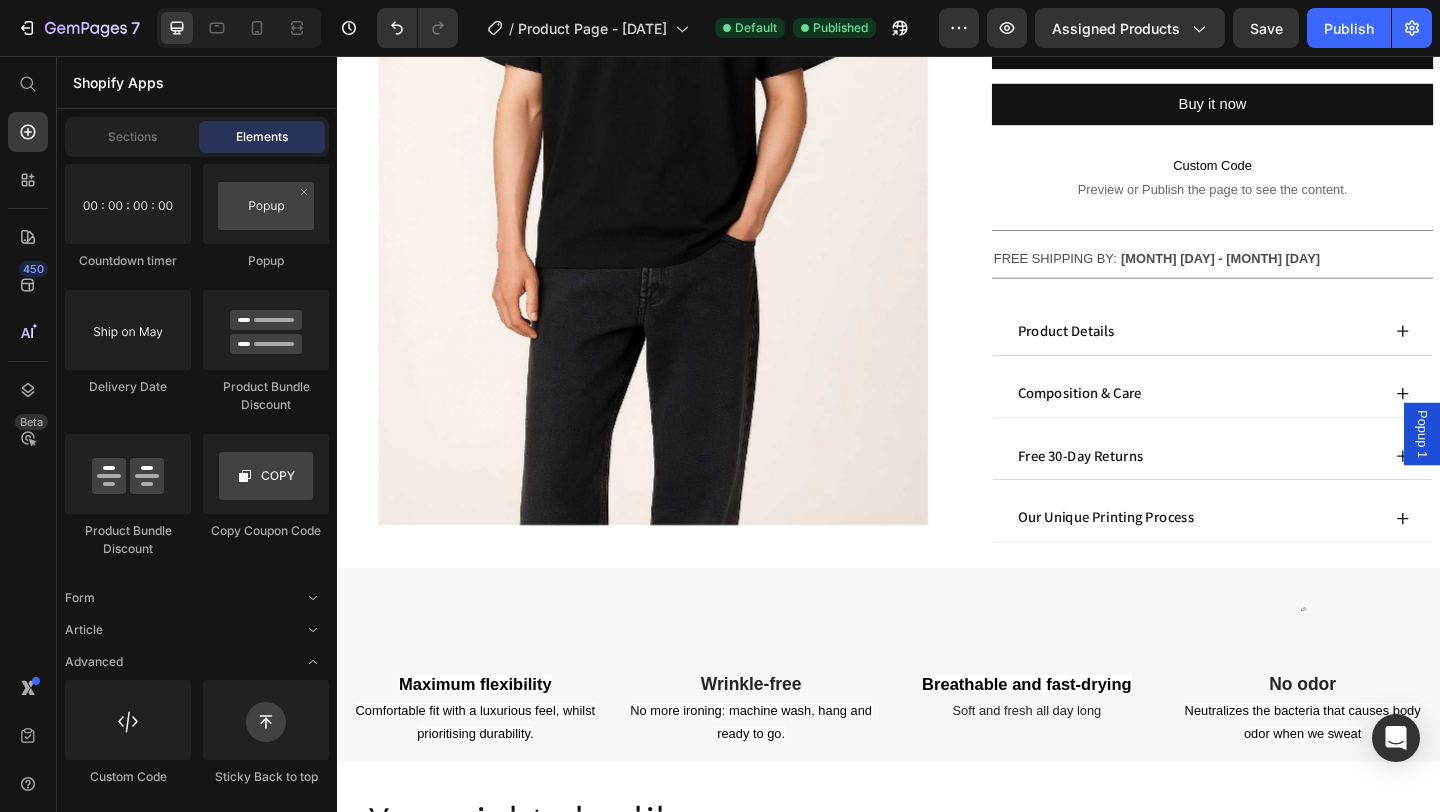 scroll, scrollTop: 440, scrollLeft: 0, axis: vertical 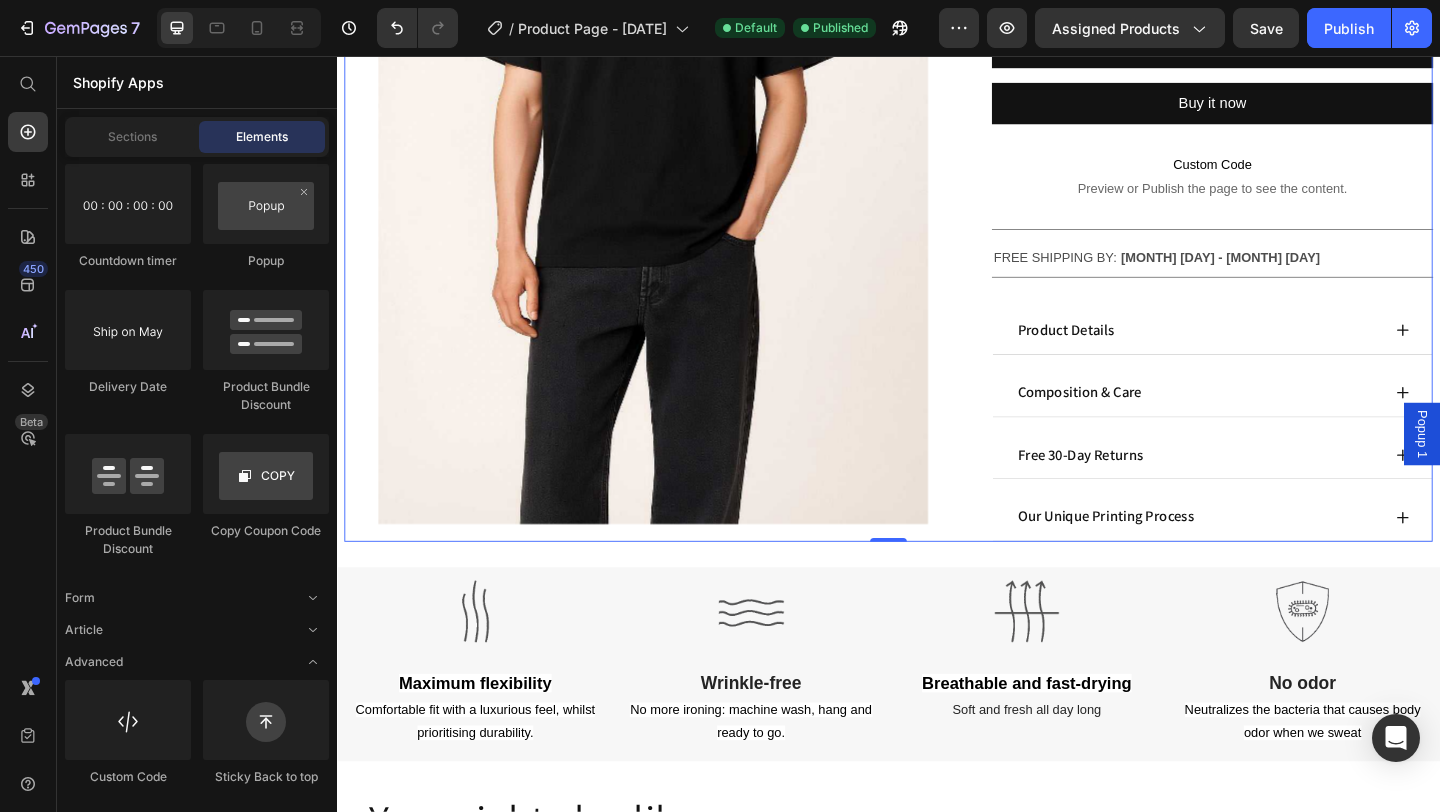 click on "Product Images" at bounding box center [681, 126] 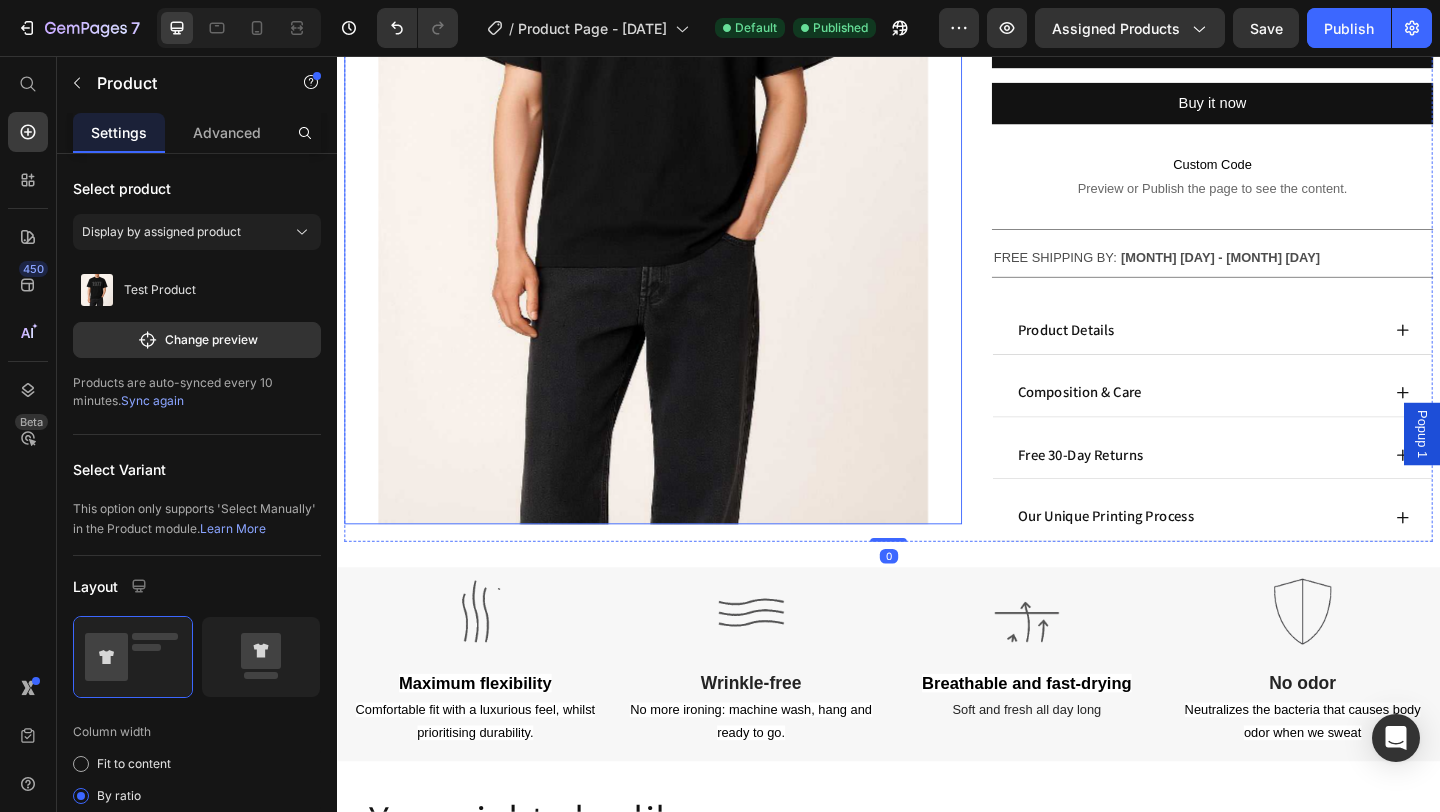 click at bounding box center [681, 117] 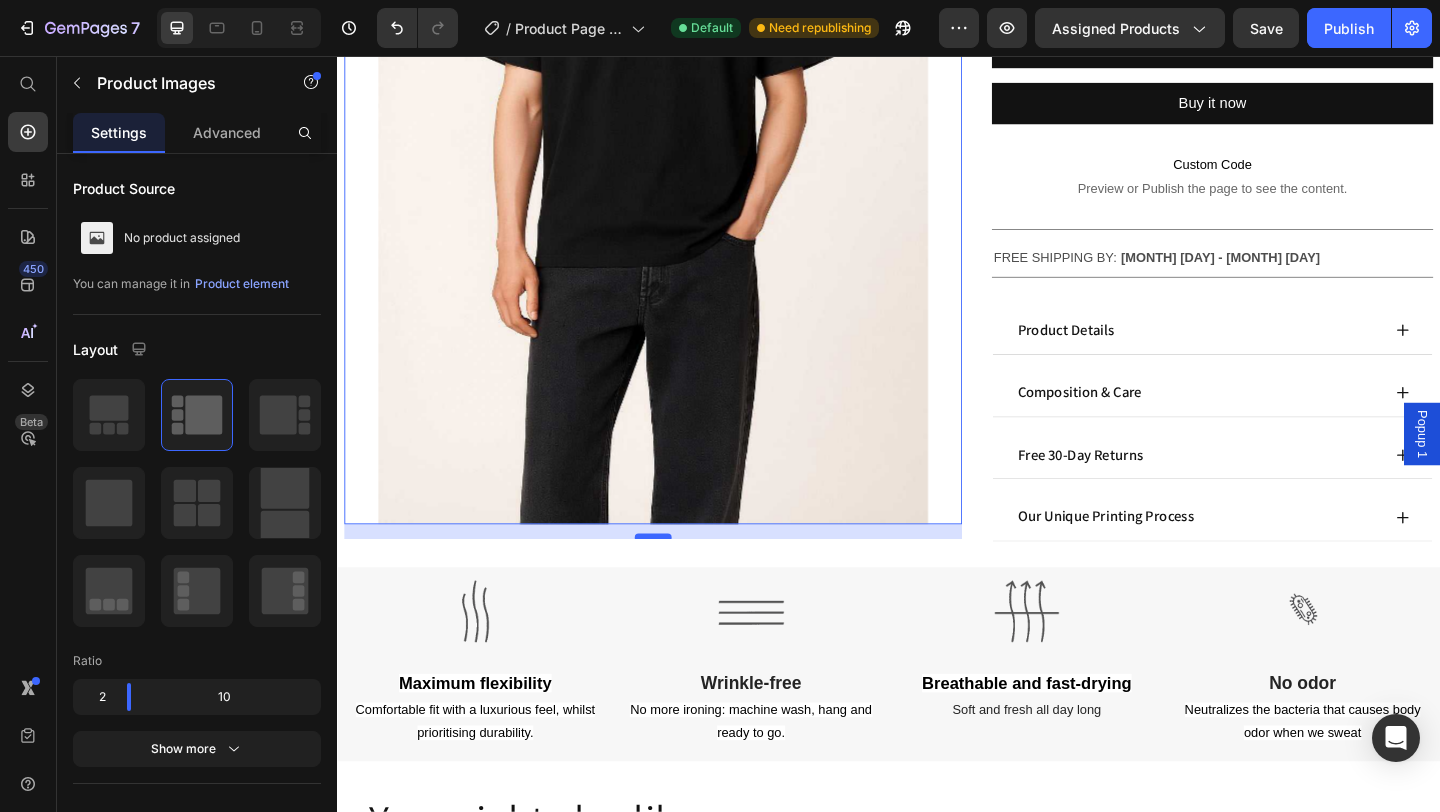 click at bounding box center [681, 578] 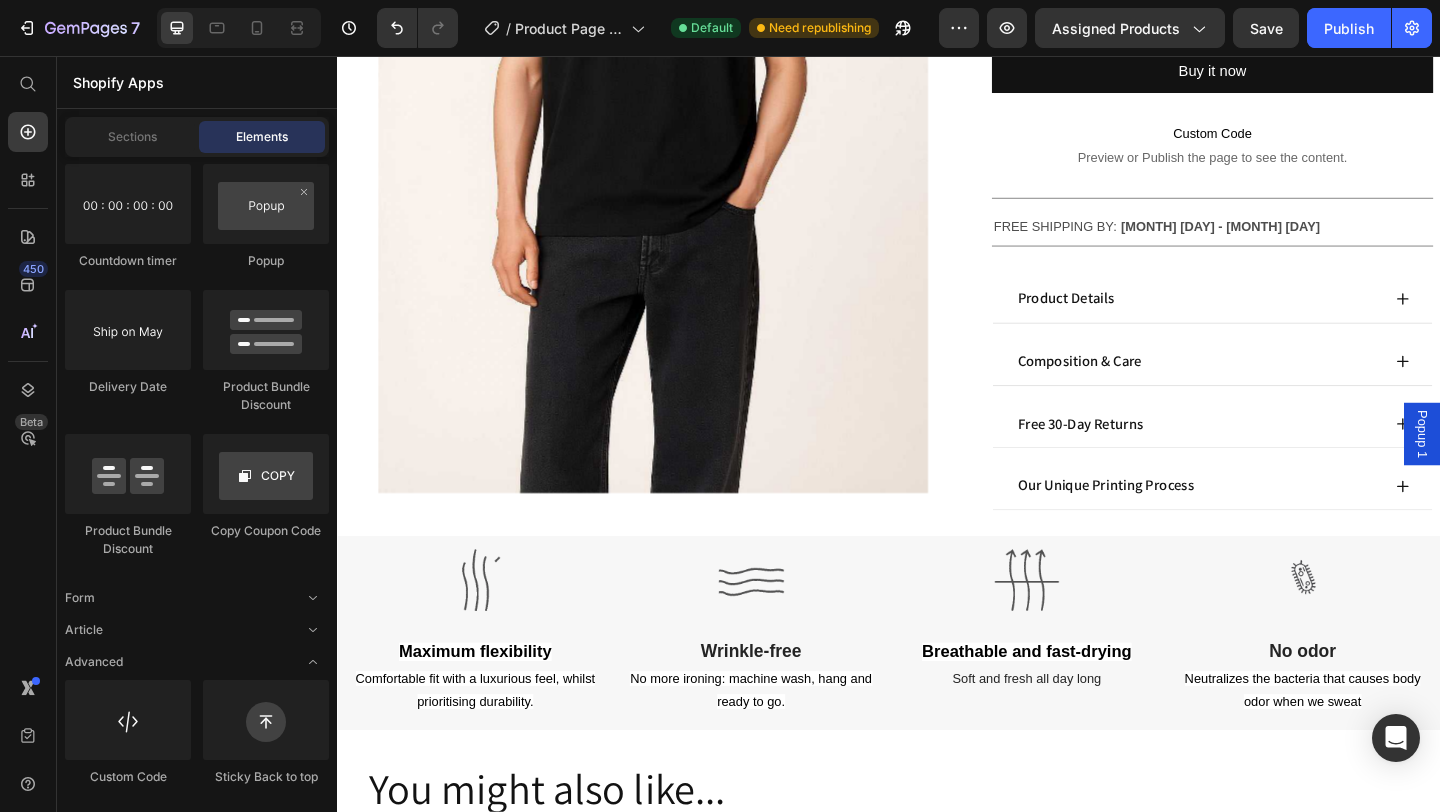scroll, scrollTop: 462, scrollLeft: 0, axis: vertical 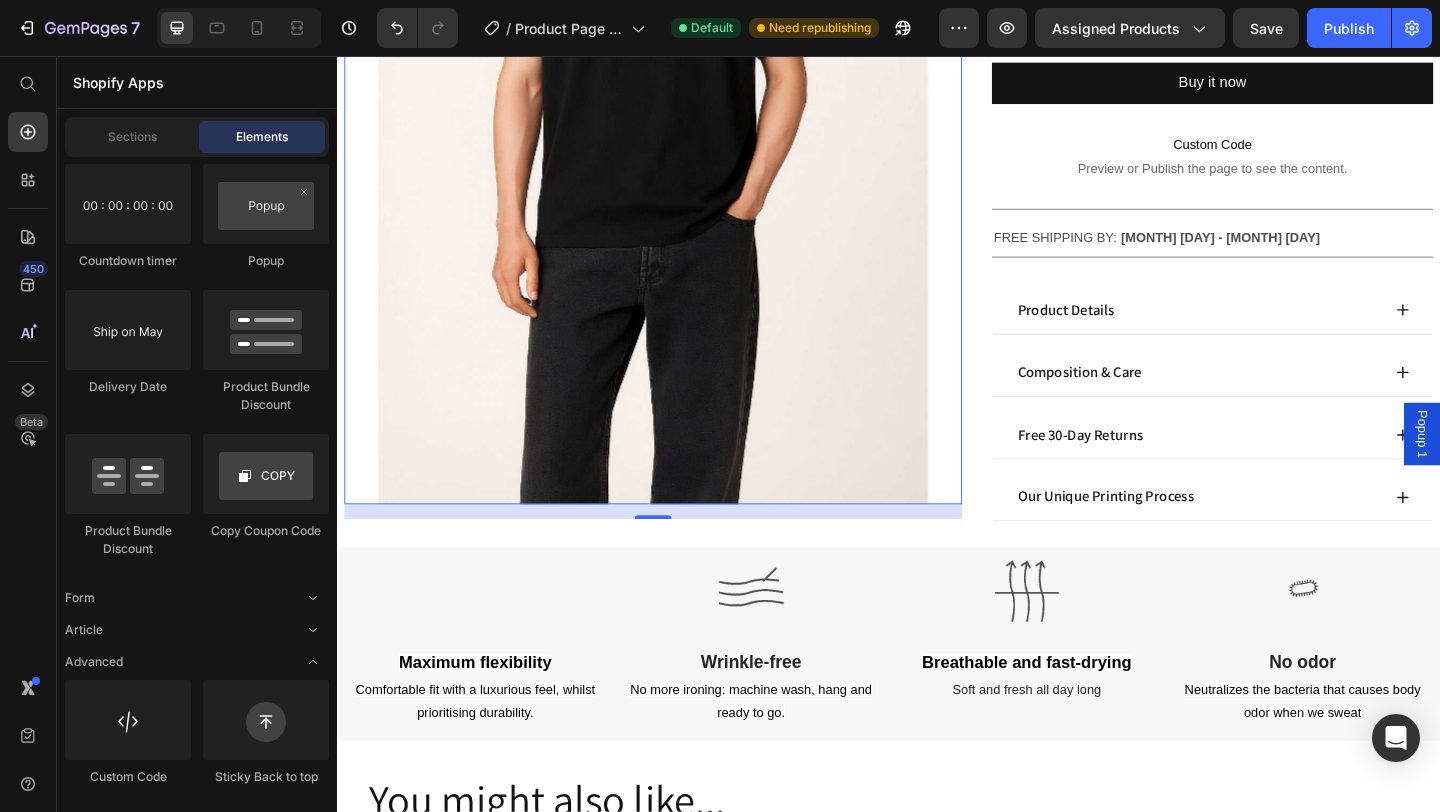 click at bounding box center [681, 95] 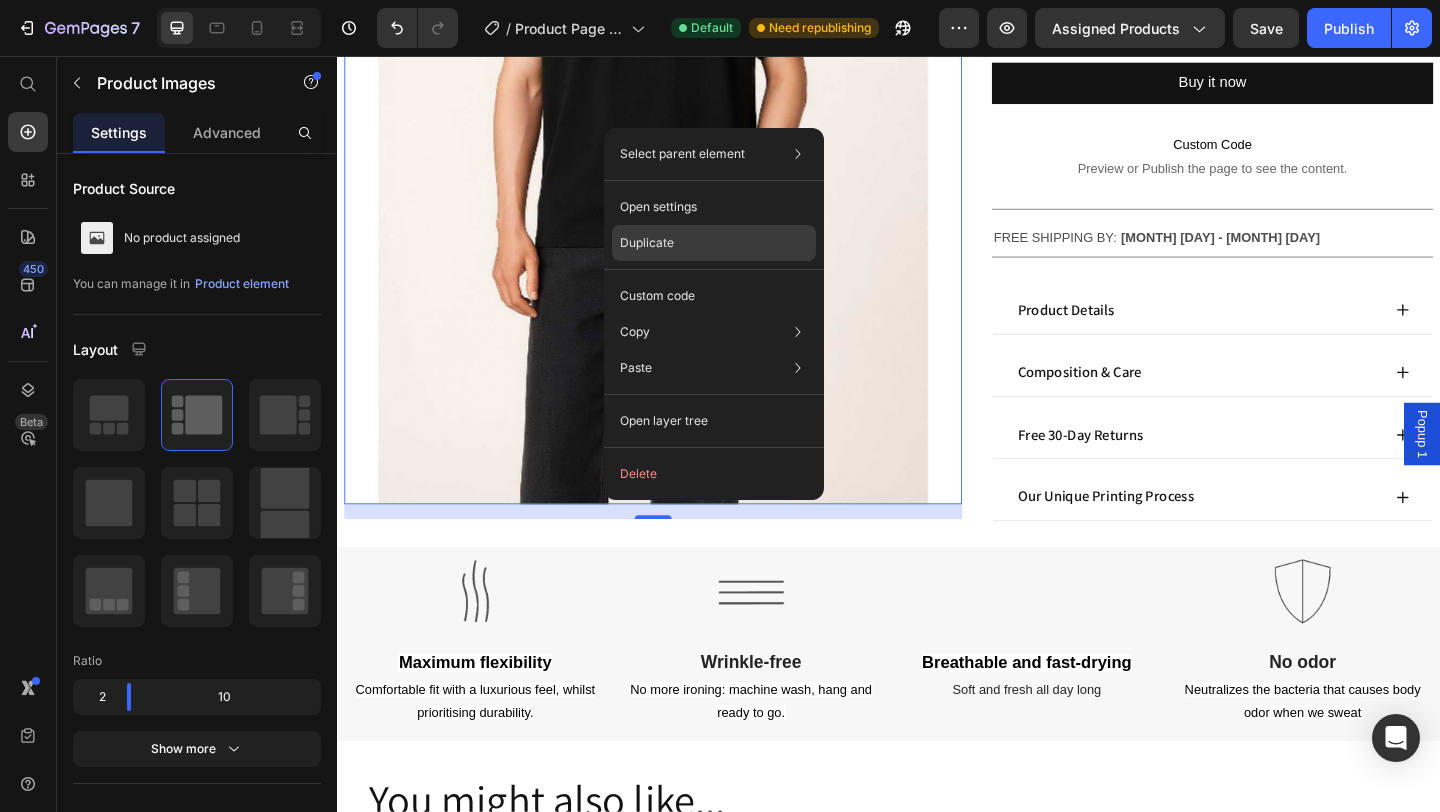 click on "Duplicate" at bounding box center (647, 243) 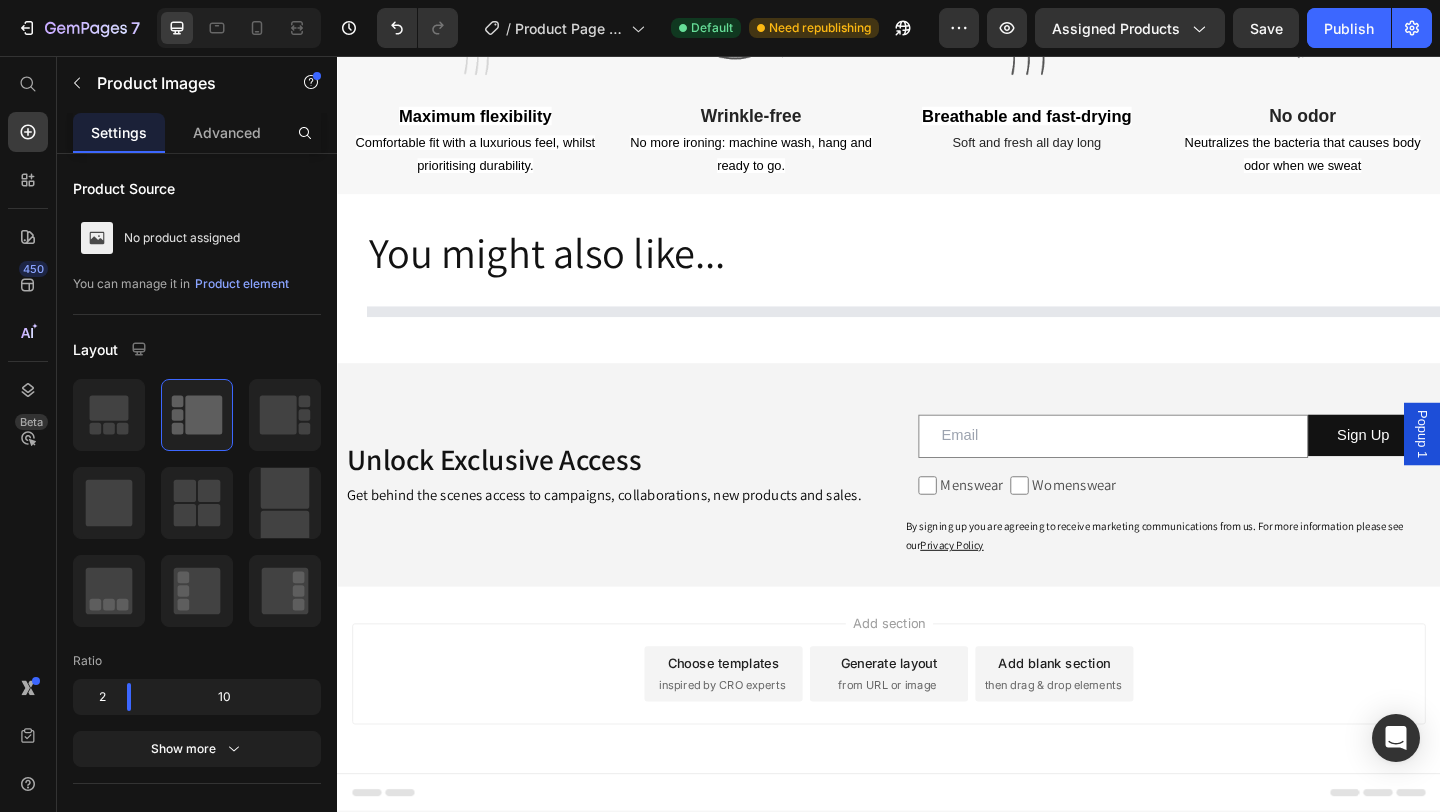 scroll, scrollTop: 240, scrollLeft: 0, axis: vertical 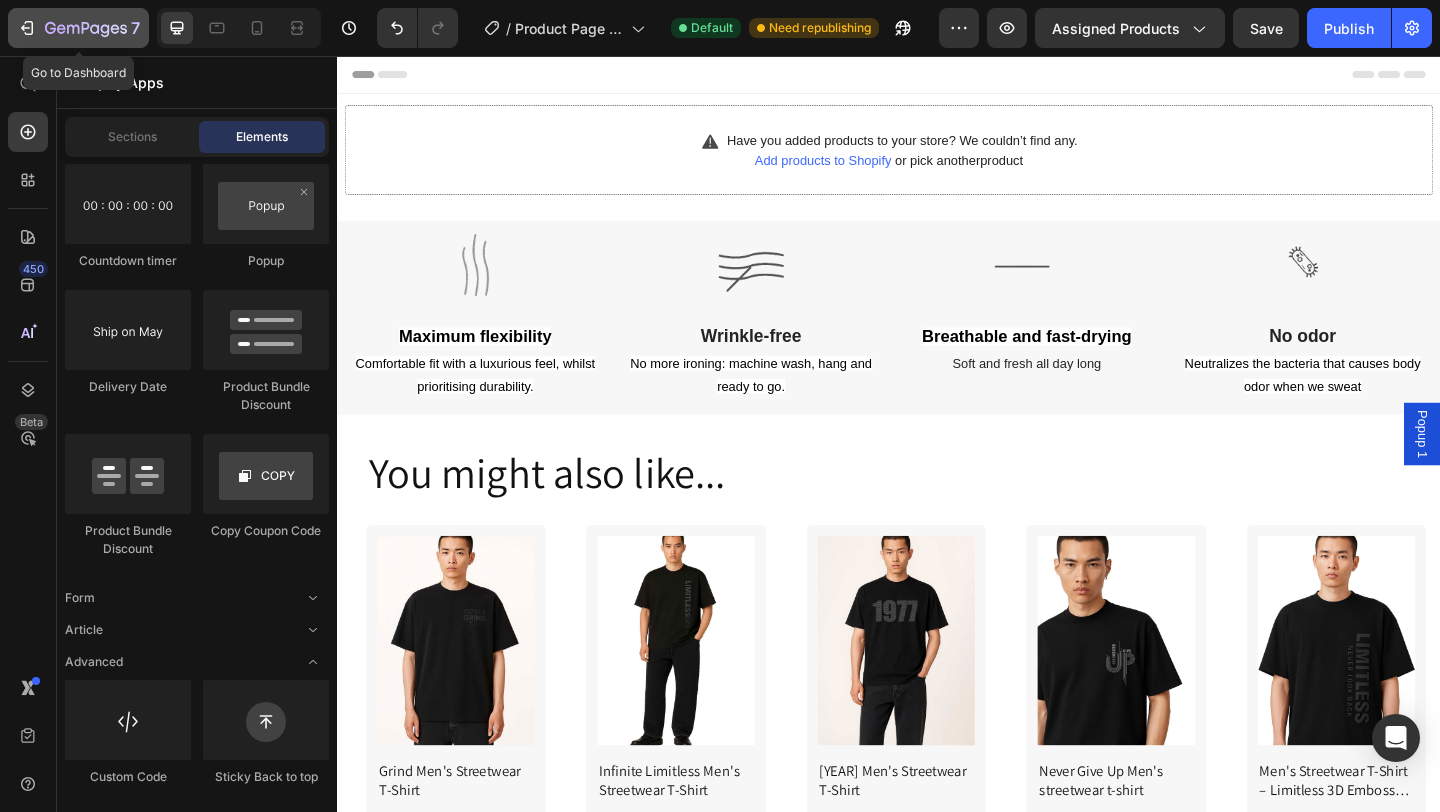 click 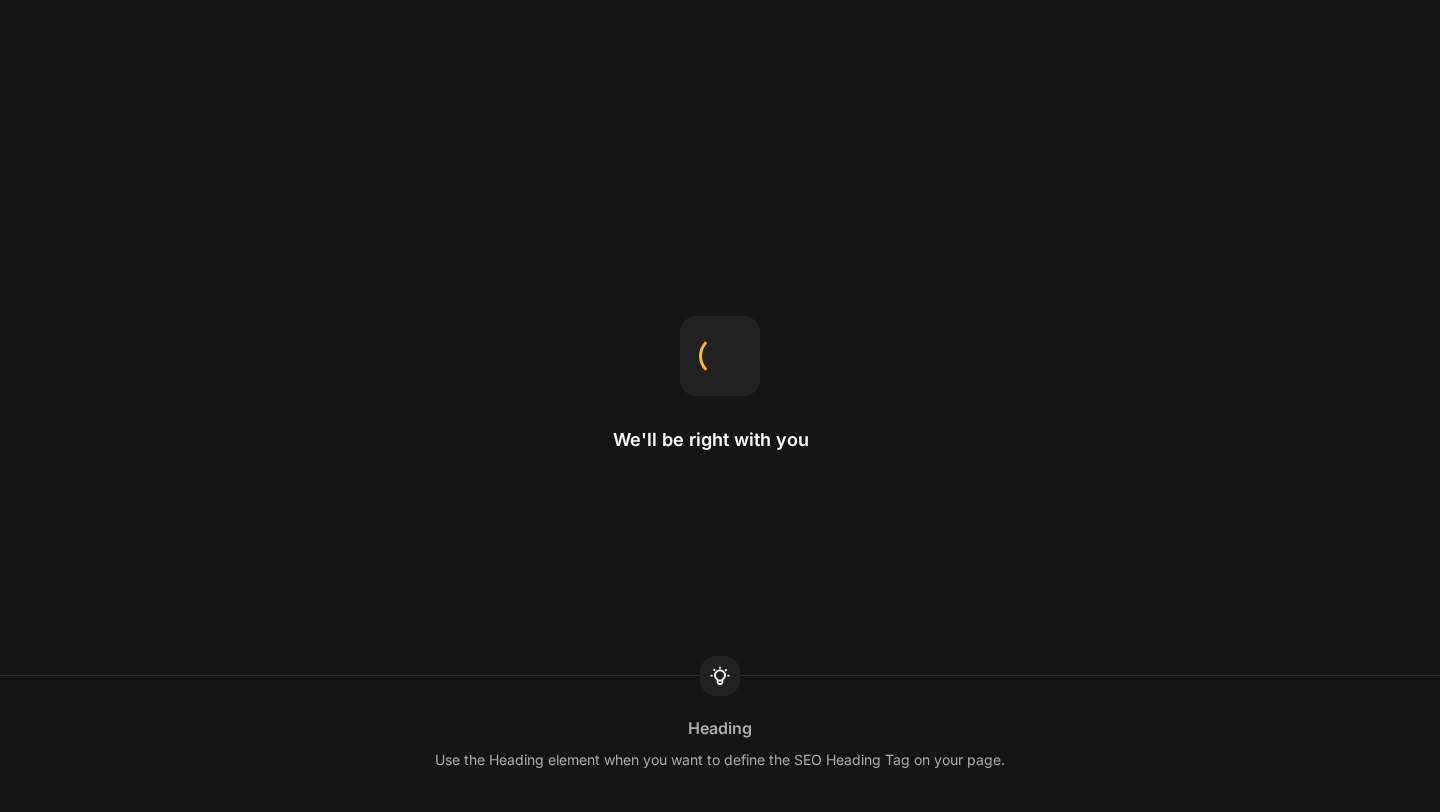scroll, scrollTop: 0, scrollLeft: 0, axis: both 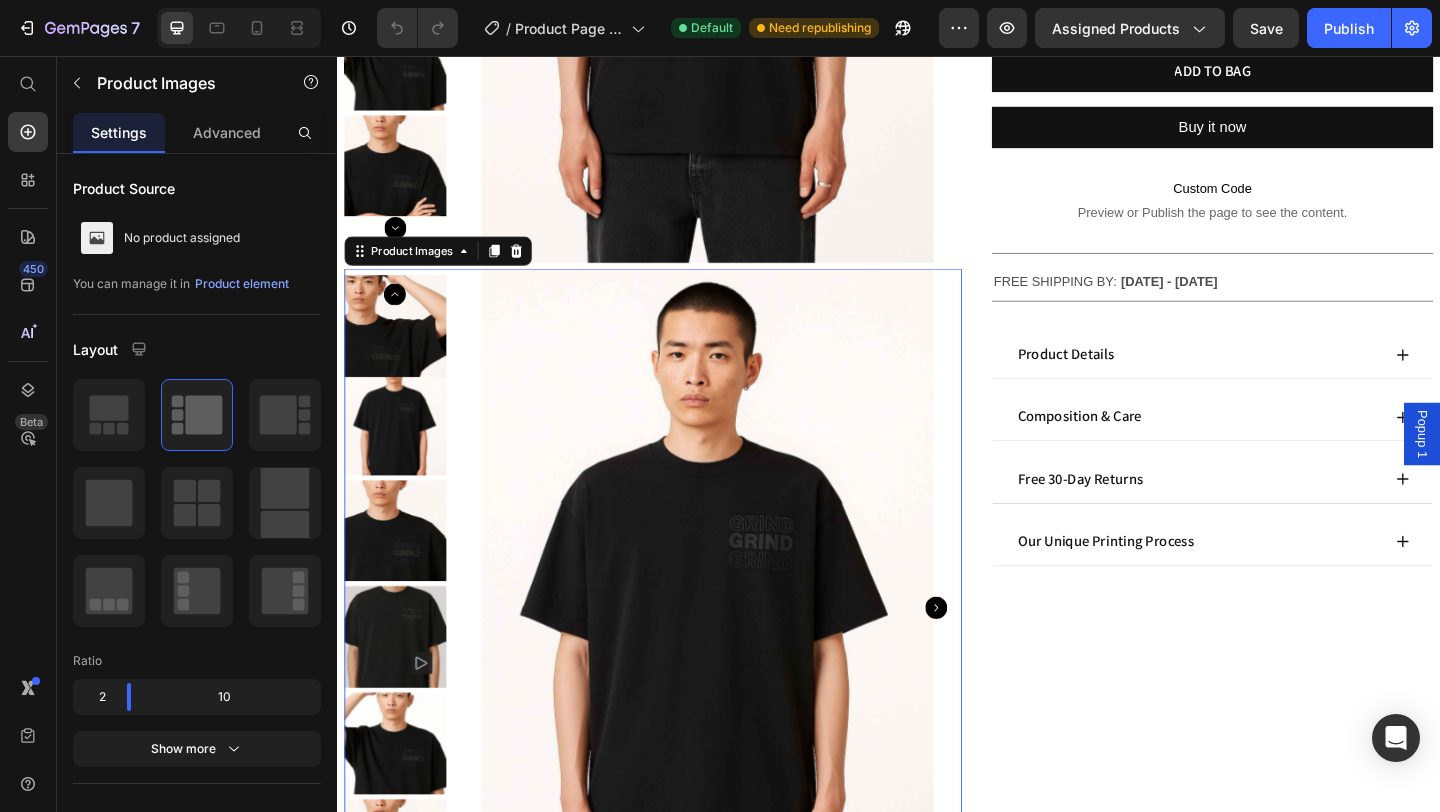 click at bounding box center [740, 656] 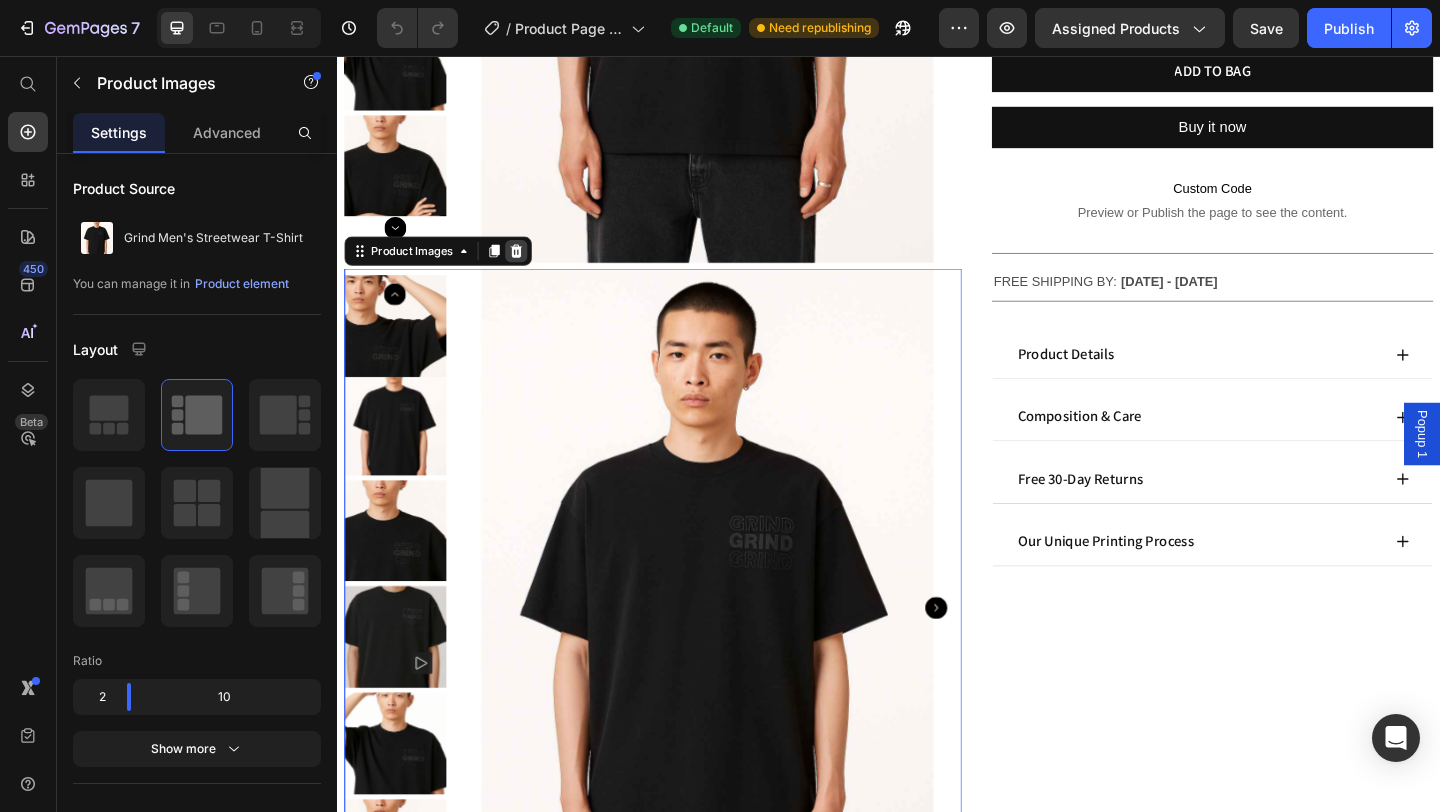 click 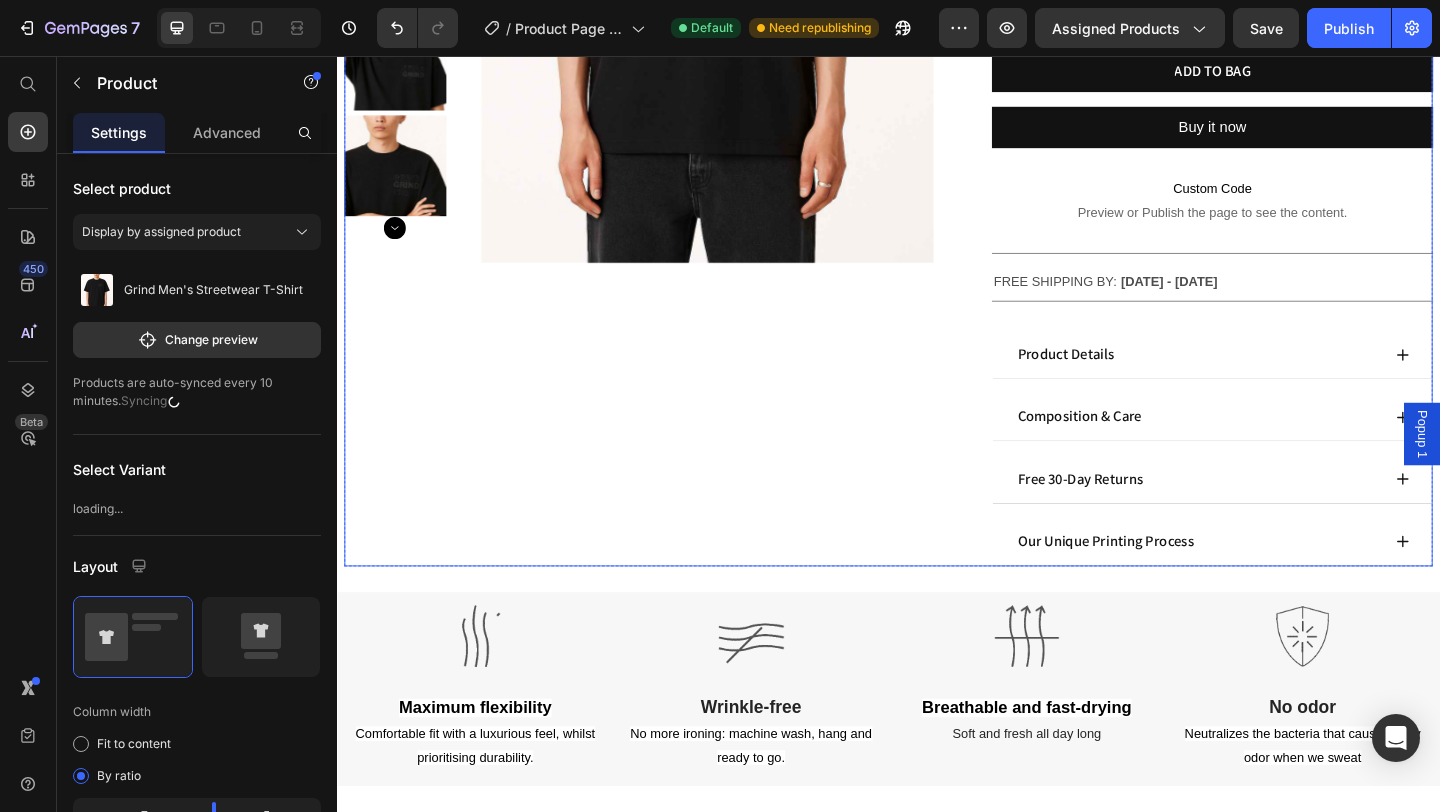 click on "Product Images" at bounding box center [681, 77] 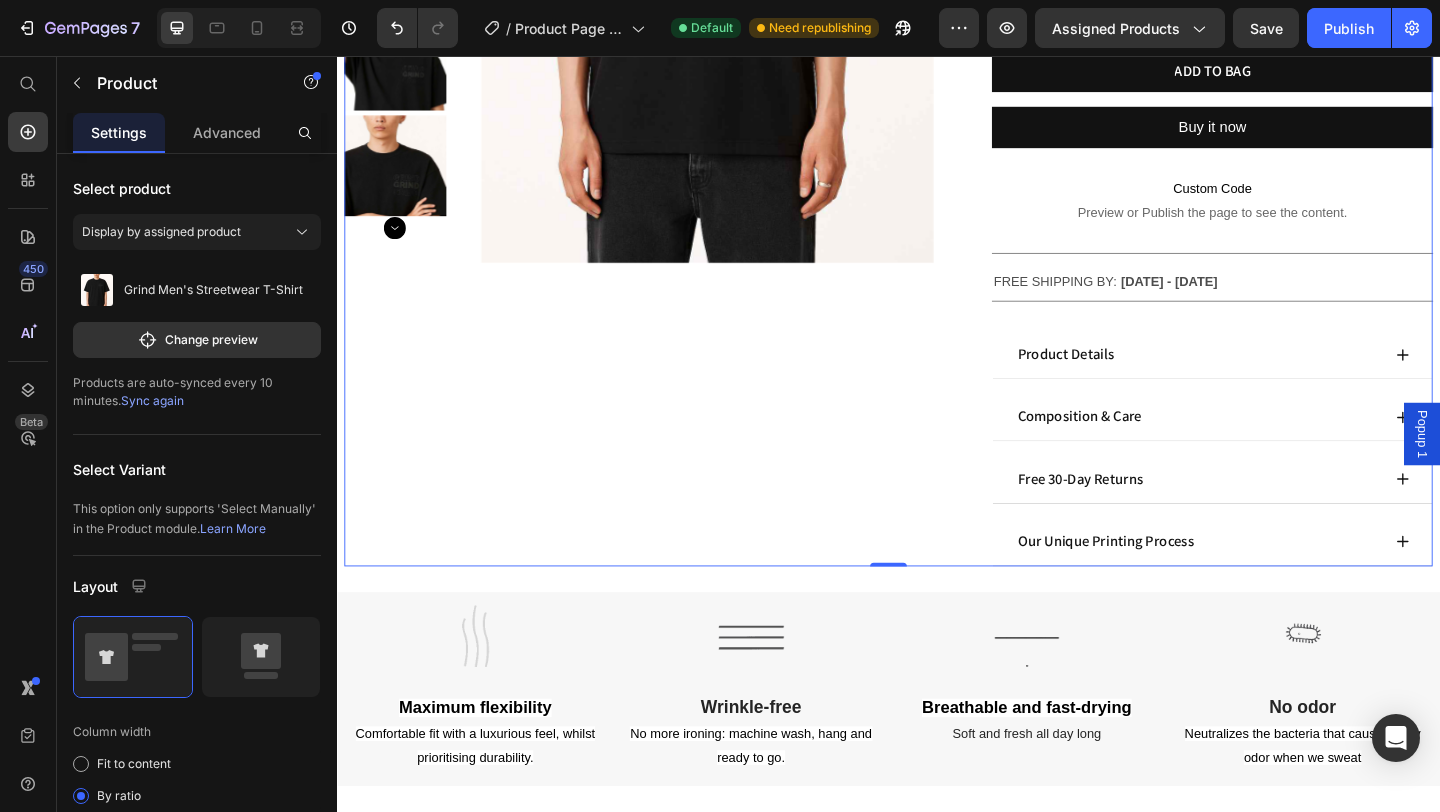click on "Product Images" at bounding box center [681, 77] 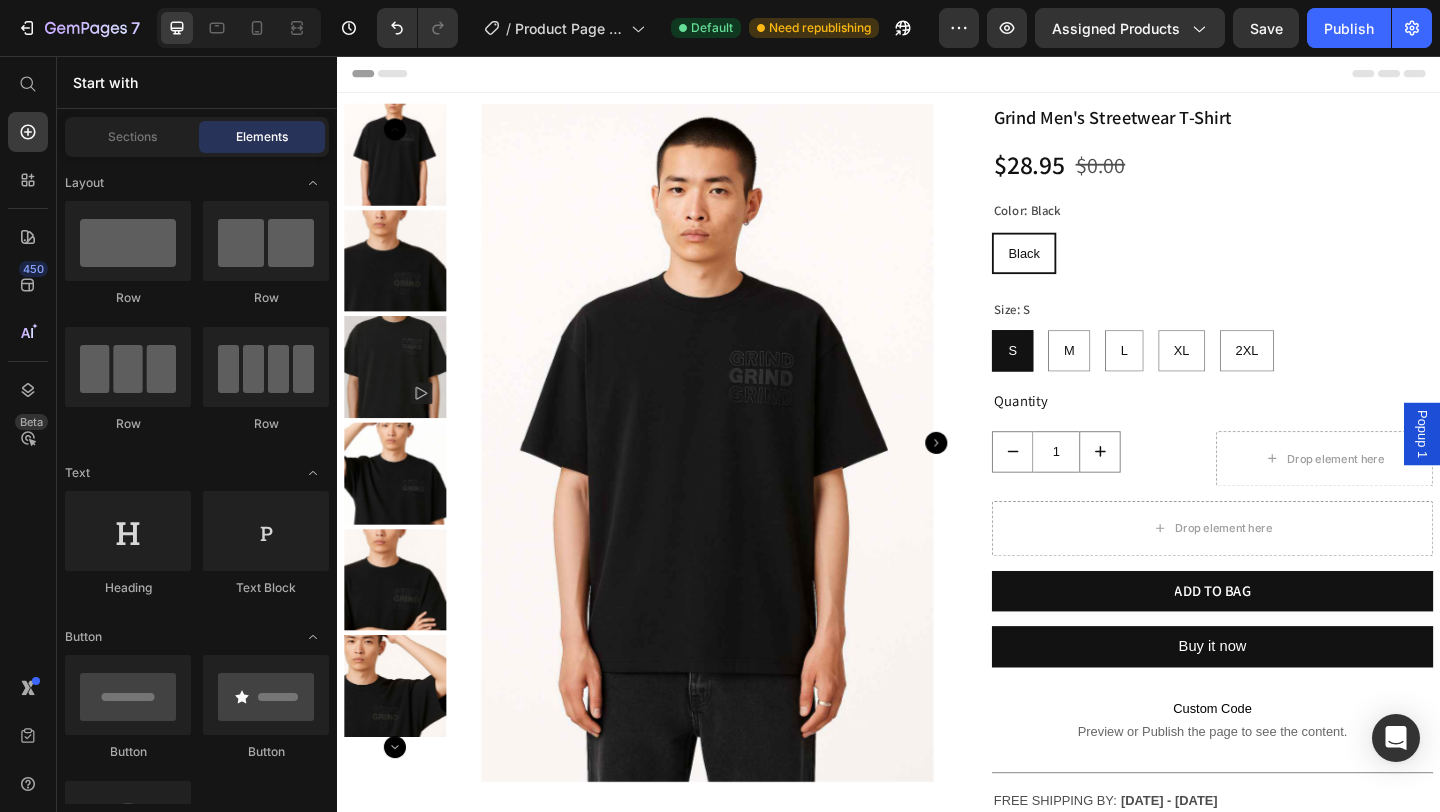 scroll, scrollTop: 0, scrollLeft: 0, axis: both 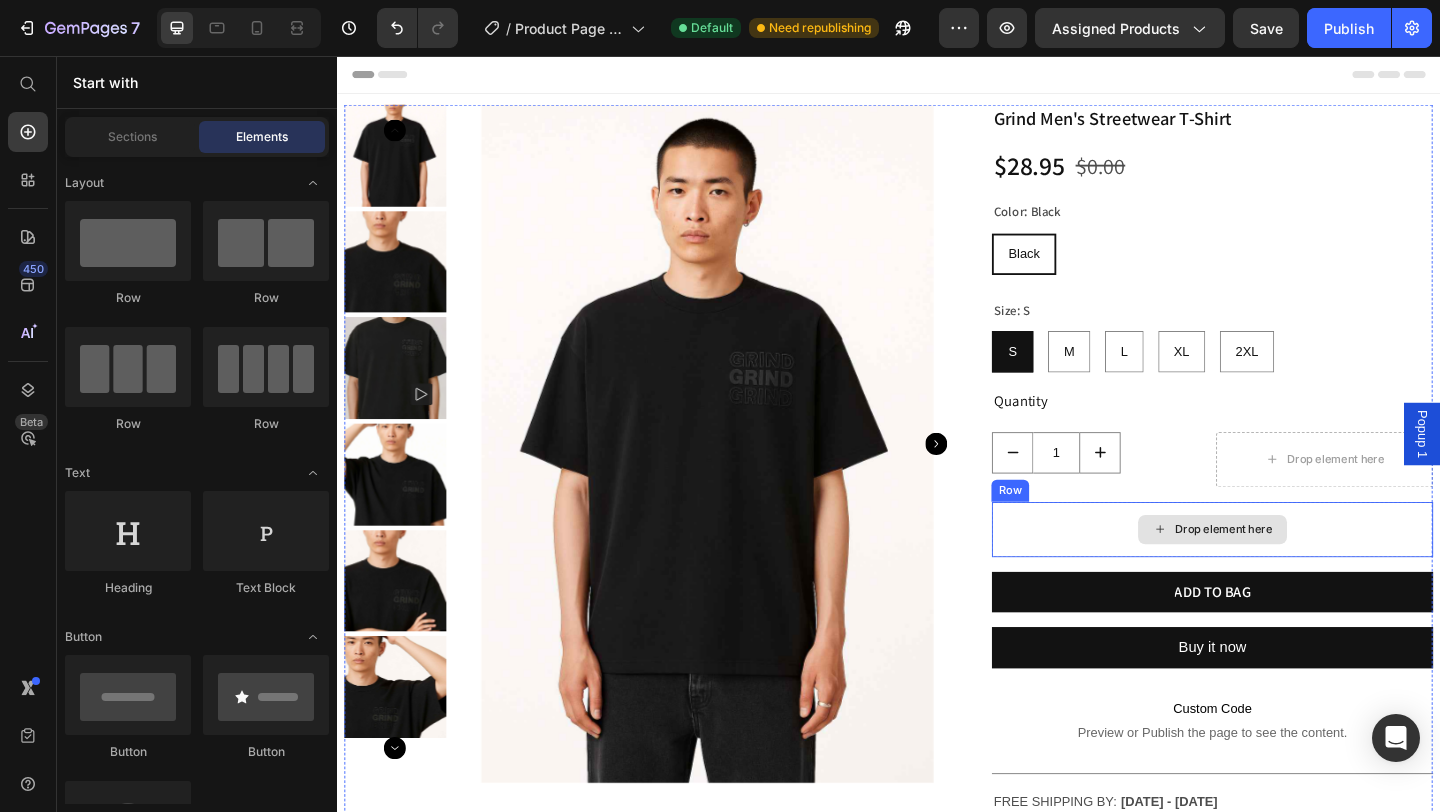 click on "Drop element here" at bounding box center (1301, 571) 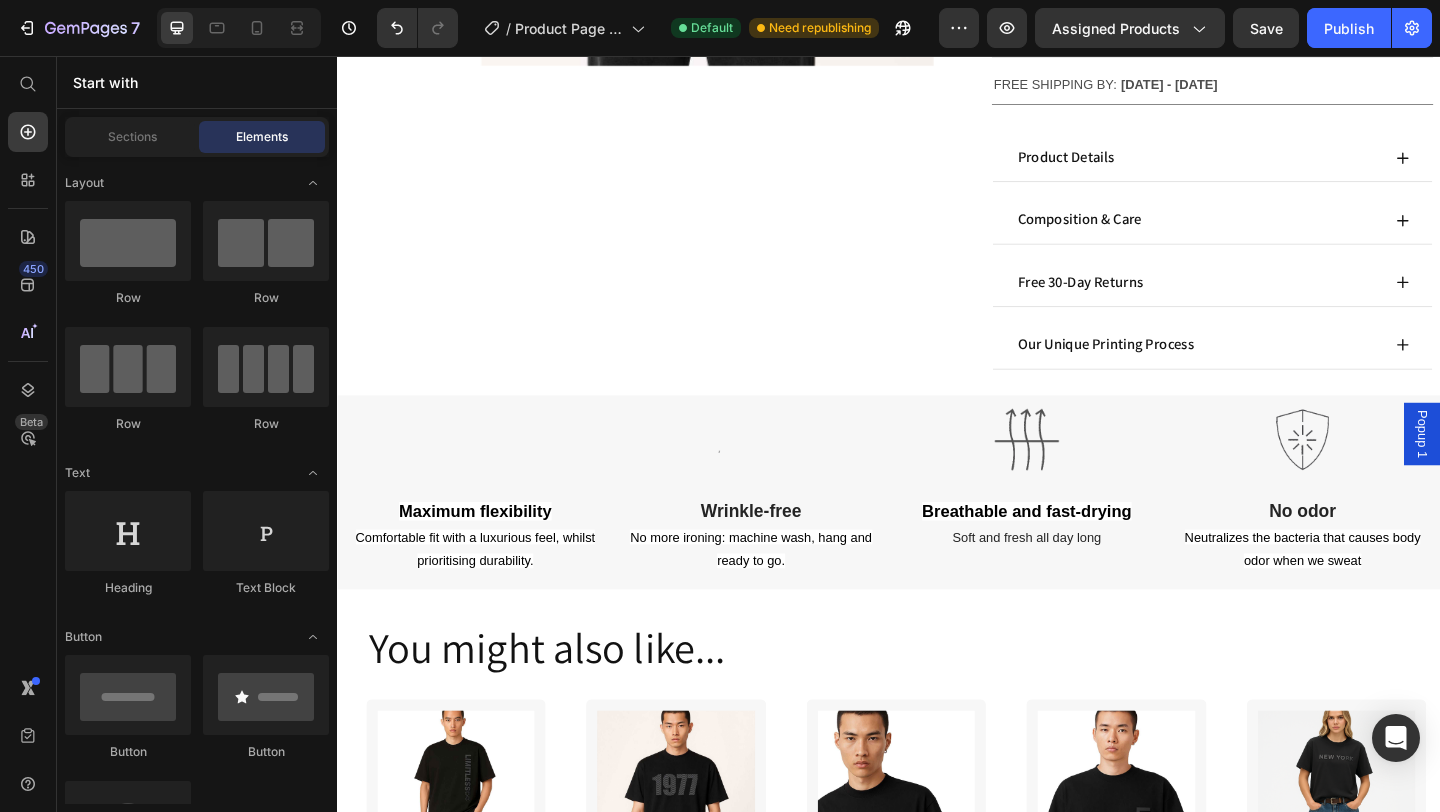 scroll, scrollTop: 793, scrollLeft: 0, axis: vertical 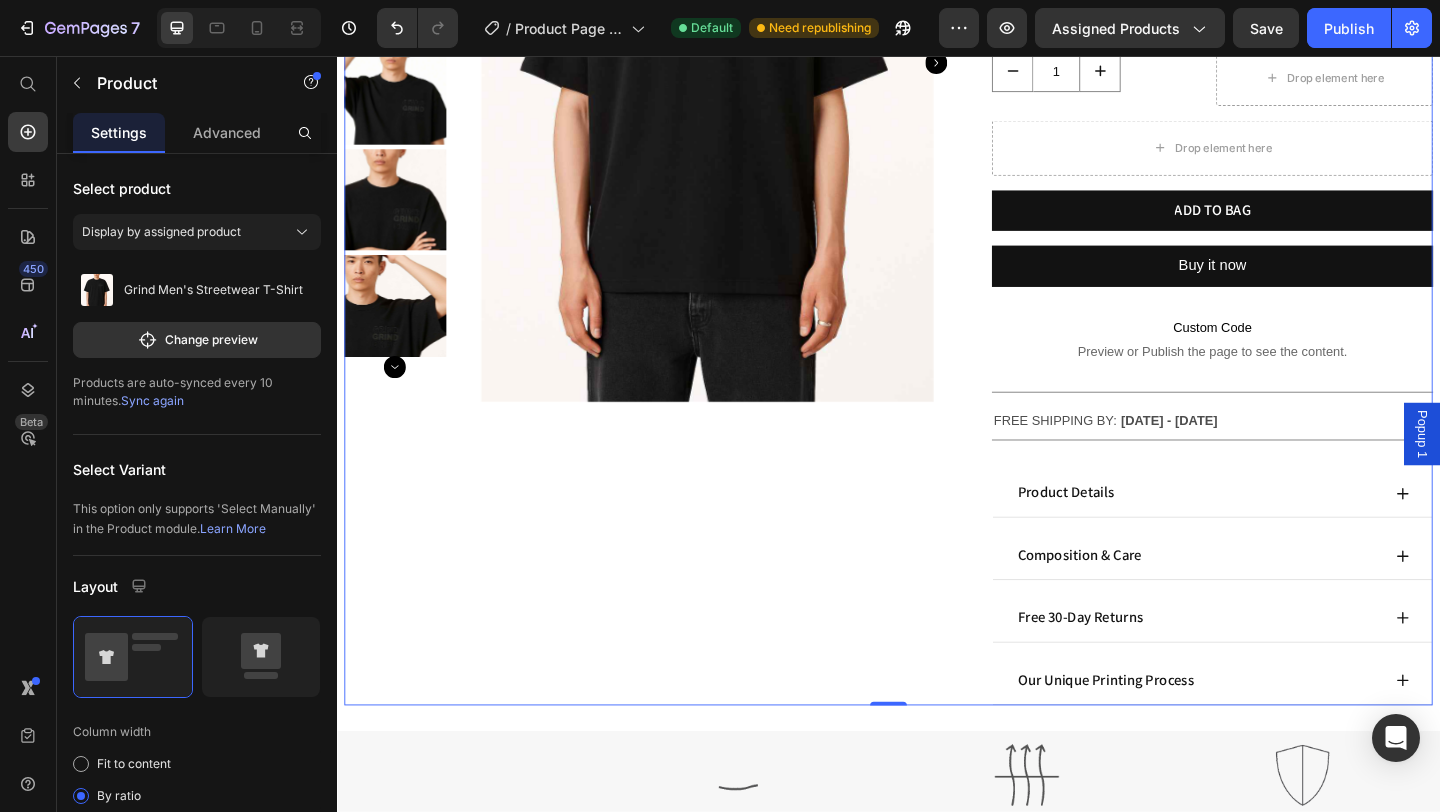 click on "Grind Men's Streetwear T-Shirt Product Title $28.95 Product Price $0.00 Product Price Row Color: Black Black Black Black Size: S S S S M M M L L L XL XL XL 2XL 2XL 2XL Product Variants & Swatches Quantity Text Block 1 Product Quantity
Drop element here Row
Drop element here Row Add To Bag Add to Cart Buy it now Dynamic Checkout
Custom Code
Preview or Publish the page to see the content. Custom Code                Title Line
FREE SHIPPING BY:
Jul 15 - Jul 17
Delivery Date                Title Line Text Block
Product Details
Composition & Care
Free 30-Day Returns
Our Unique Printing Process Accordion" at bounding box center [1289, 228] 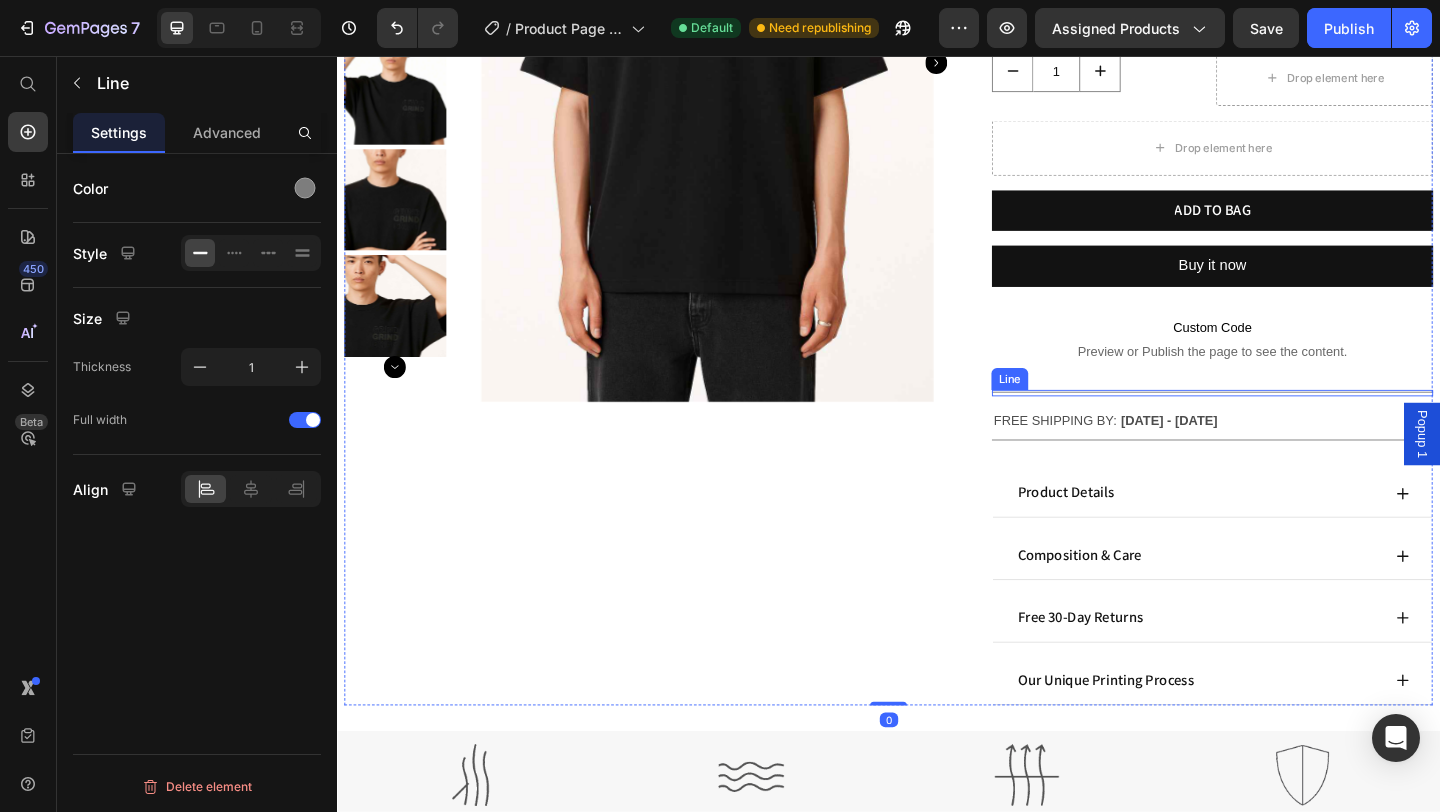 click on "Title Line" at bounding box center (1289, 422) 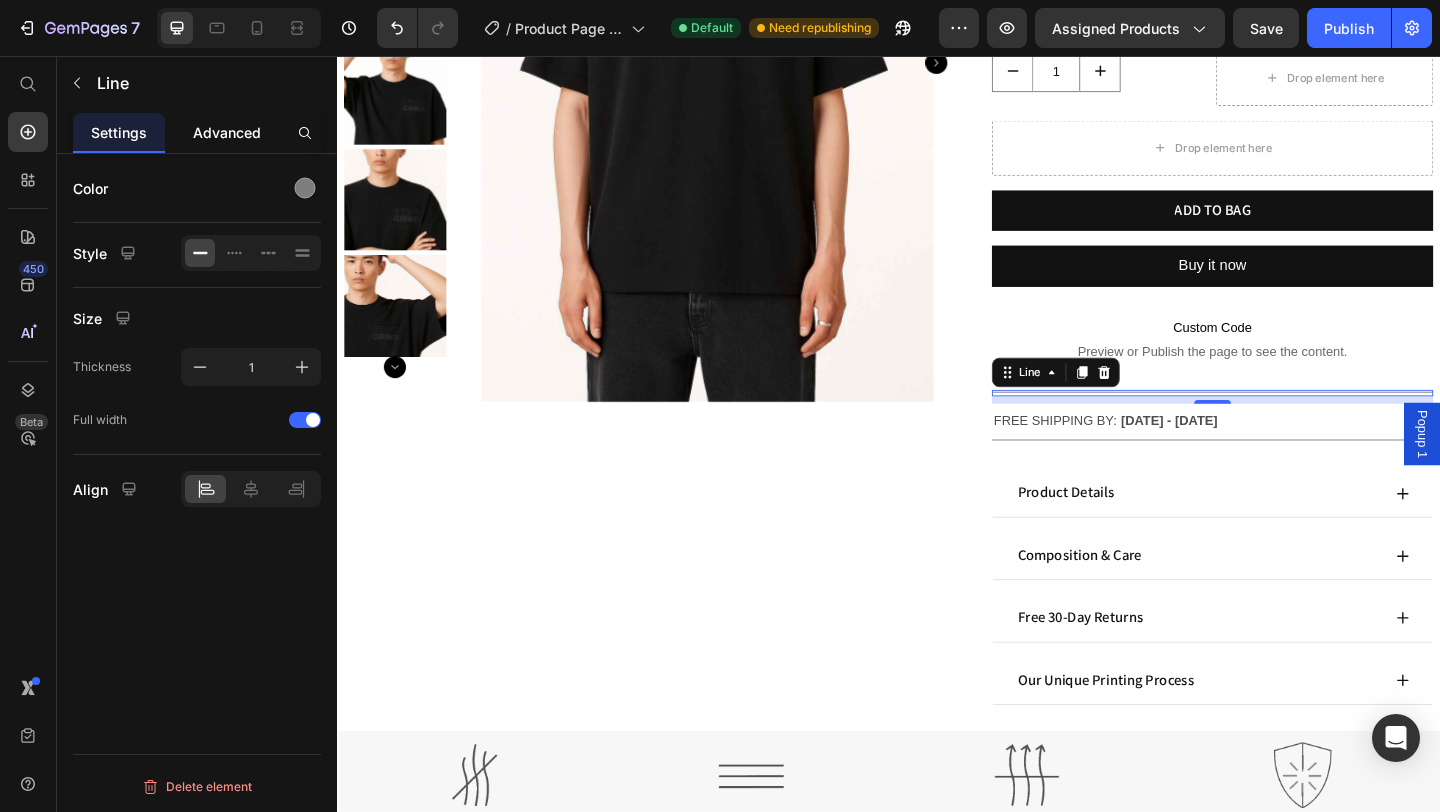 click on "Advanced" at bounding box center (227, 132) 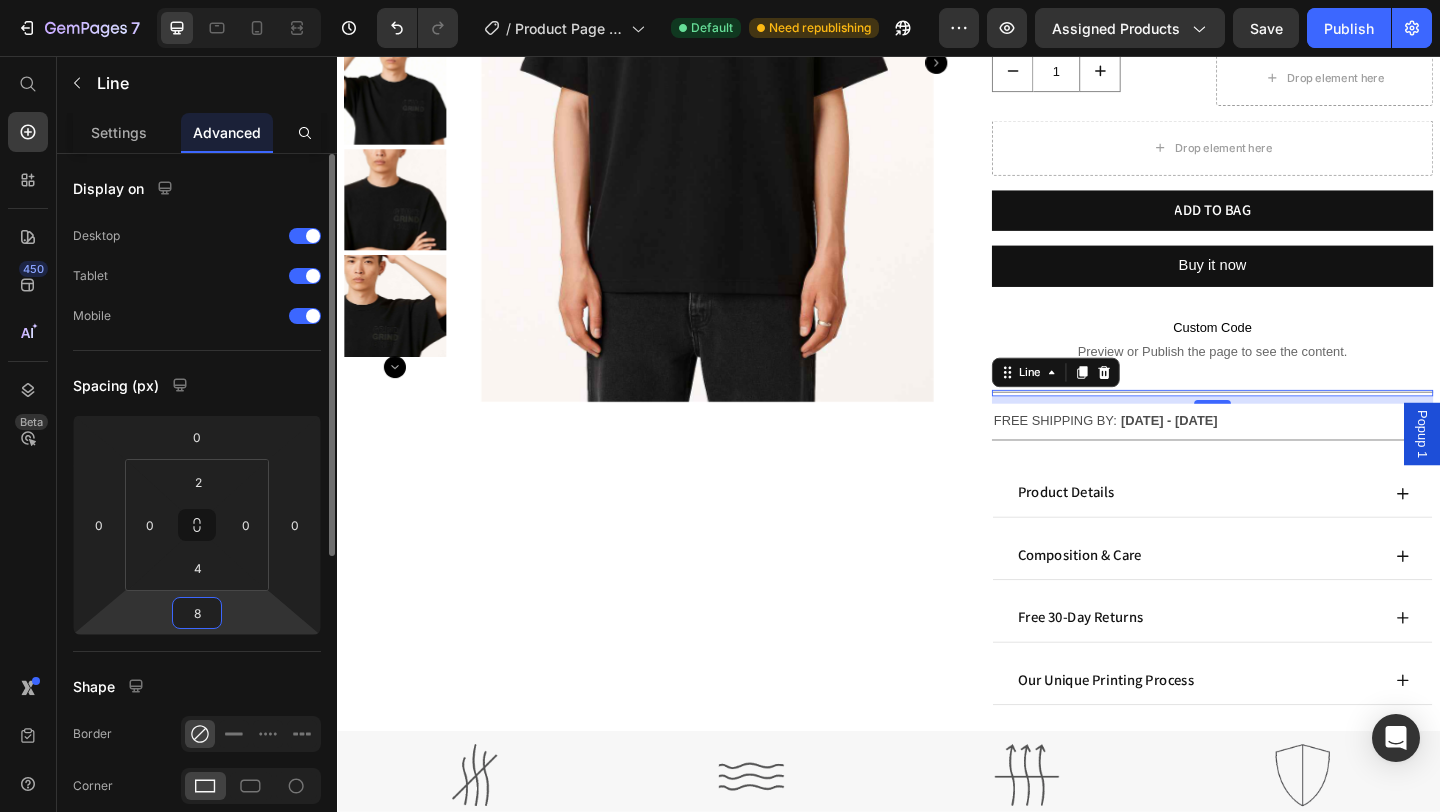 click on "8" at bounding box center [197, 613] 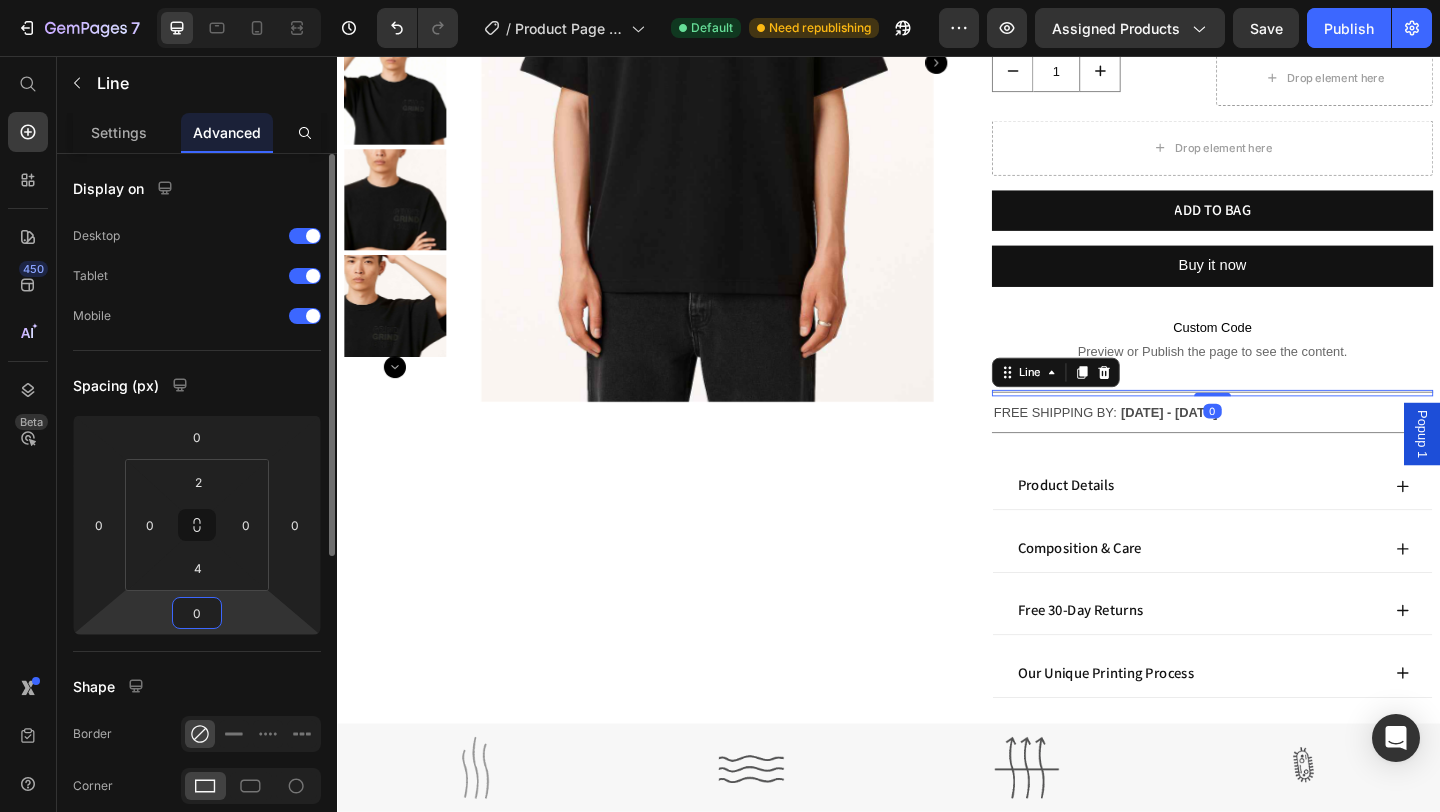type on "0" 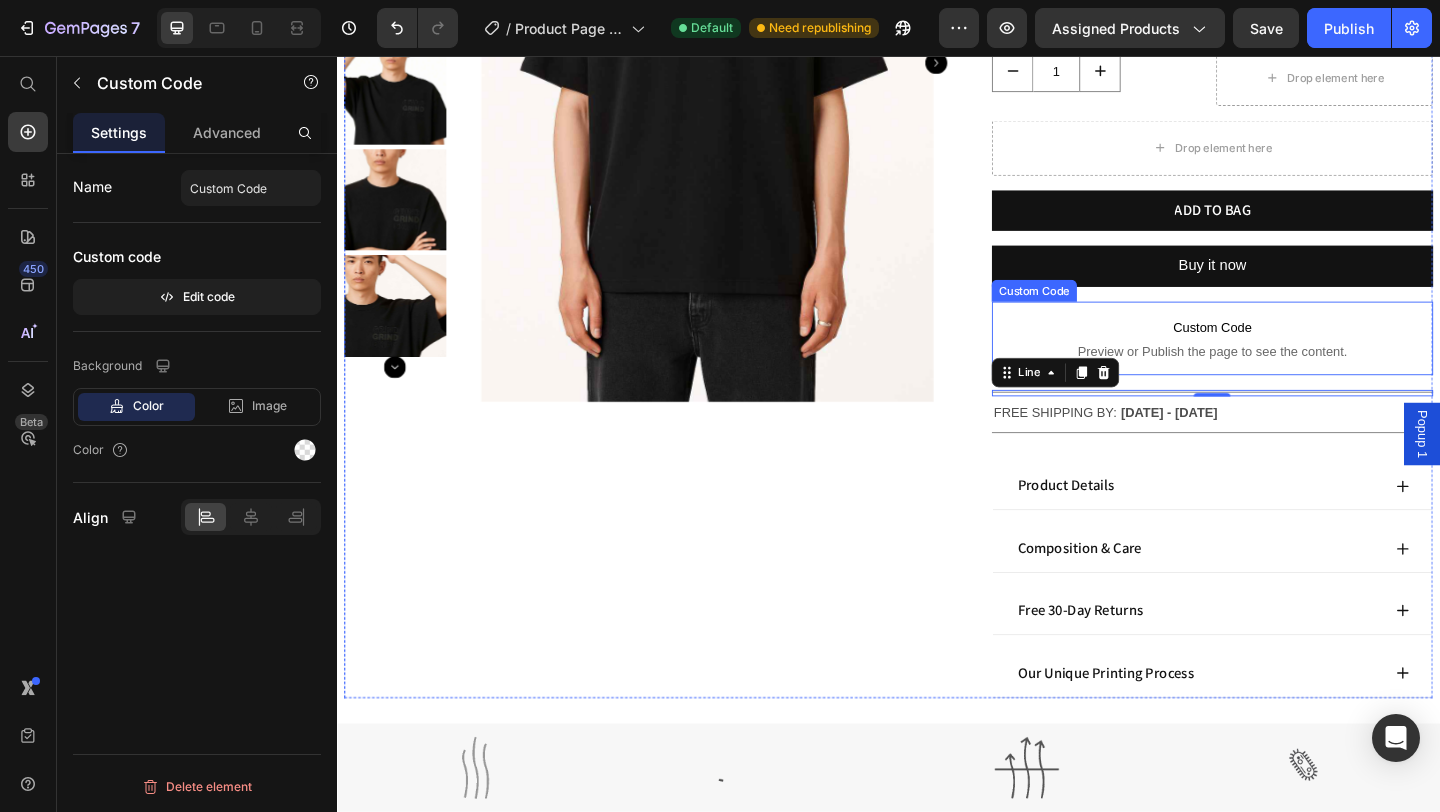 click on "Preview or Publish the page to see the content." at bounding box center (1289, 377) 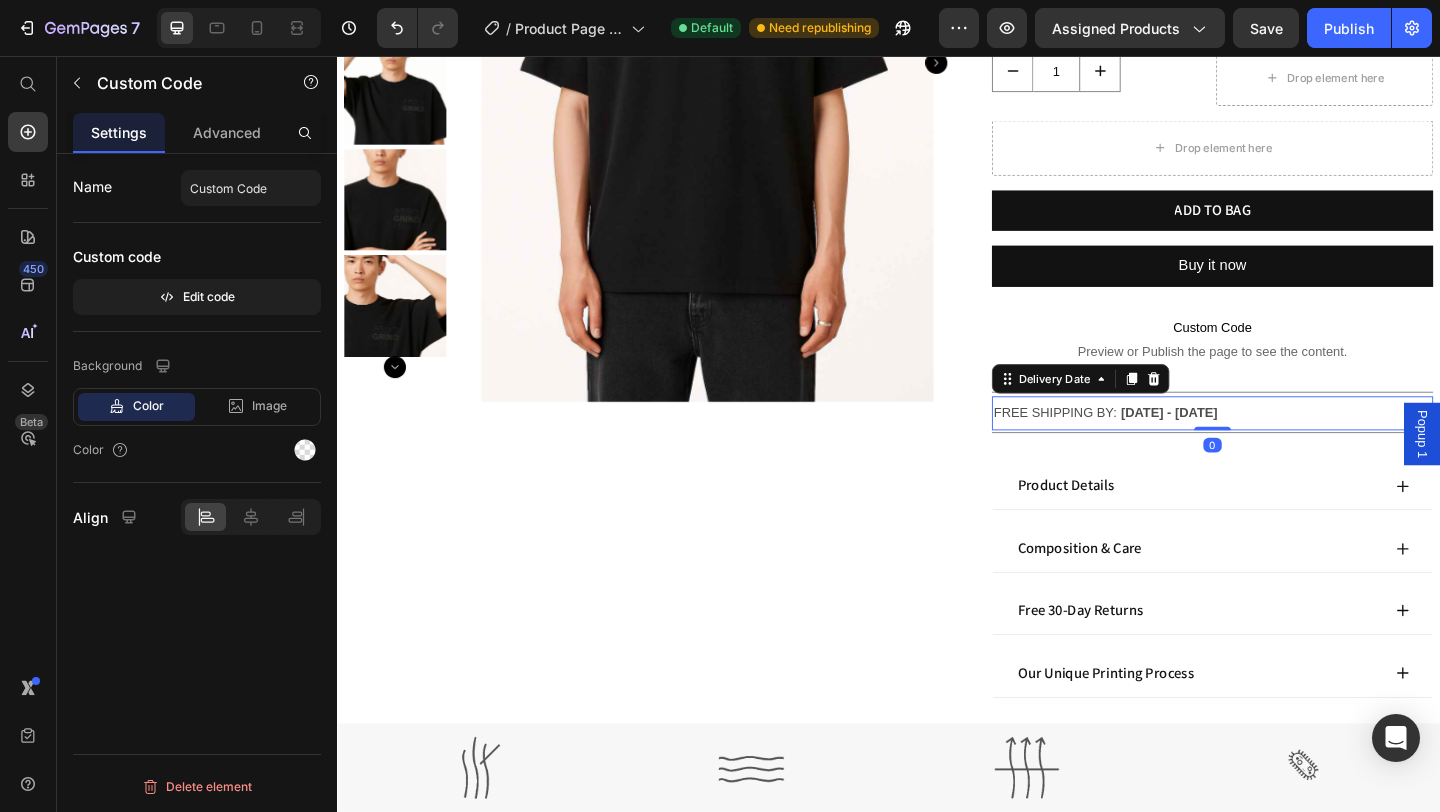 click on "FREE SHIPPING BY:
Jul 15 - Jul 17" at bounding box center [1289, 444] 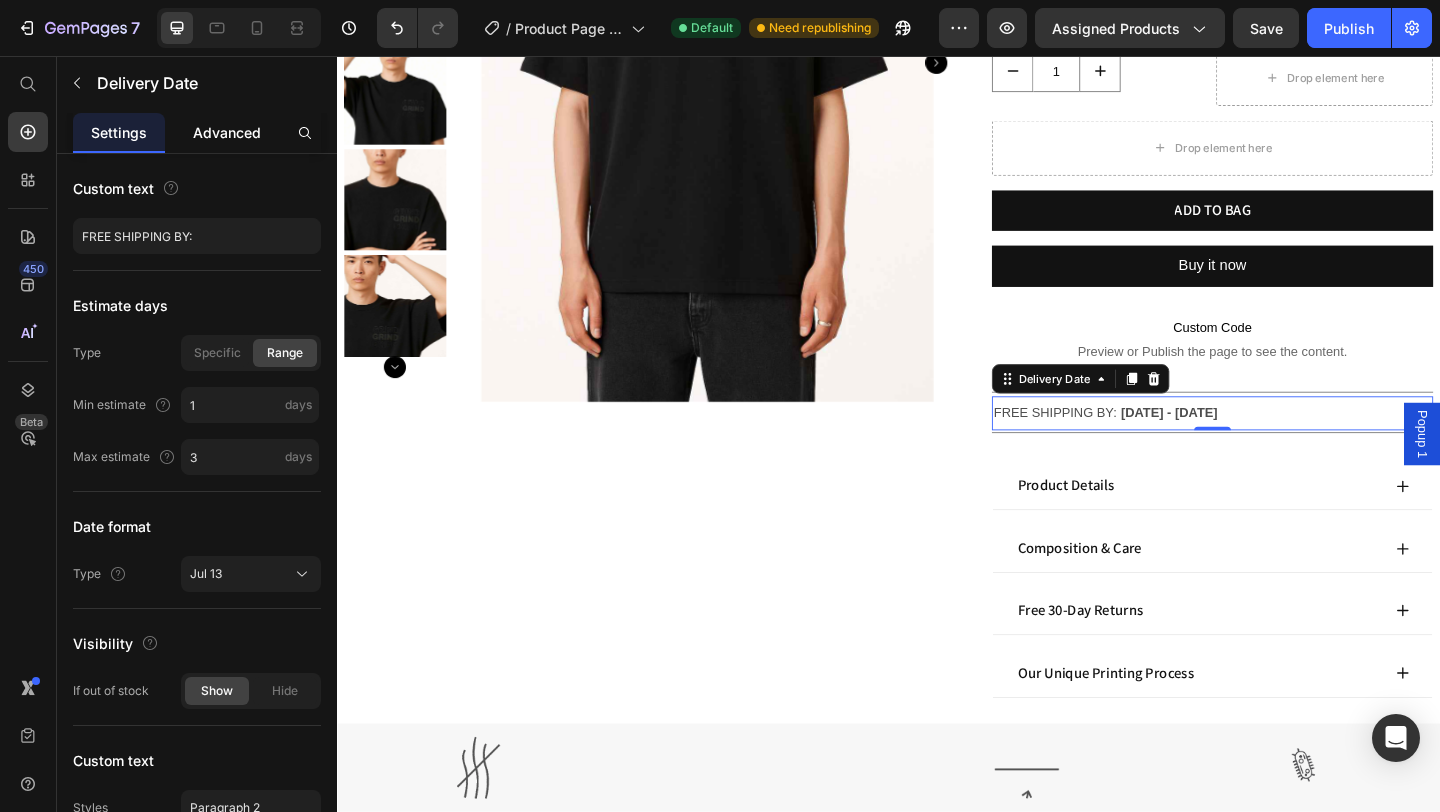 click on "Advanced" at bounding box center (227, 132) 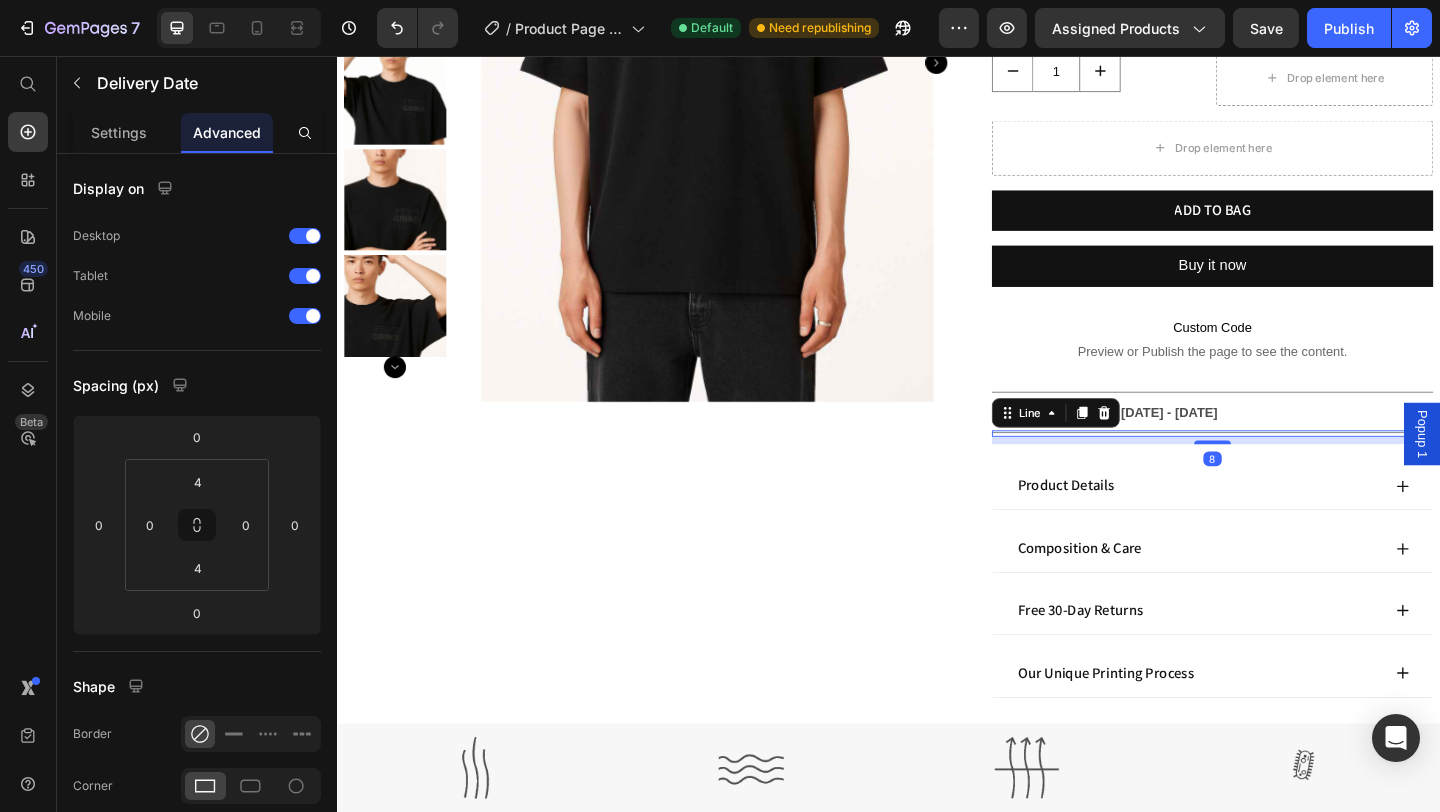 click on "Title Line   8" at bounding box center [1289, 466] 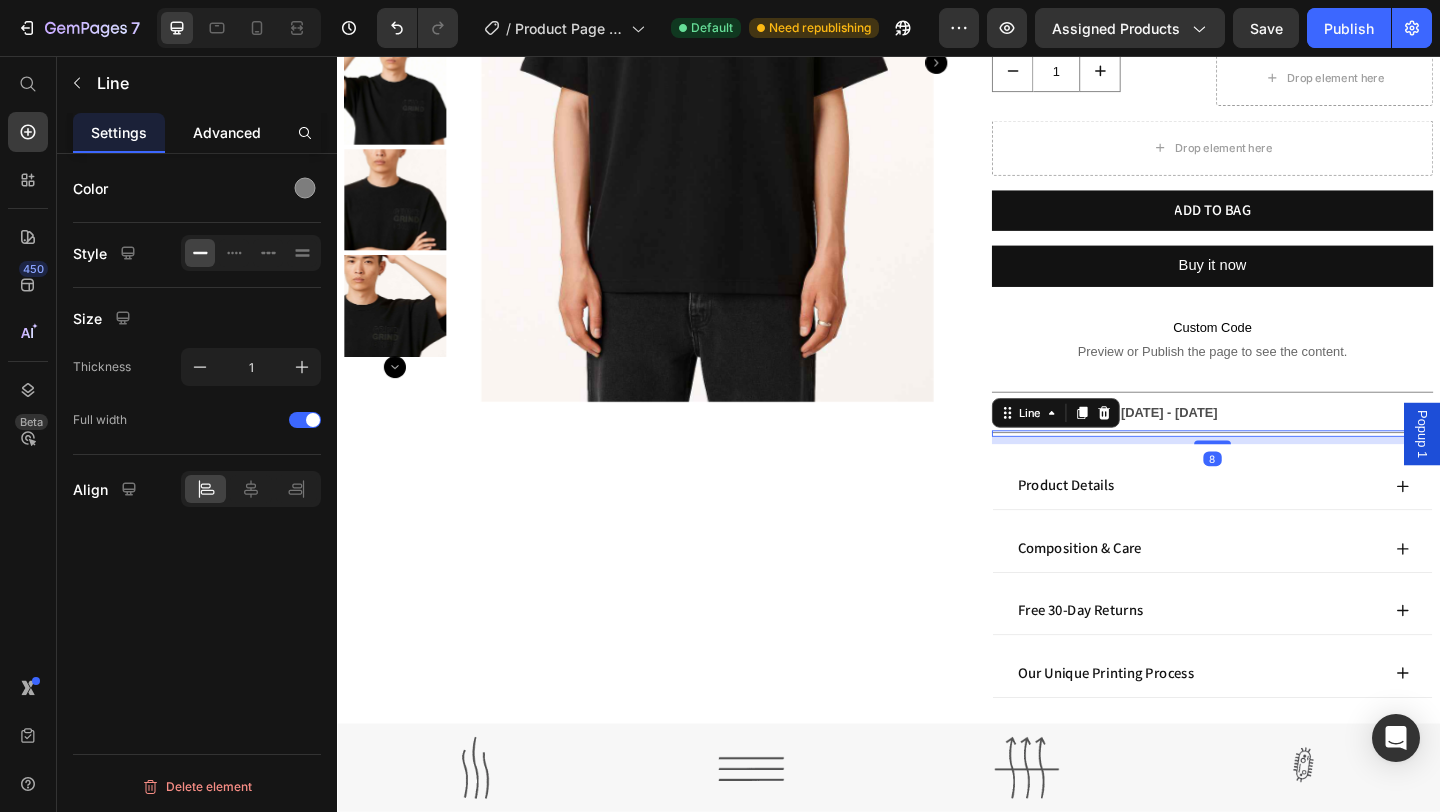 click on "Advanced" at bounding box center (227, 132) 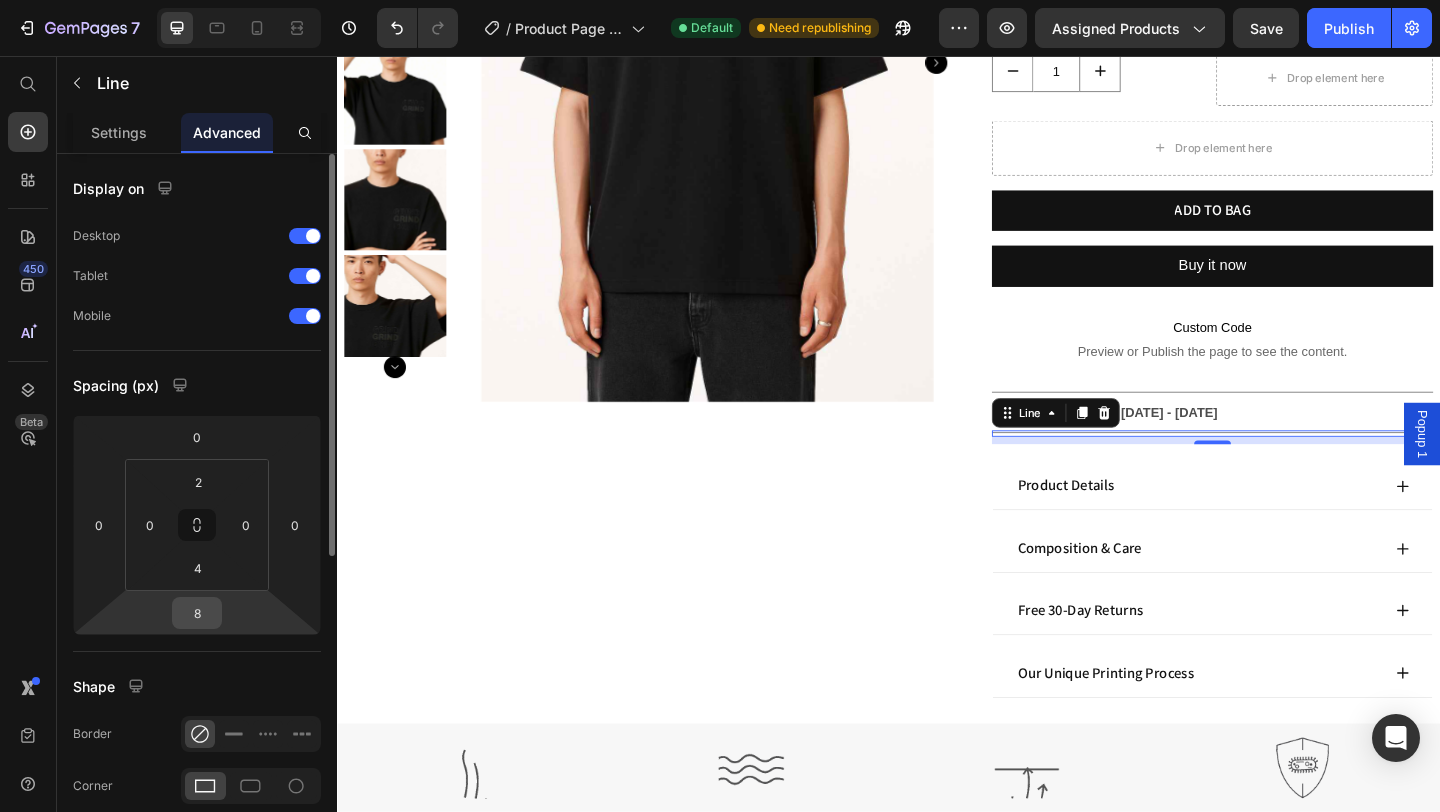 click on "8" at bounding box center (197, 613) 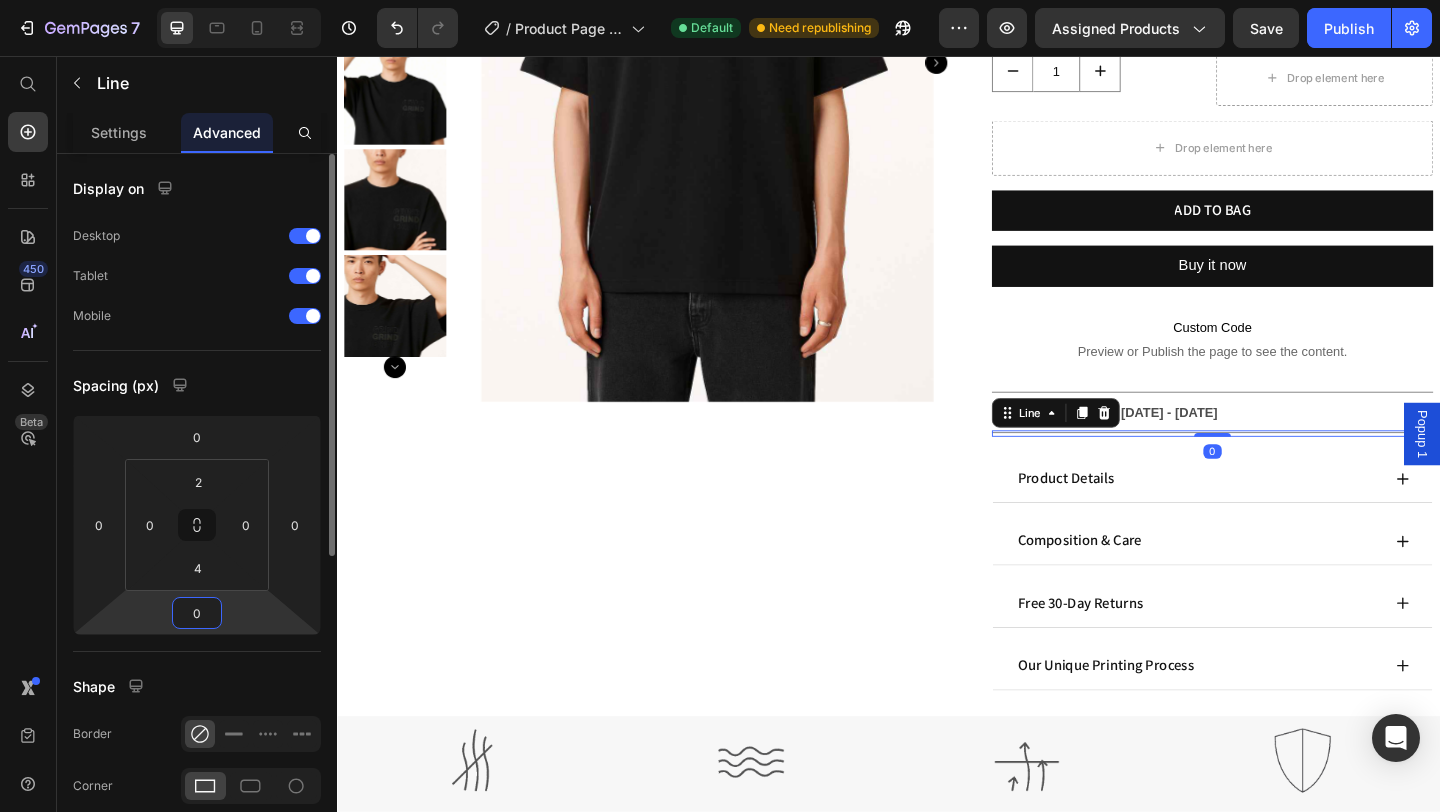 type on "0" 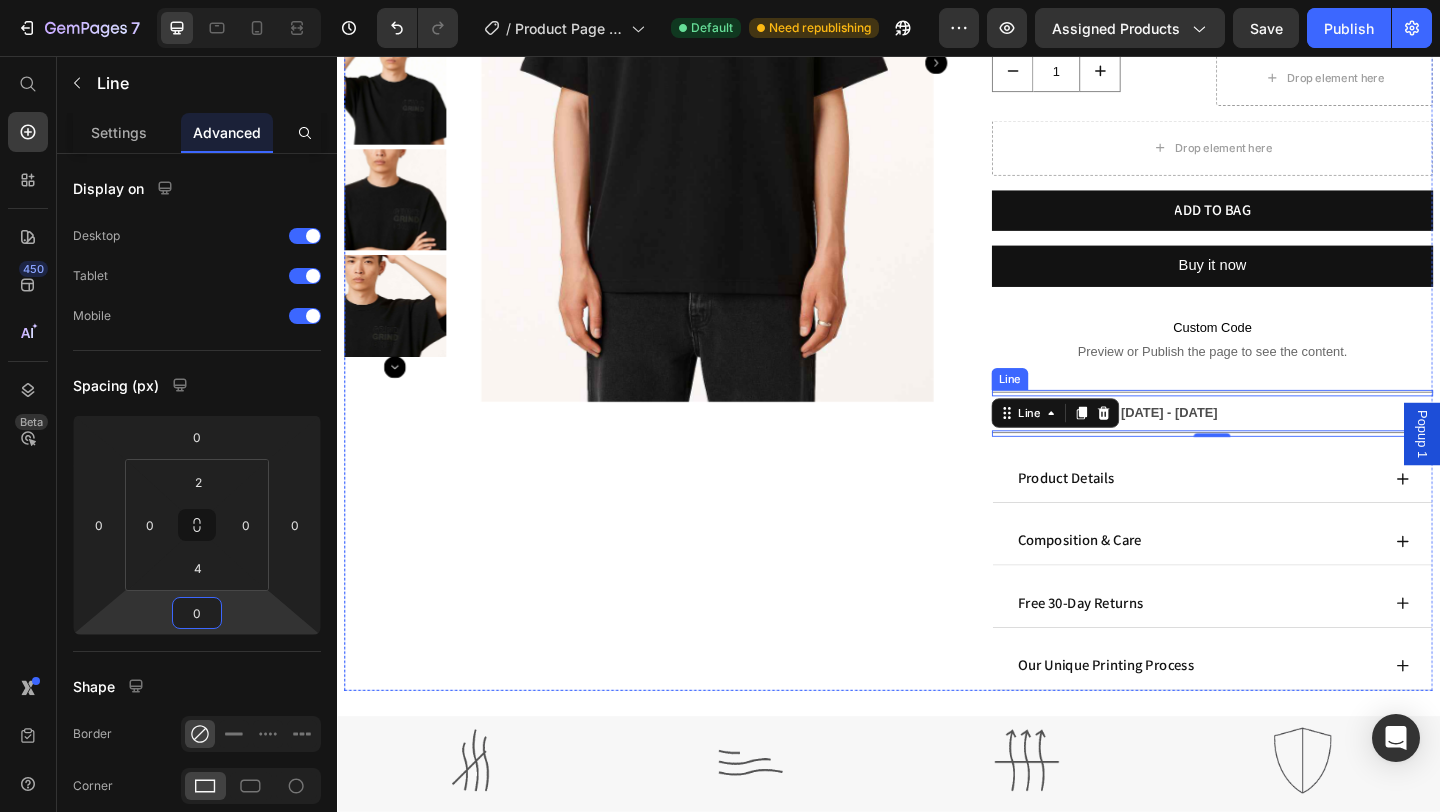 click on "Title Line" at bounding box center [1289, 422] 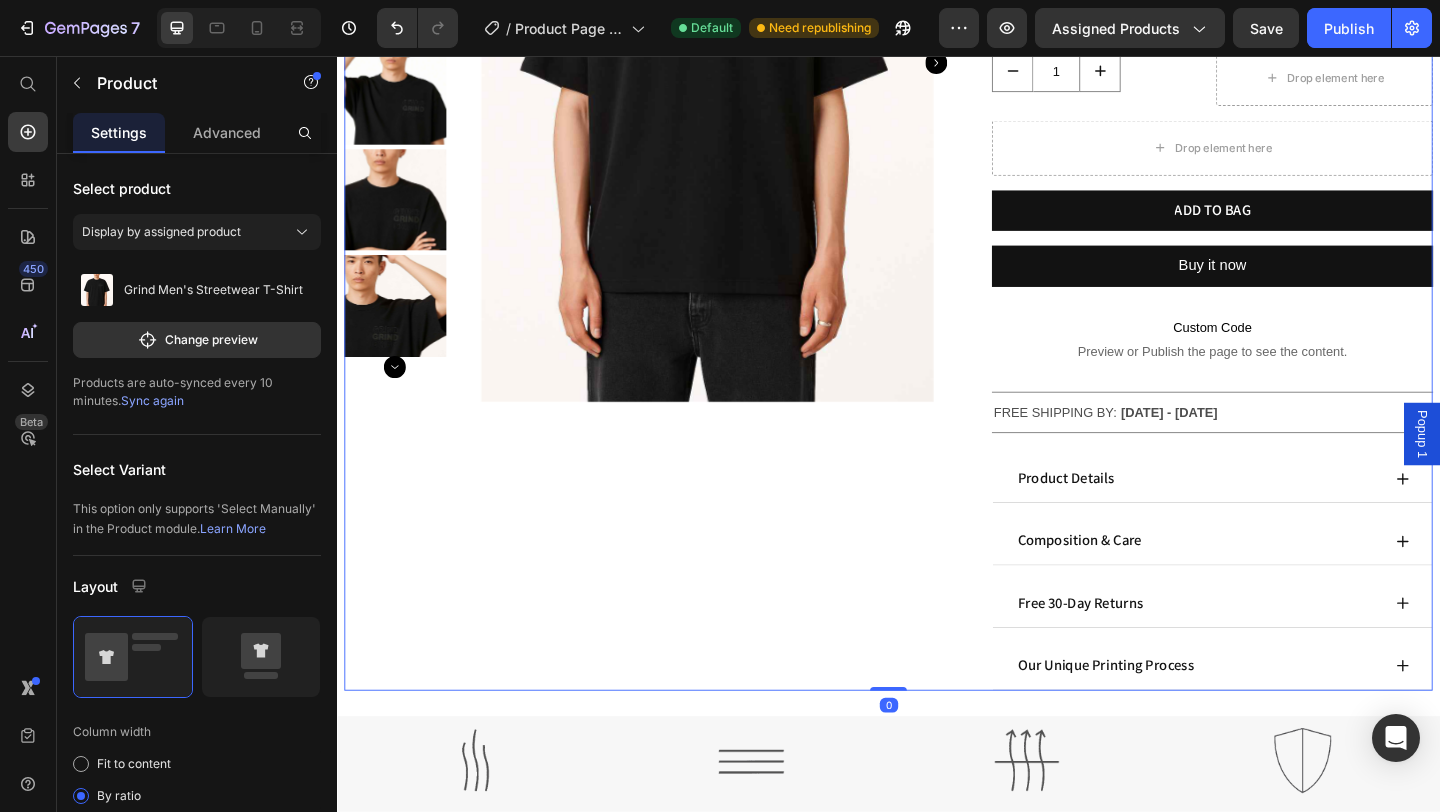 click on "Product Images" at bounding box center [681, 220] 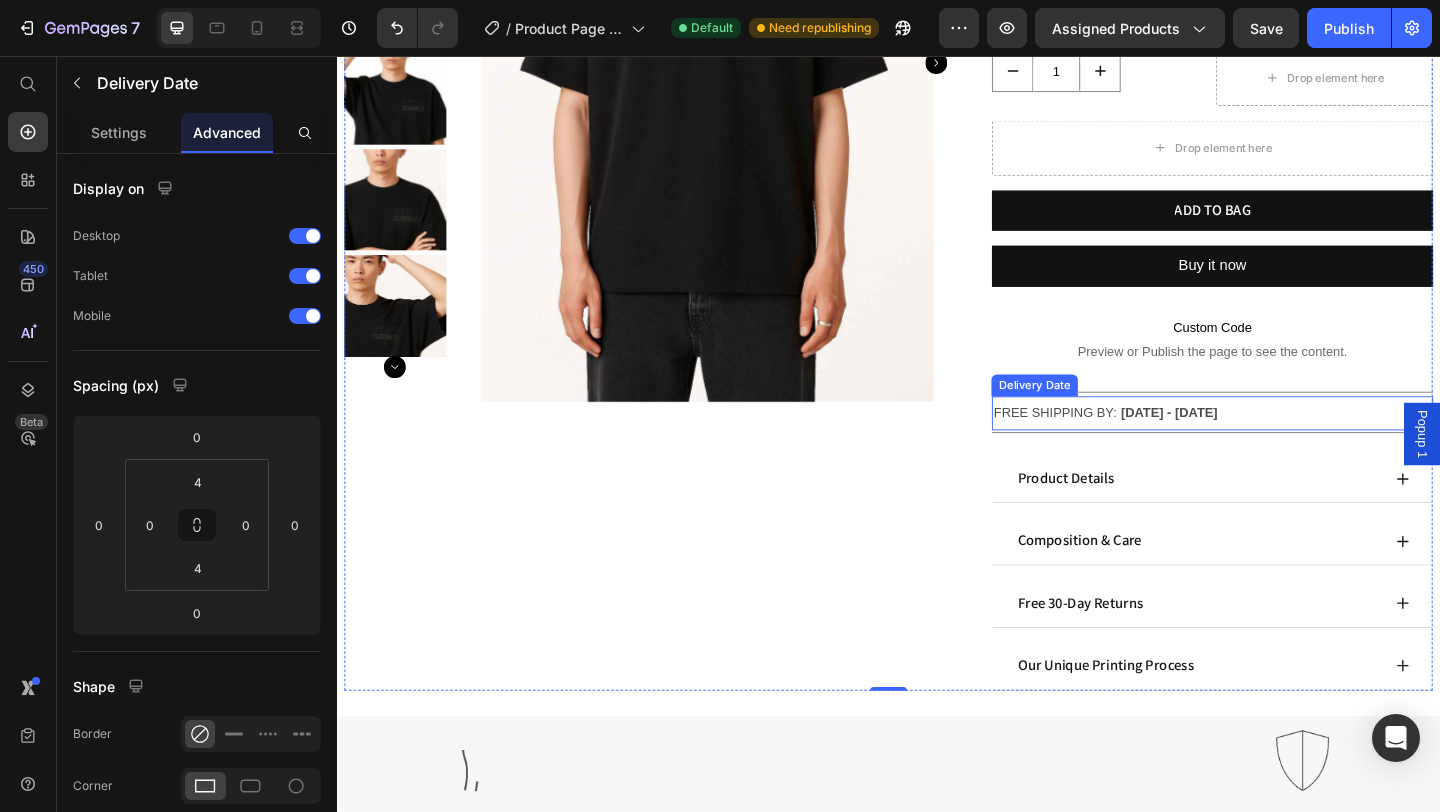 click on "[MONTH] [DAY] - [MONTH] [DAY]" at bounding box center (1241, 444) 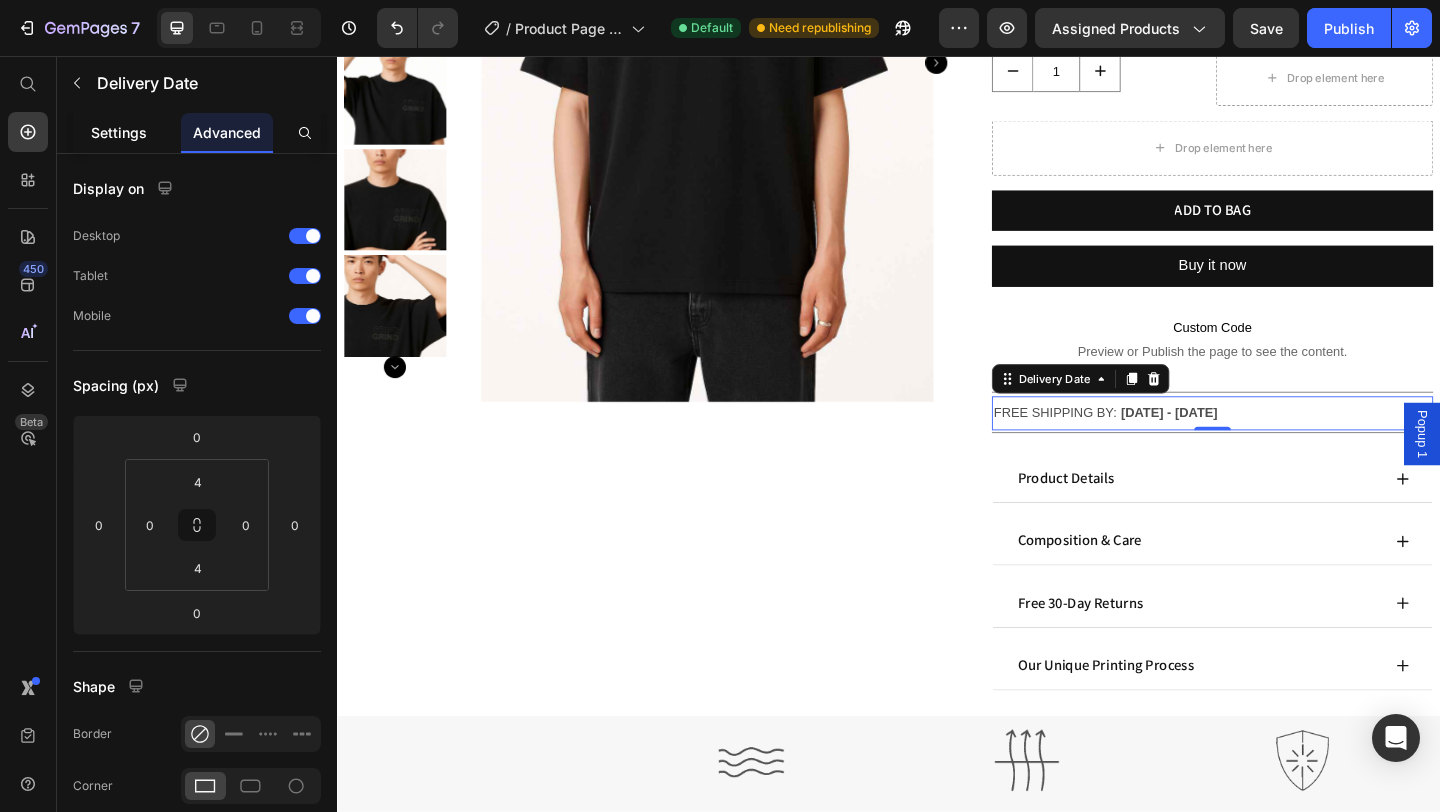 click on "Settings" at bounding box center [119, 132] 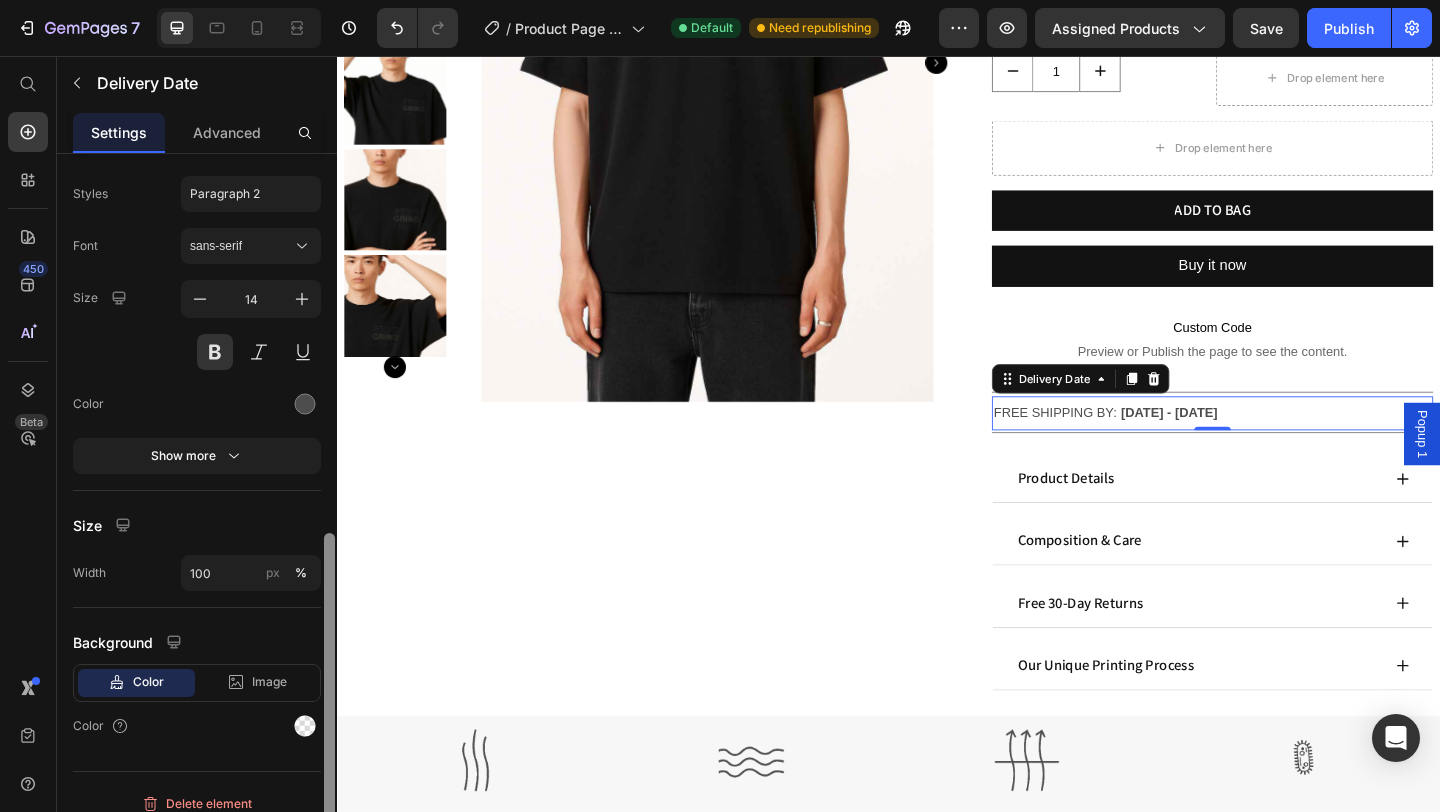 scroll, scrollTop: 1010, scrollLeft: 0, axis: vertical 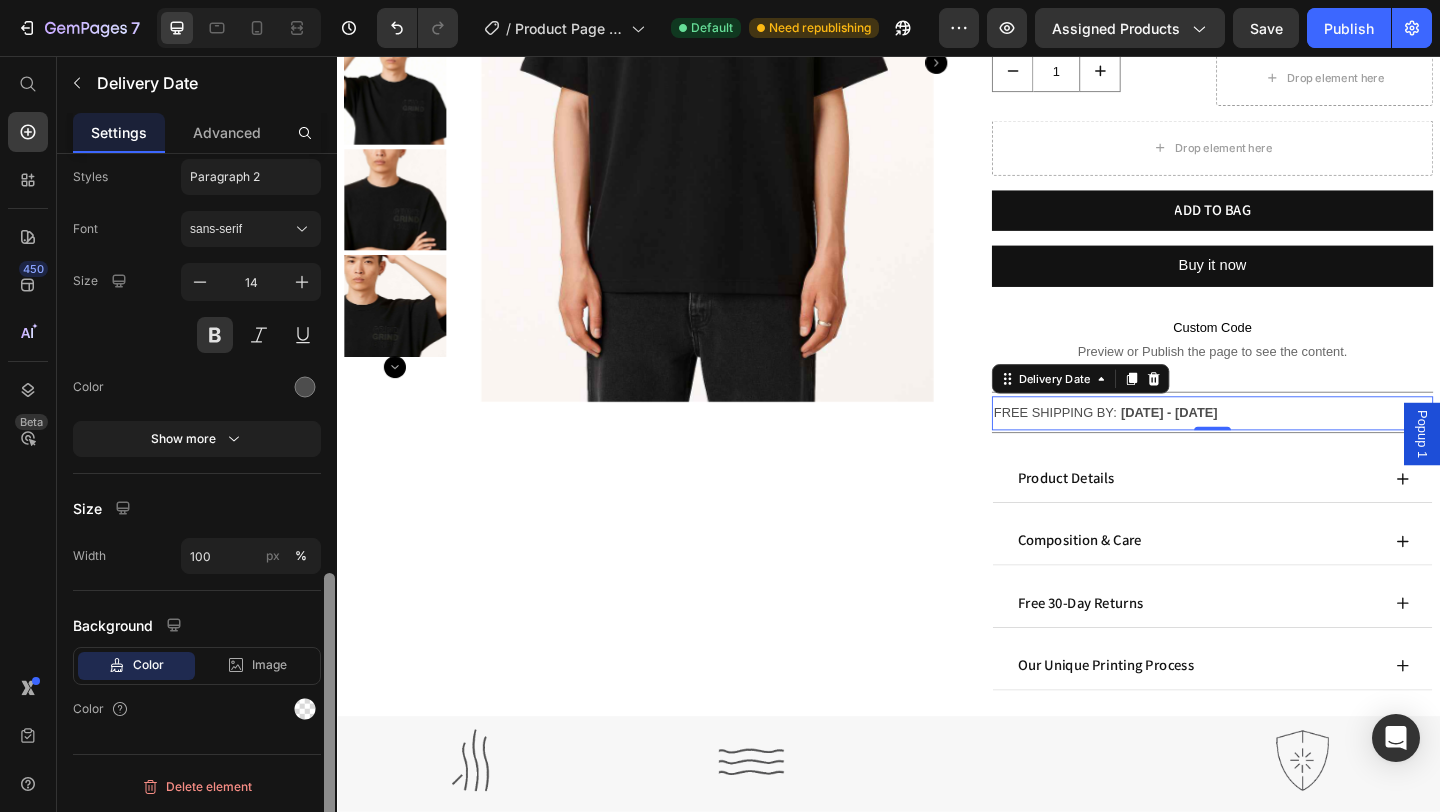 drag, startPoint x: 332, startPoint y: 272, endPoint x: 330, endPoint y: 699, distance: 427.00467 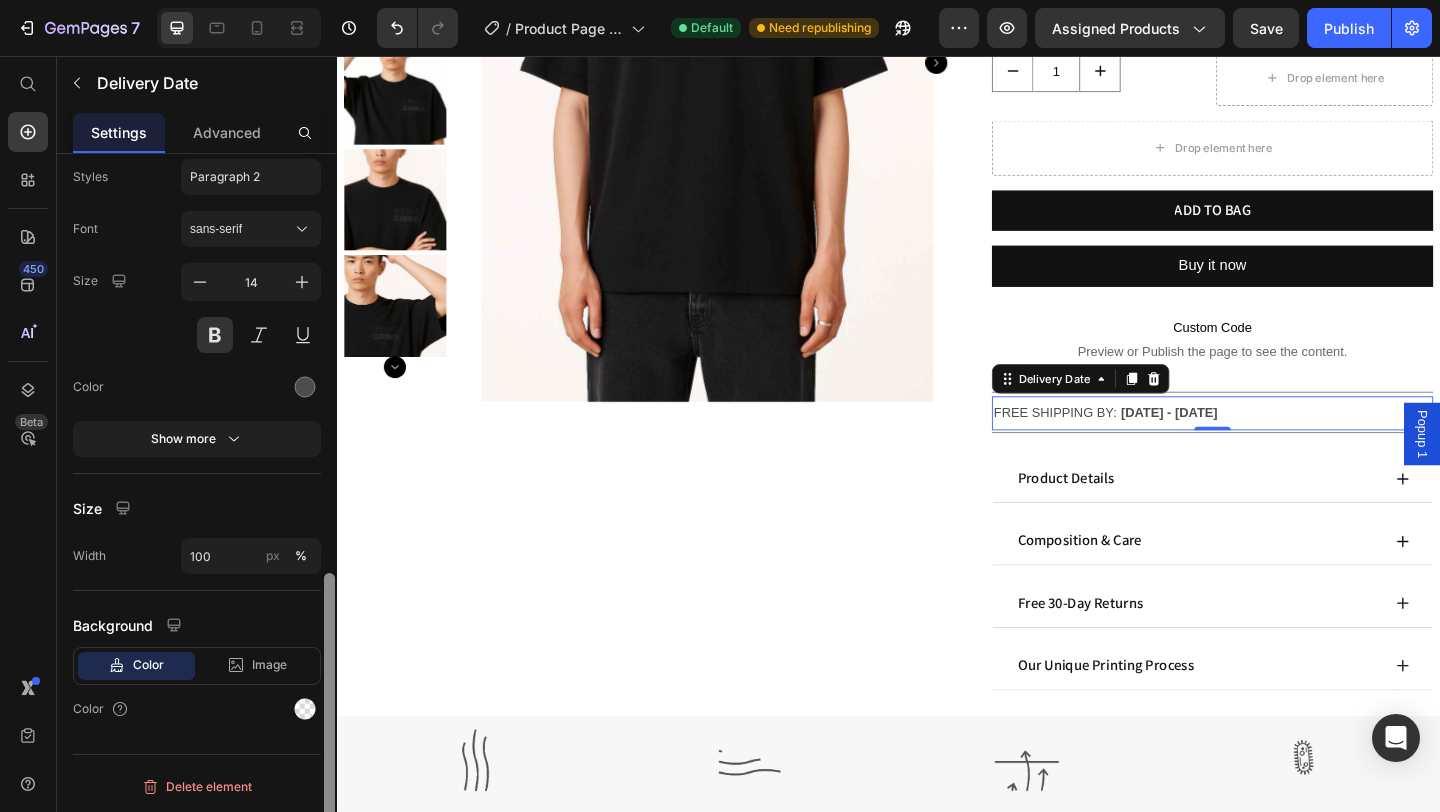 click at bounding box center [329, 721] 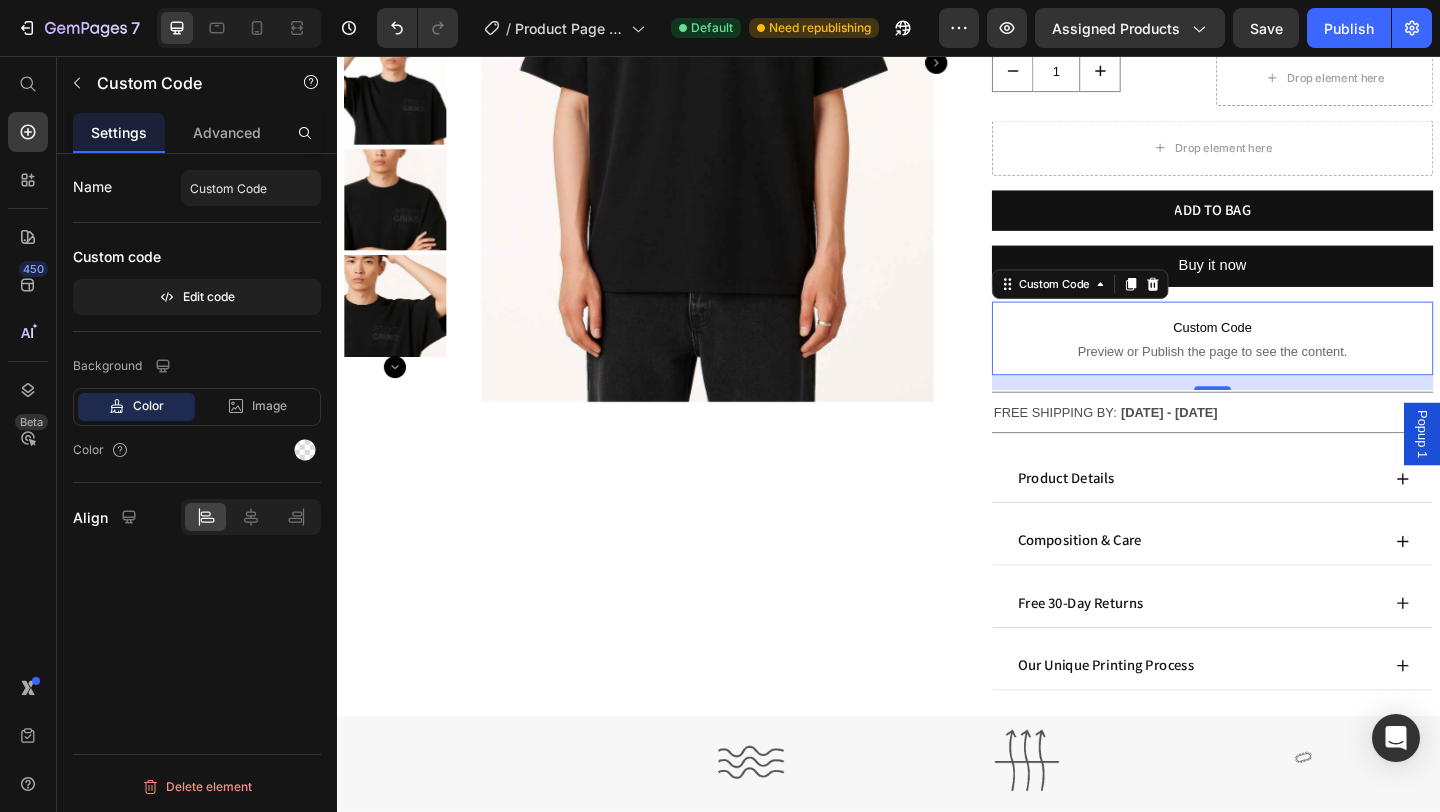 scroll, scrollTop: 0, scrollLeft: 0, axis: both 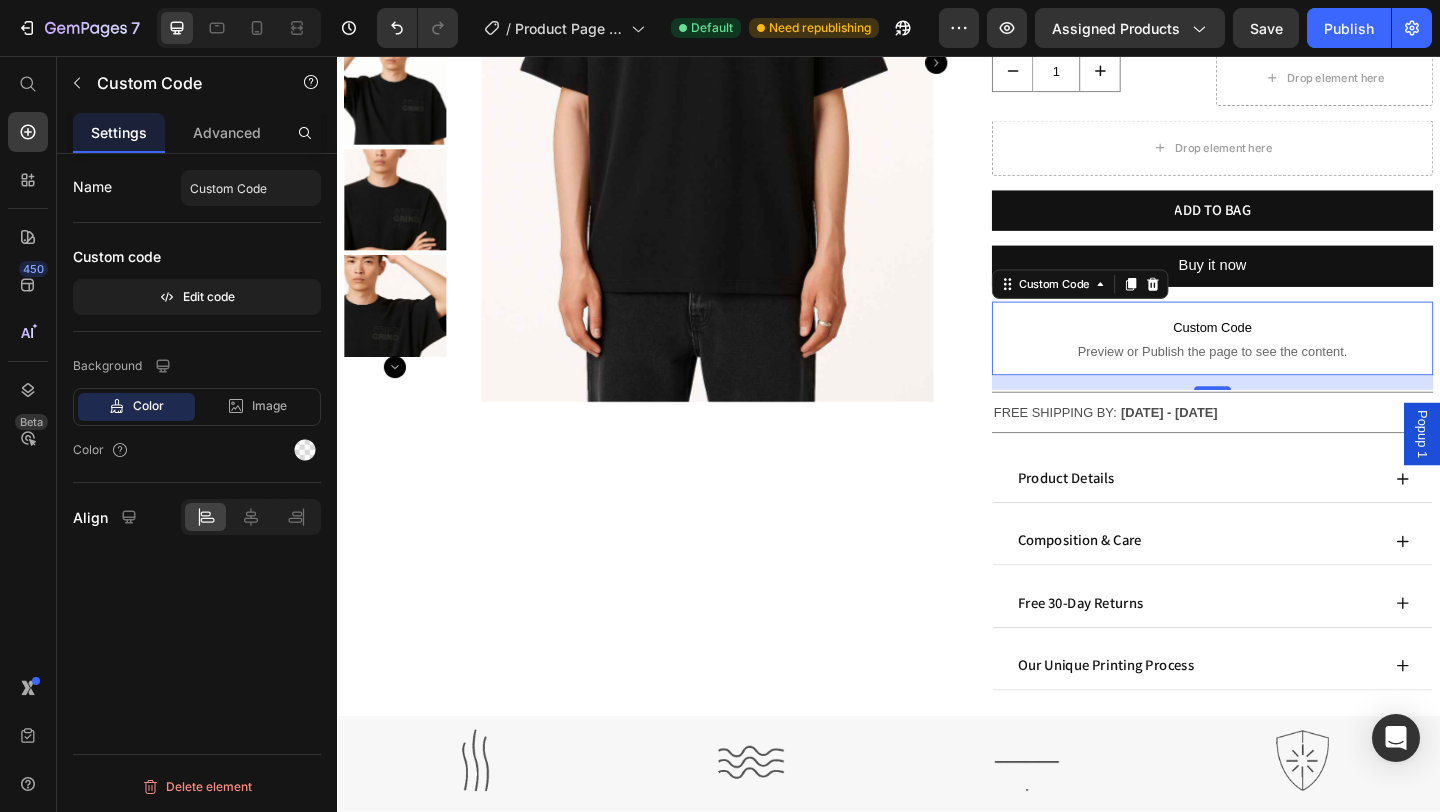click on "Custom Code
Preview or Publish the page to see the content." at bounding box center [1289, 363] 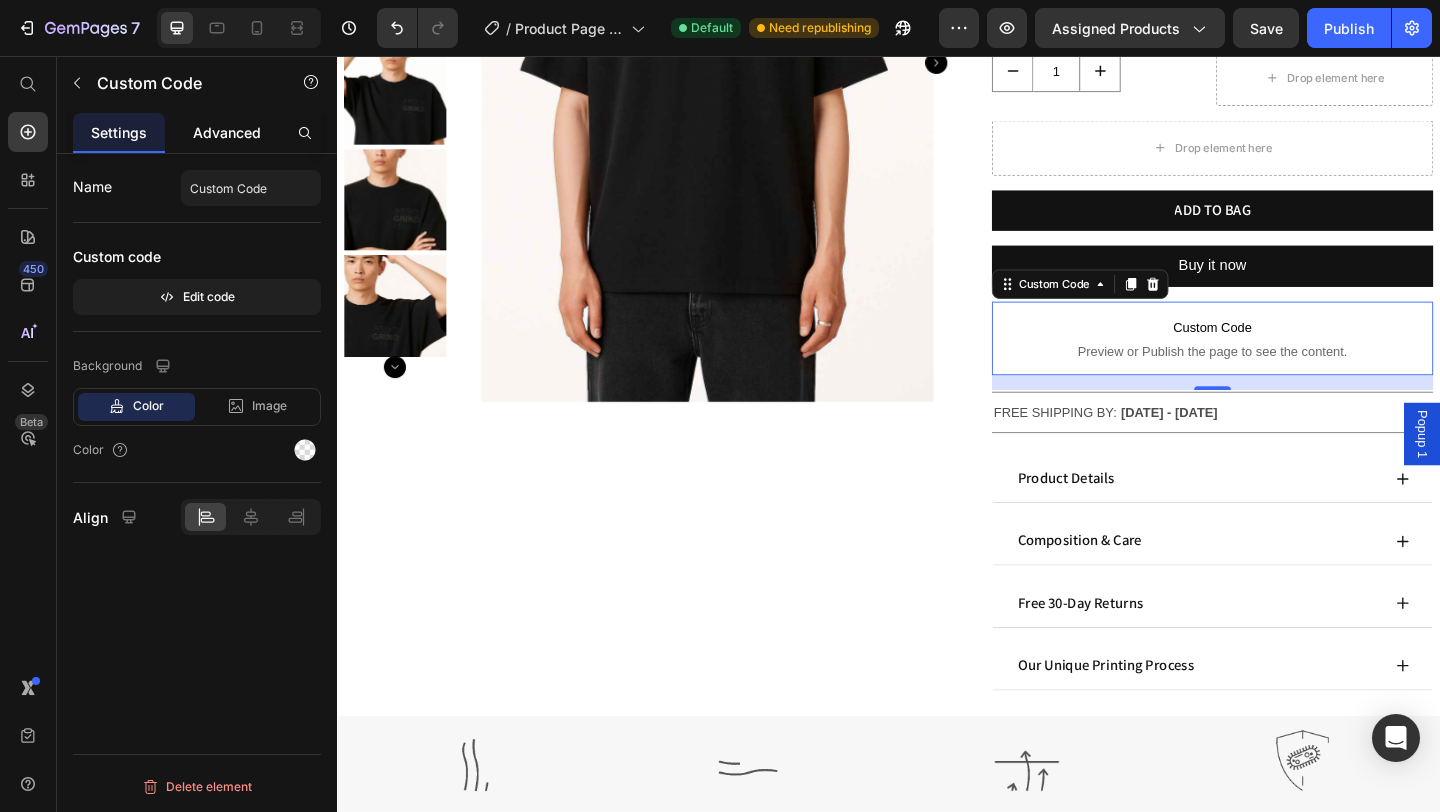 click on "Advanced" at bounding box center [227, 132] 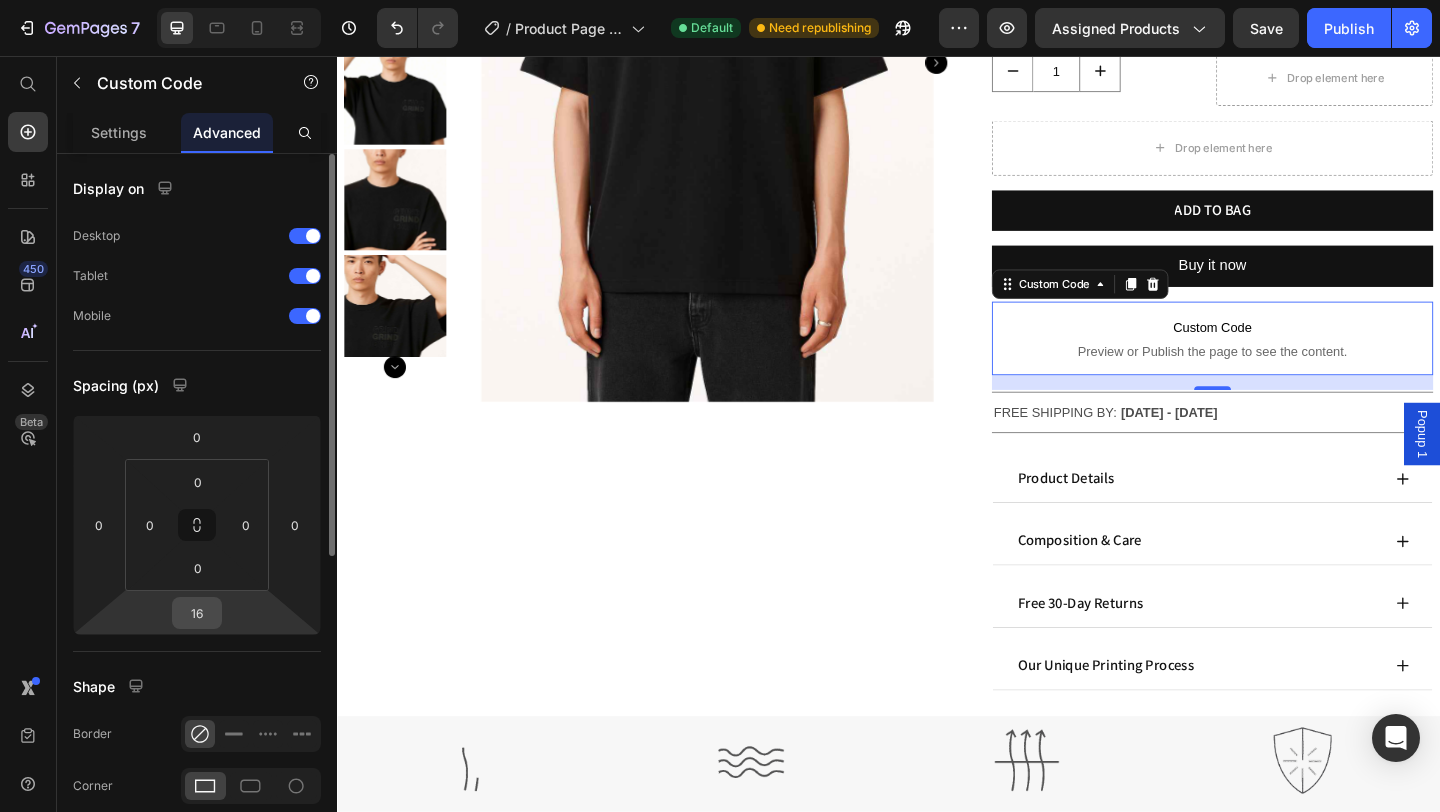 click on "16" at bounding box center (197, 613) 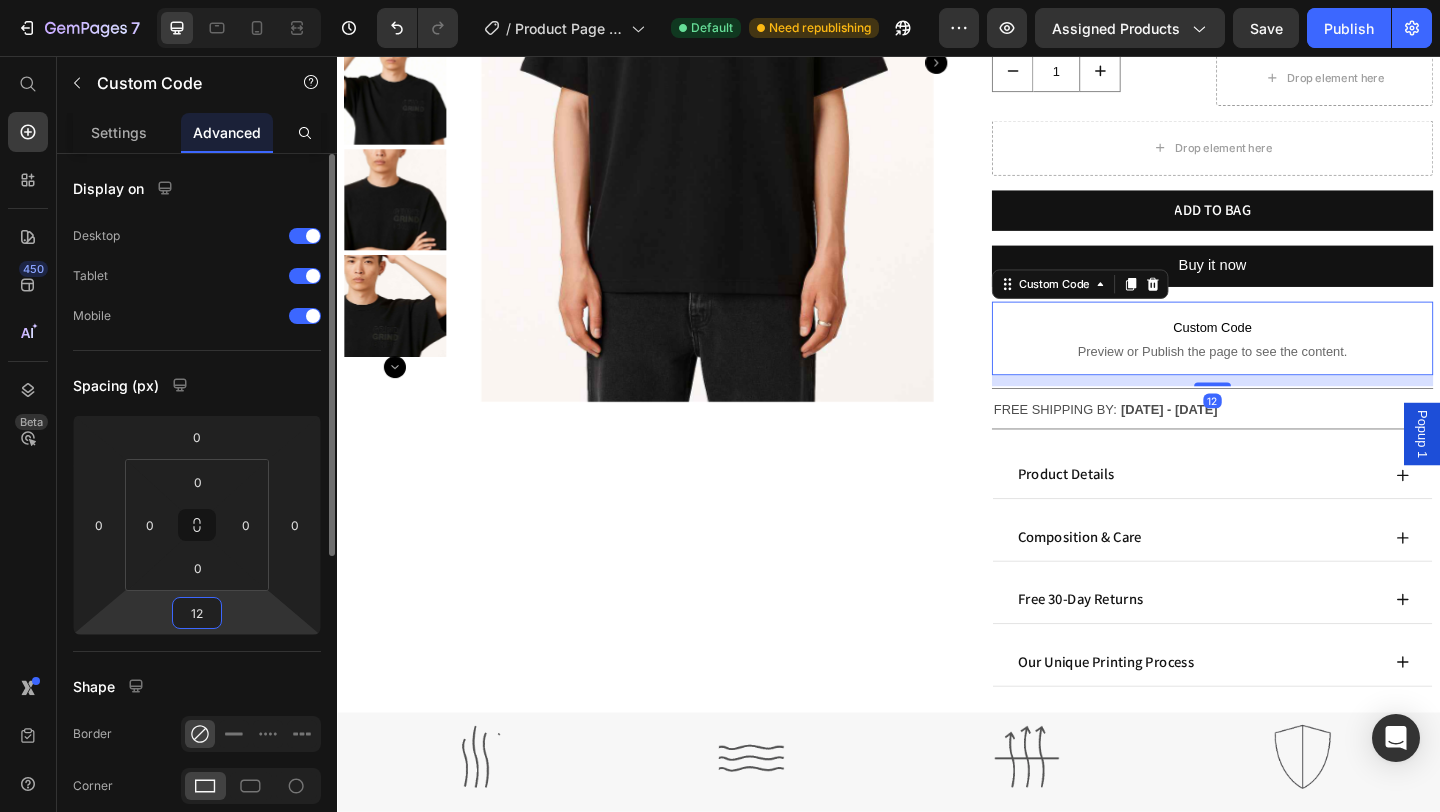 type on "12" 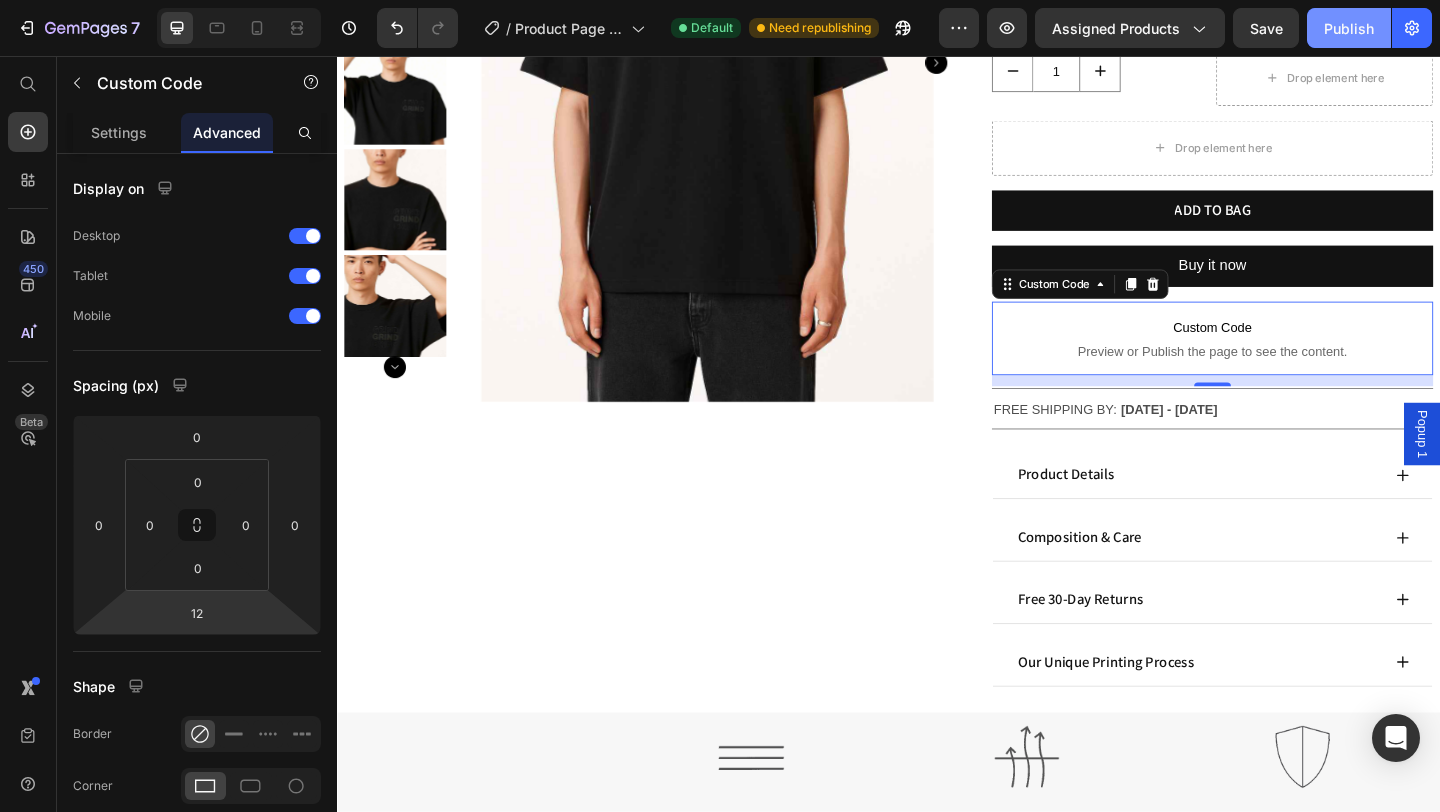 click on "Publish" at bounding box center (1349, 28) 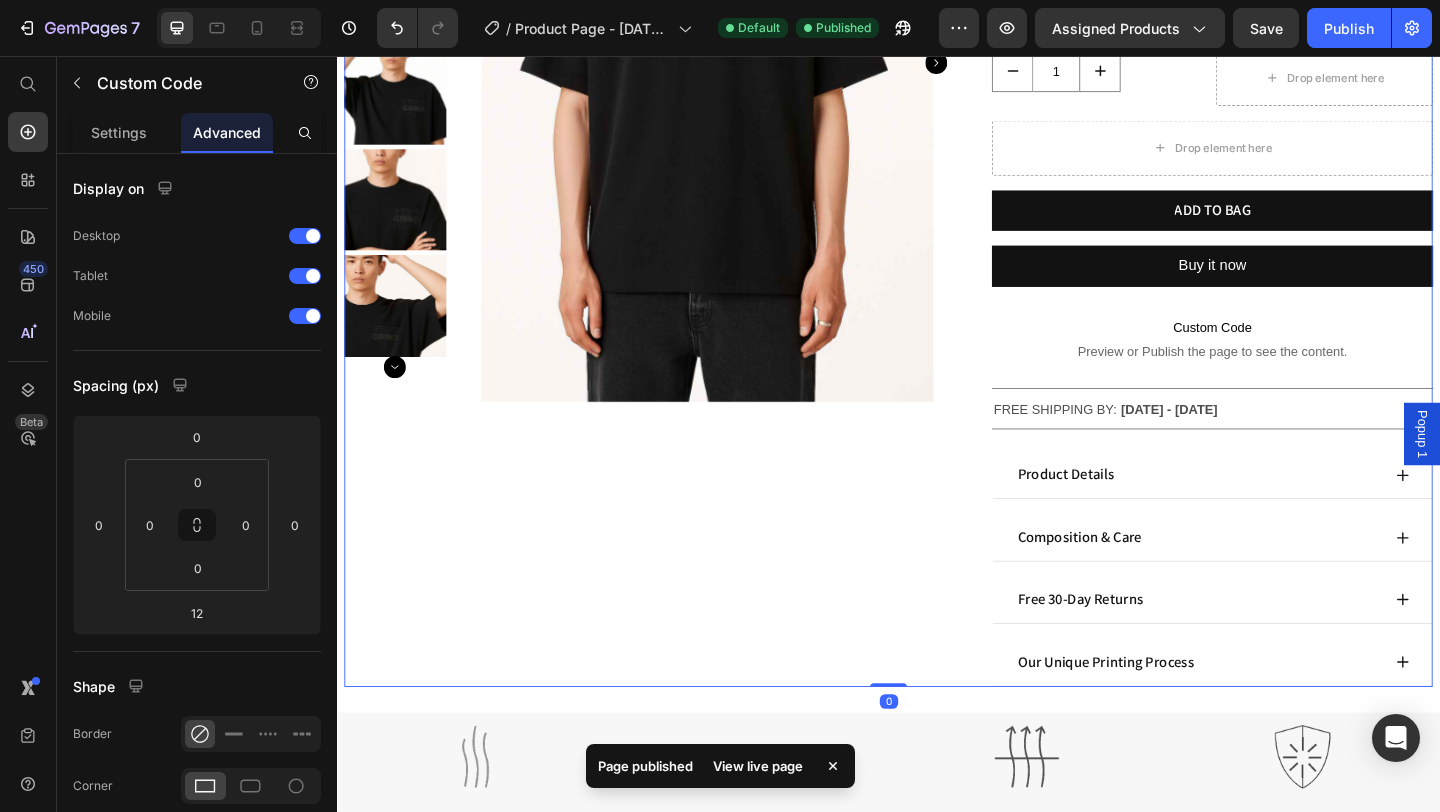 click on "Product Images" at bounding box center (681, 218) 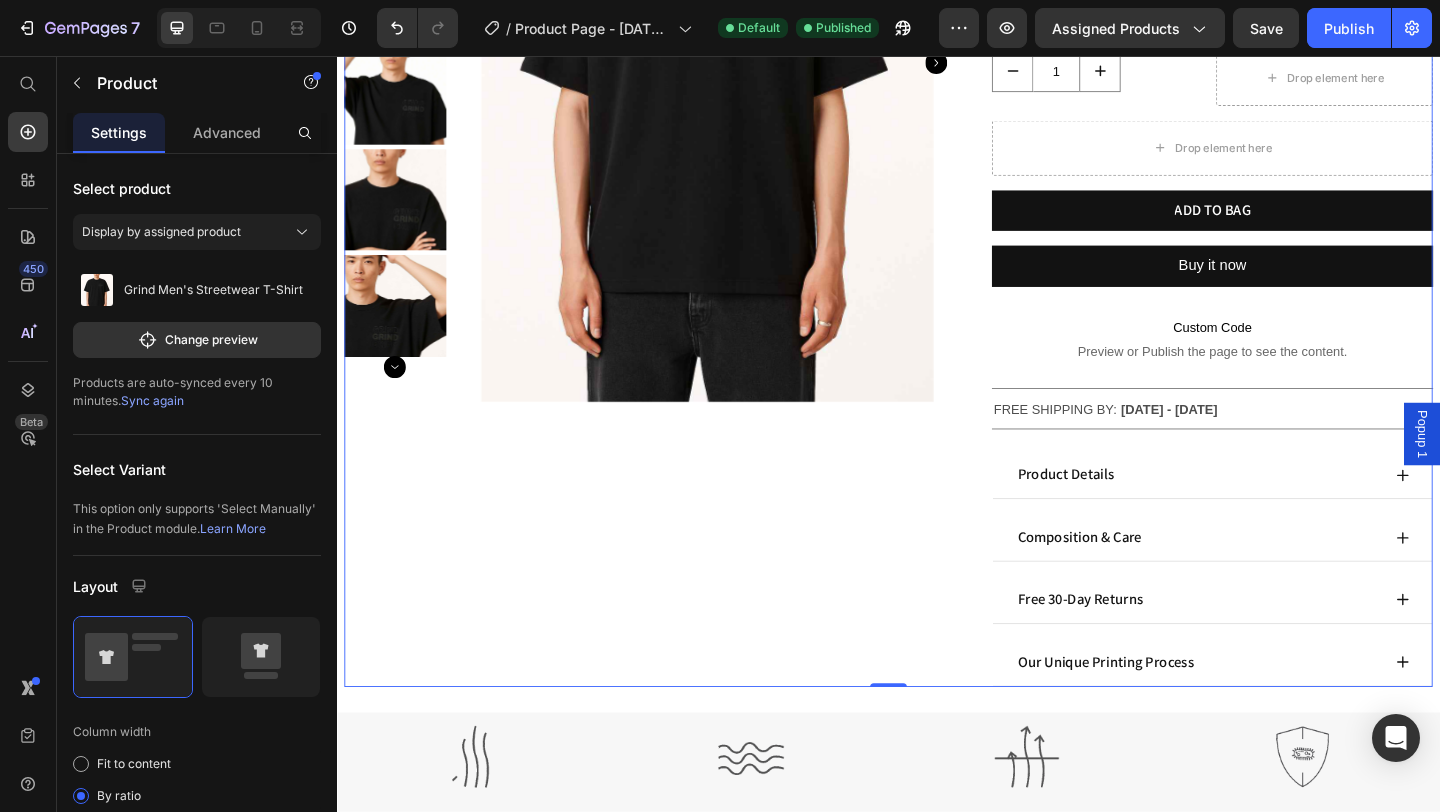 click on "Product Images" at bounding box center [681, 218] 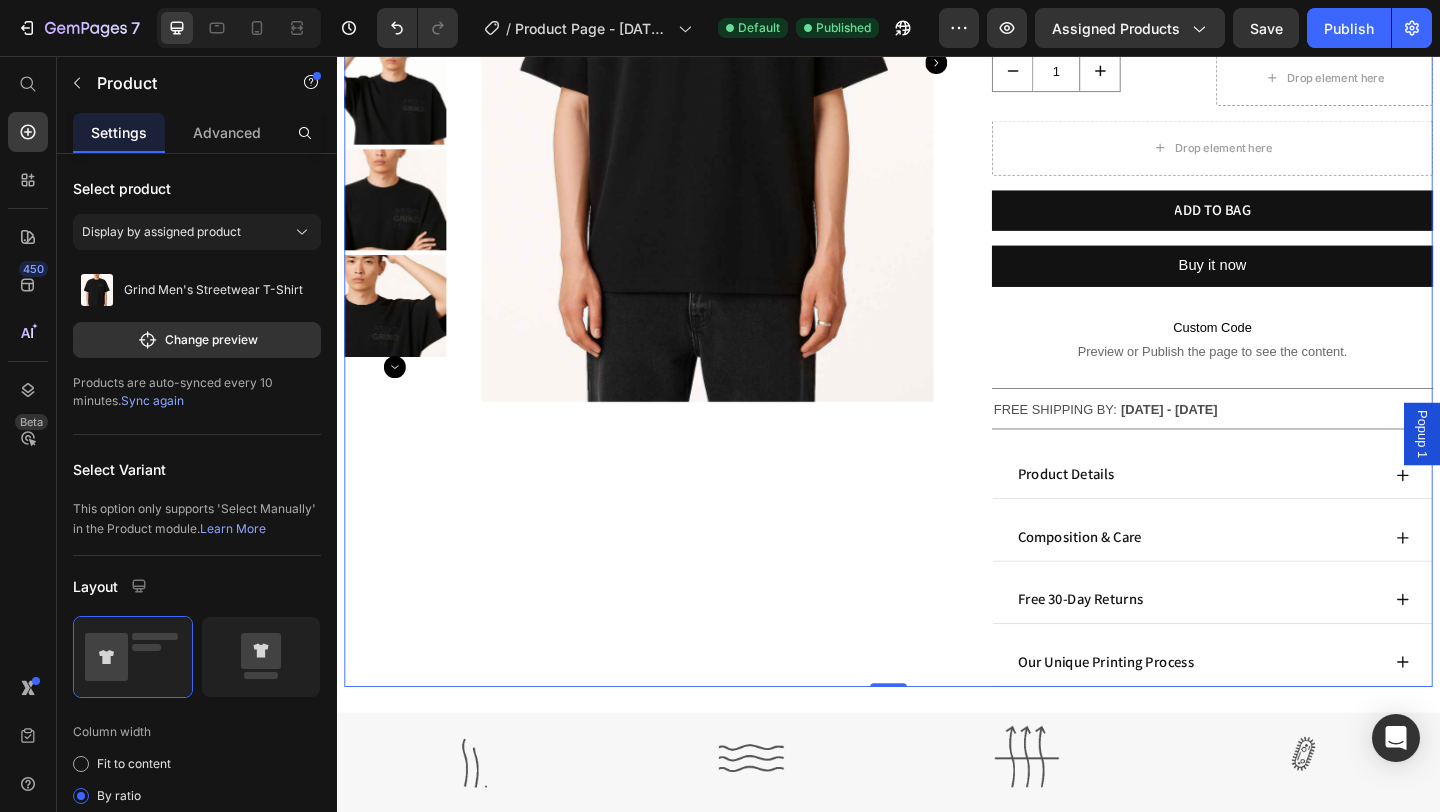 click on "Product Images" at bounding box center (681, 218) 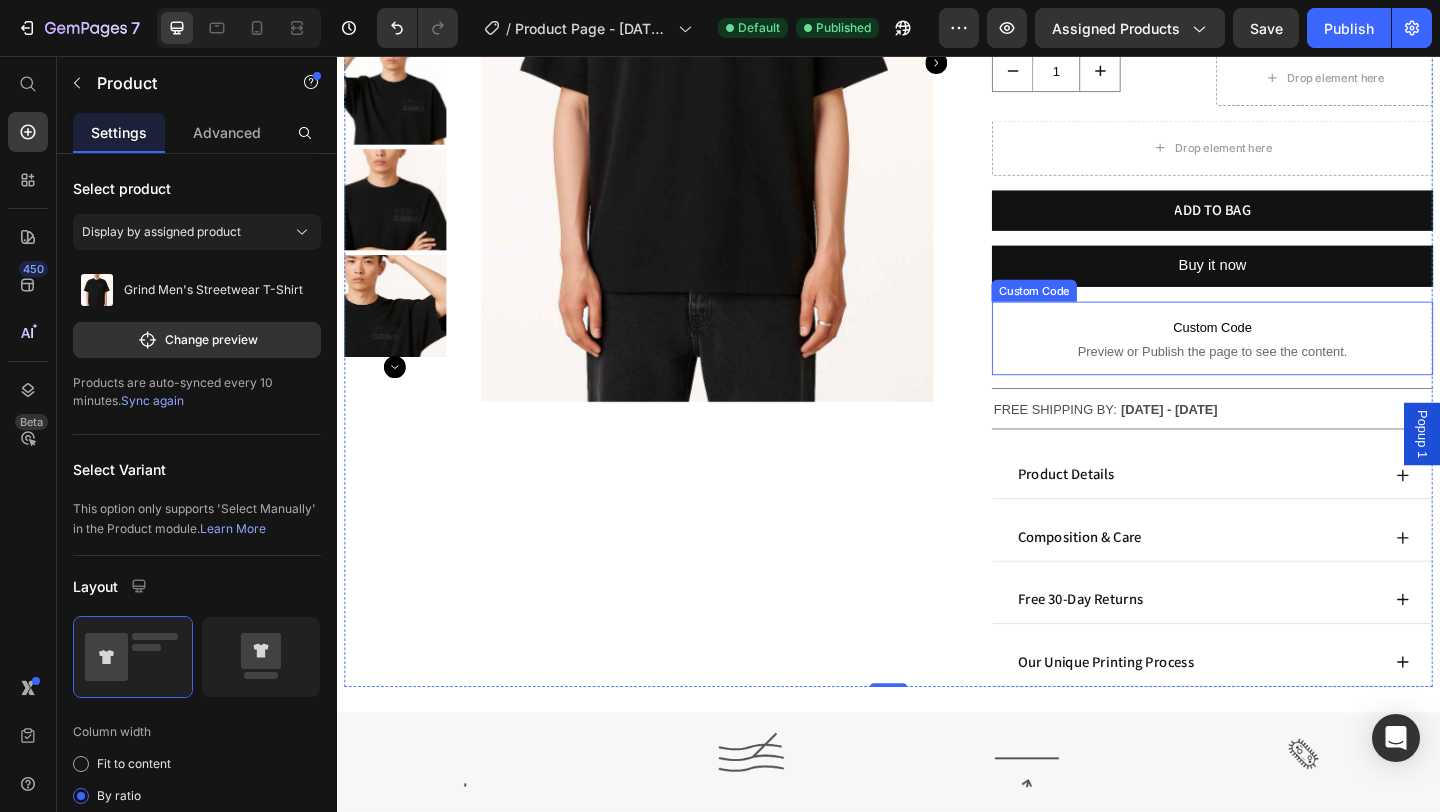 click on "Custom Code" at bounding box center (1289, 351) 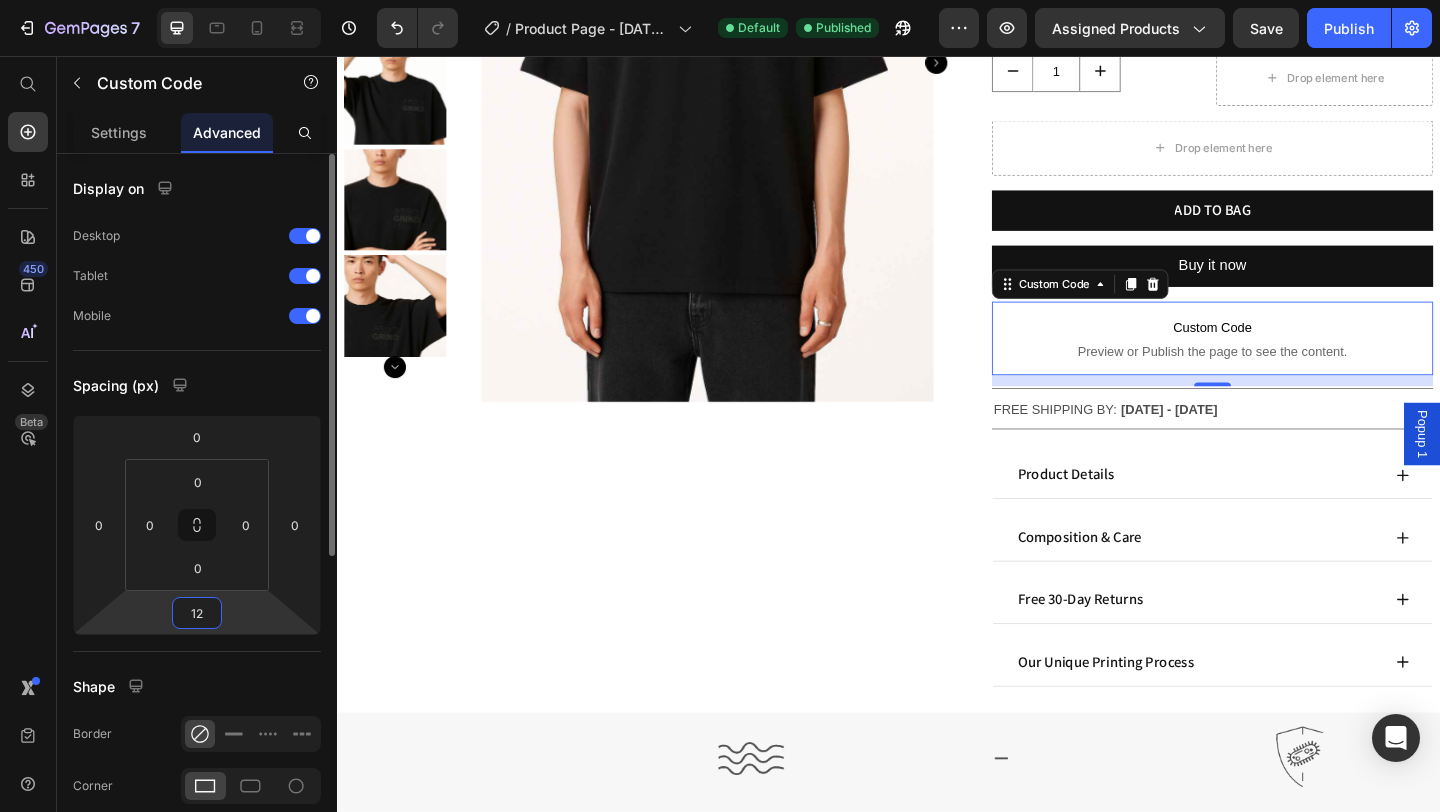 click on "12" at bounding box center (197, 613) 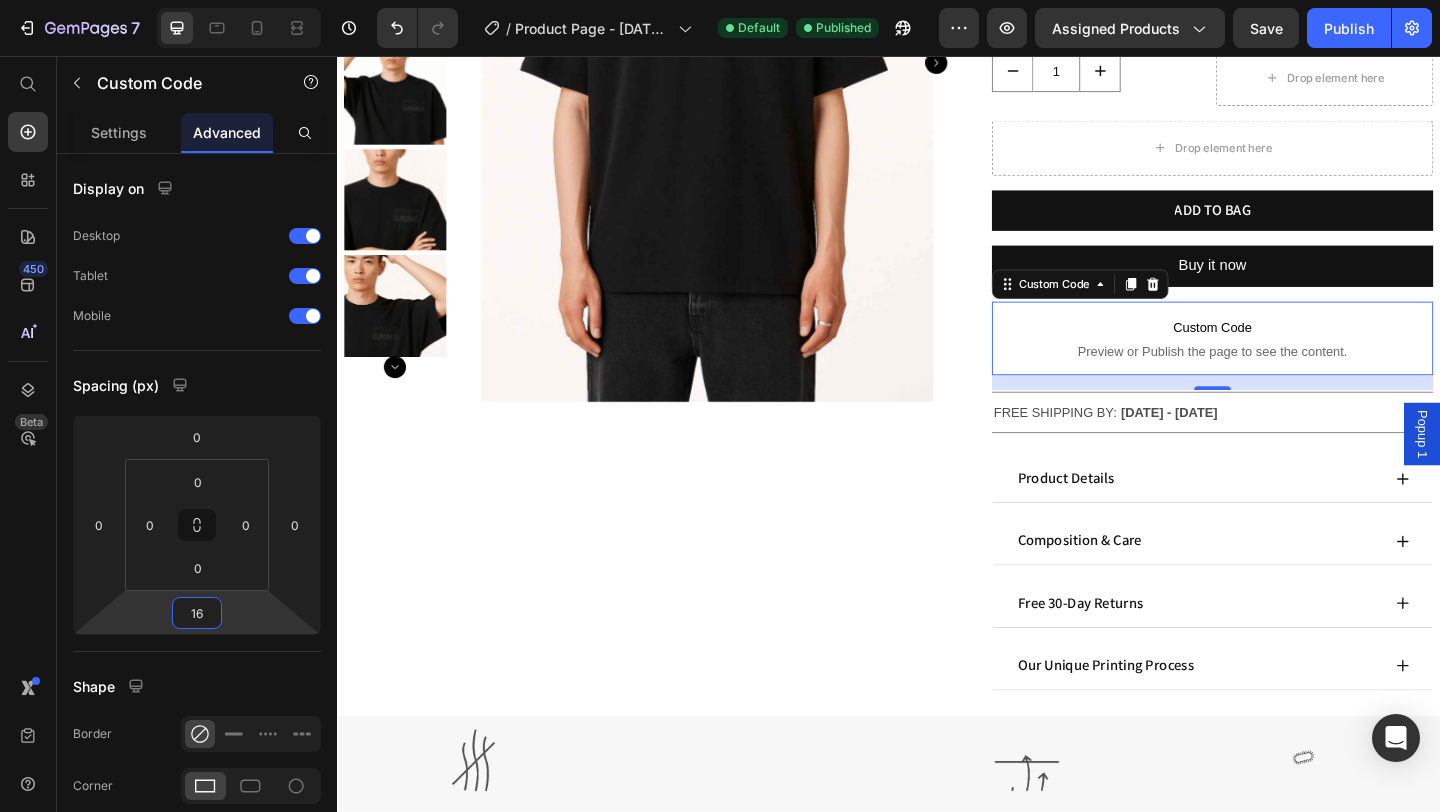 type on "16" 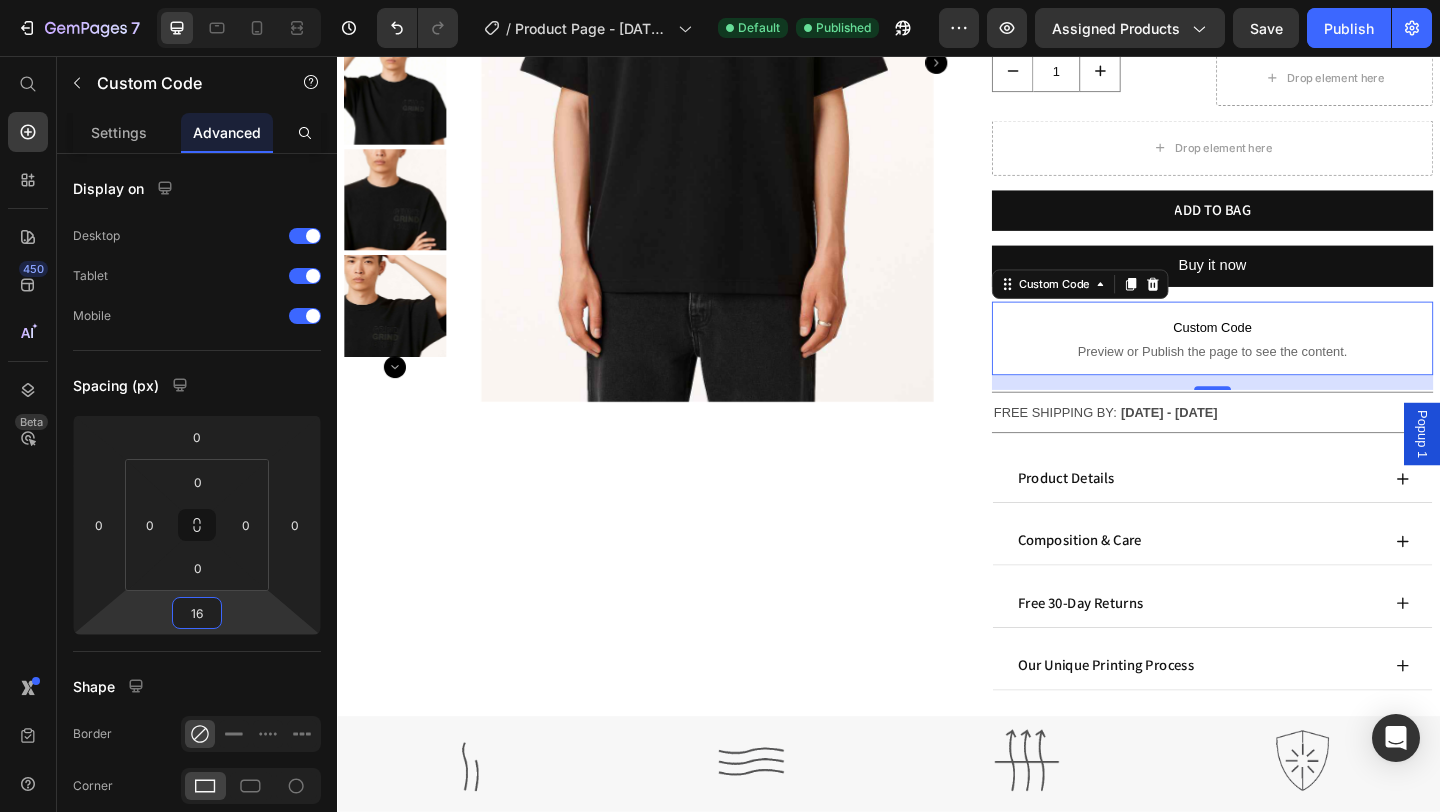click on "Custom Code
Preview or Publish the page to see the content." at bounding box center (1289, 363) 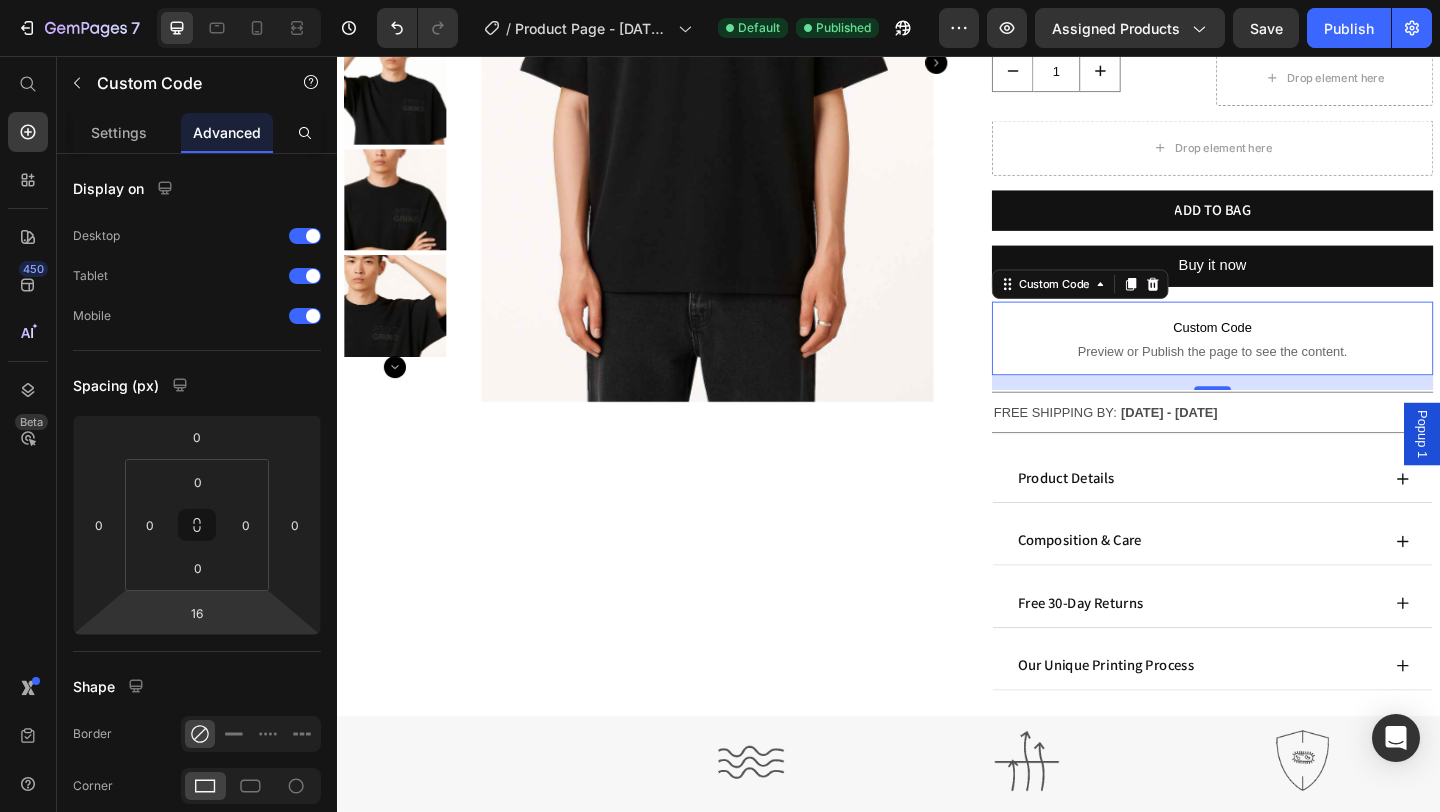 click on "Custom Code
Preview or Publish the page to see the content." at bounding box center [1289, 363] 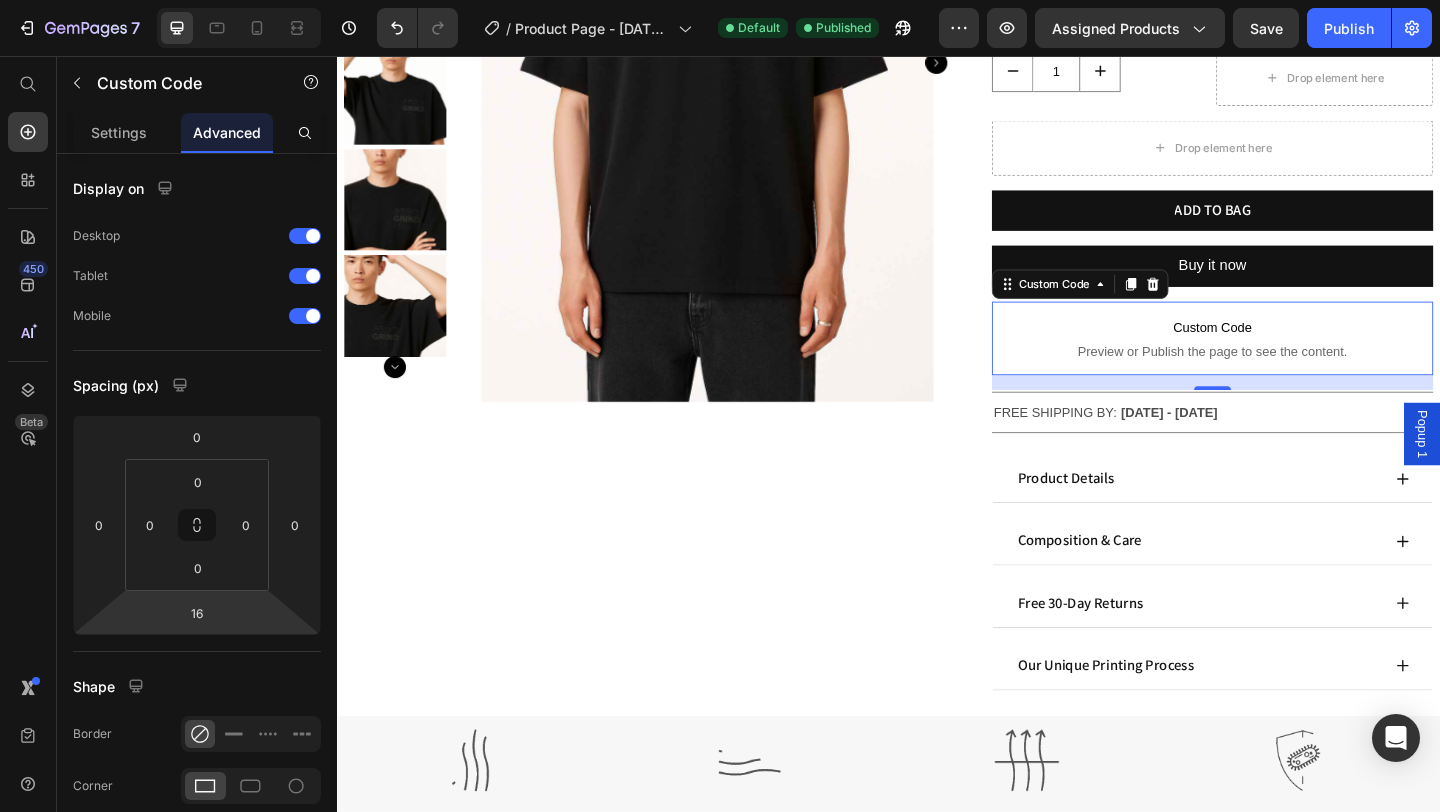 click on "Custom Code
Preview or Publish the page to see the content." at bounding box center (1289, 363) 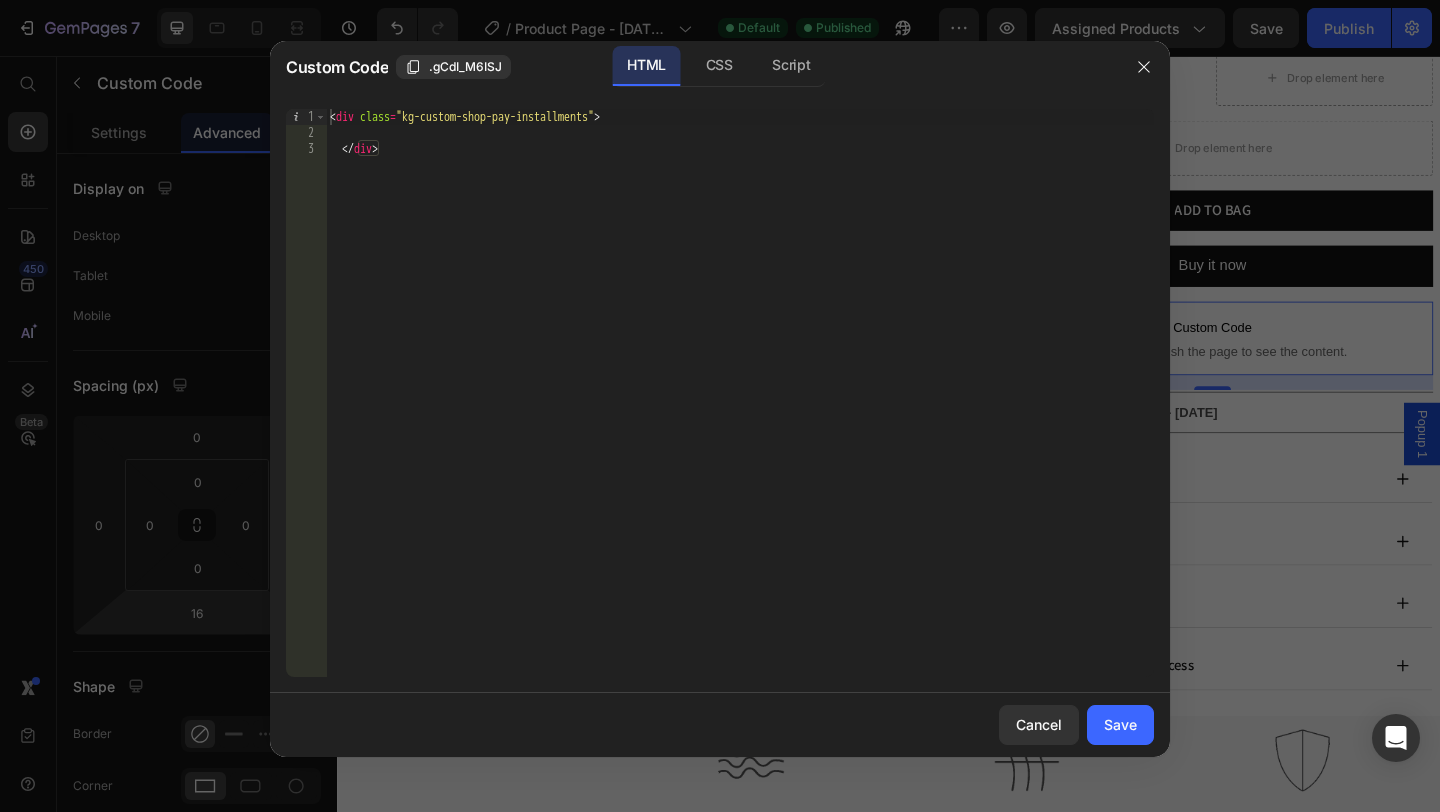 click on "< div   class = "kg-custom-shop-pay-installments" >        </ div >" at bounding box center [740, 409] 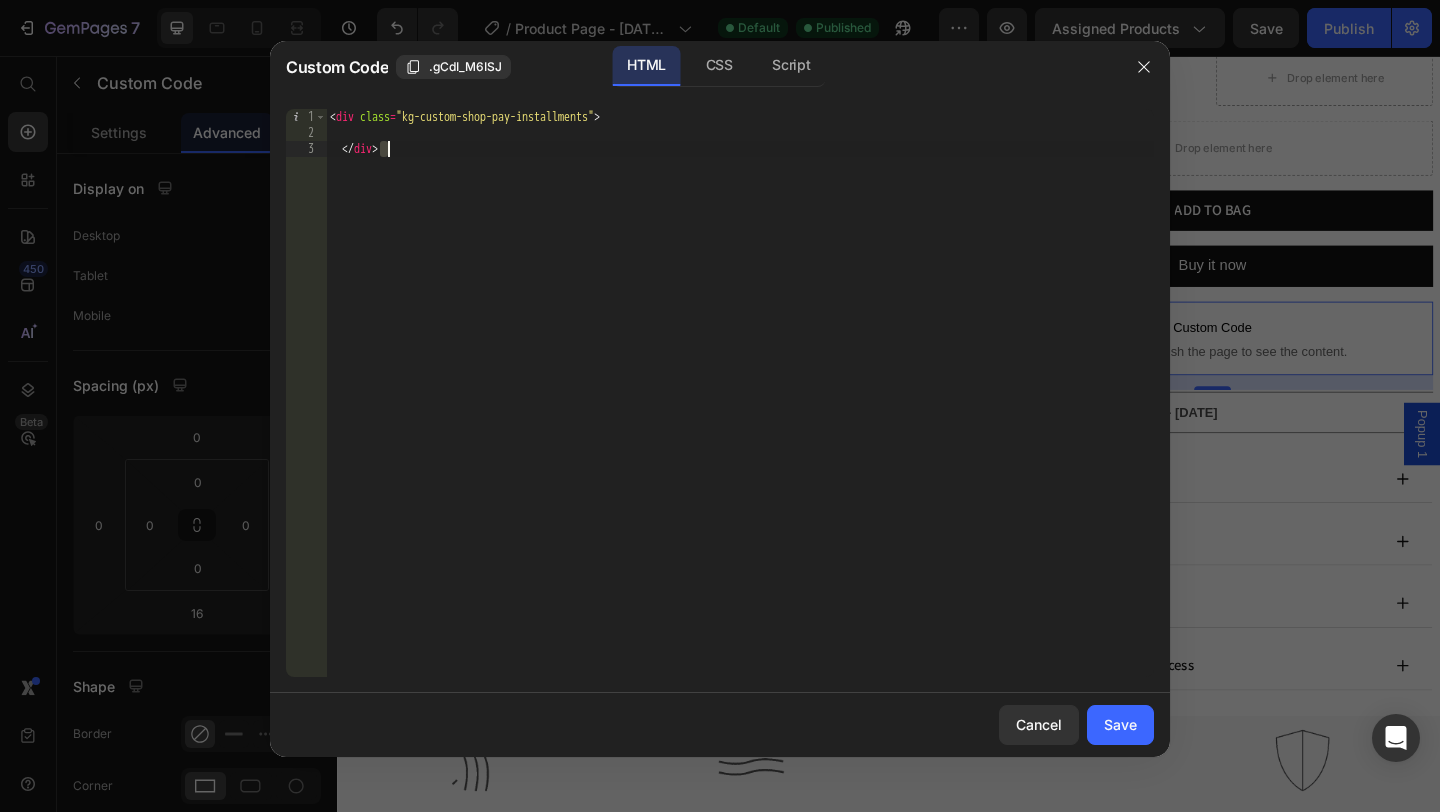 click on "< div   class = "kg-custom-shop-pay-installments" >        </ div >" at bounding box center [740, 409] 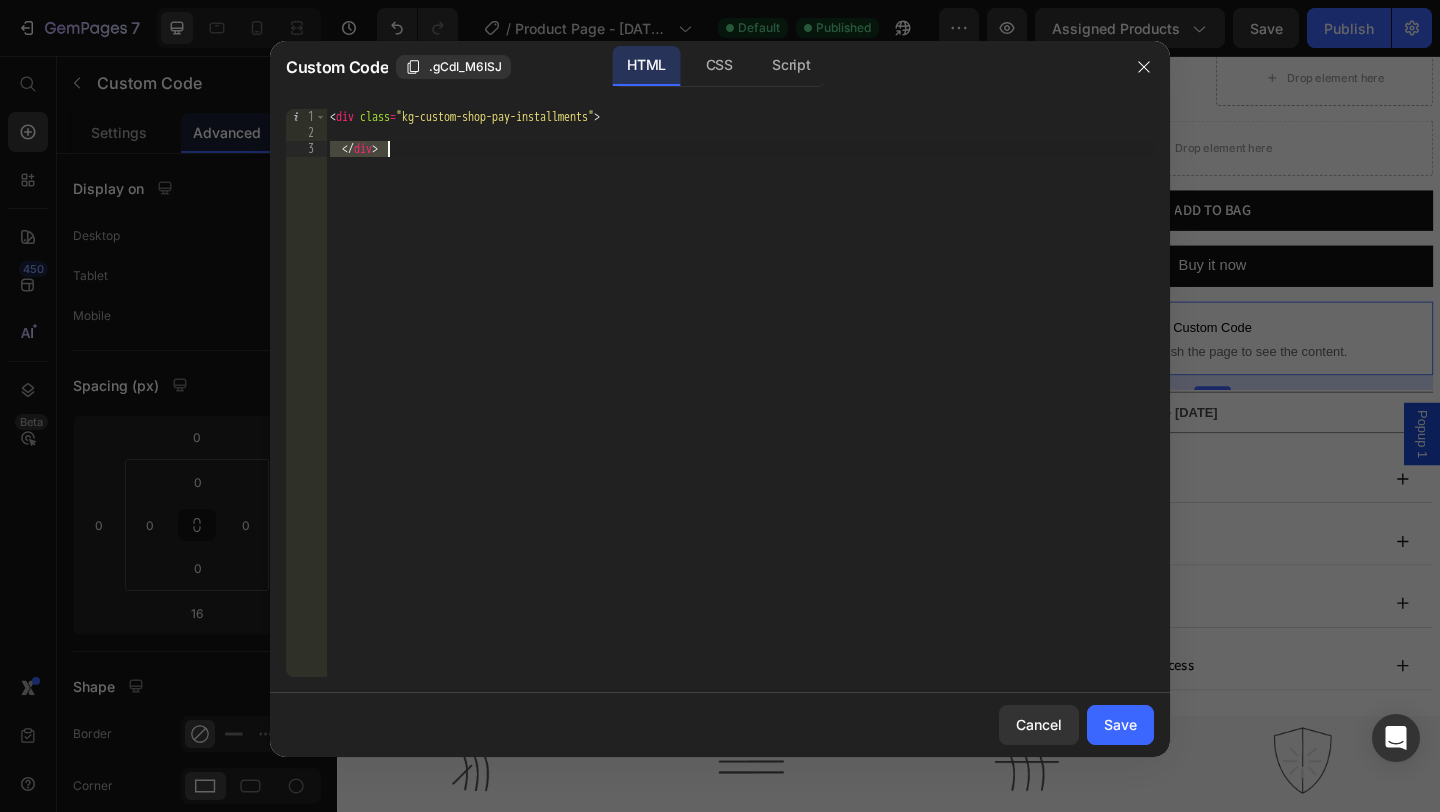 click on "< div   class = "kg-custom-shop-pay-installments" >        </ div >" at bounding box center [740, 409] 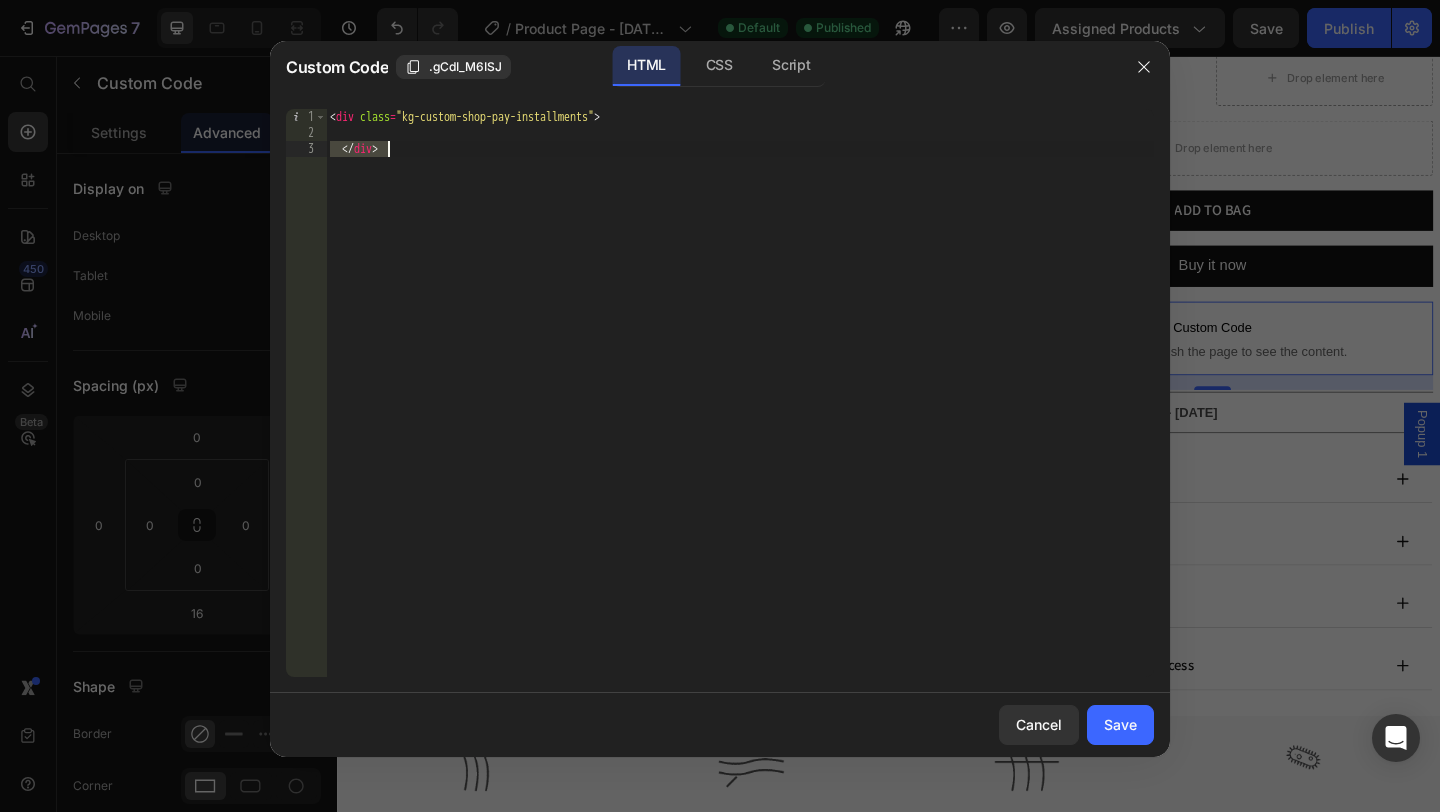 click on "< div   class = "kg-custom-shop-pay-installments" >        </ div >" at bounding box center [740, 393] 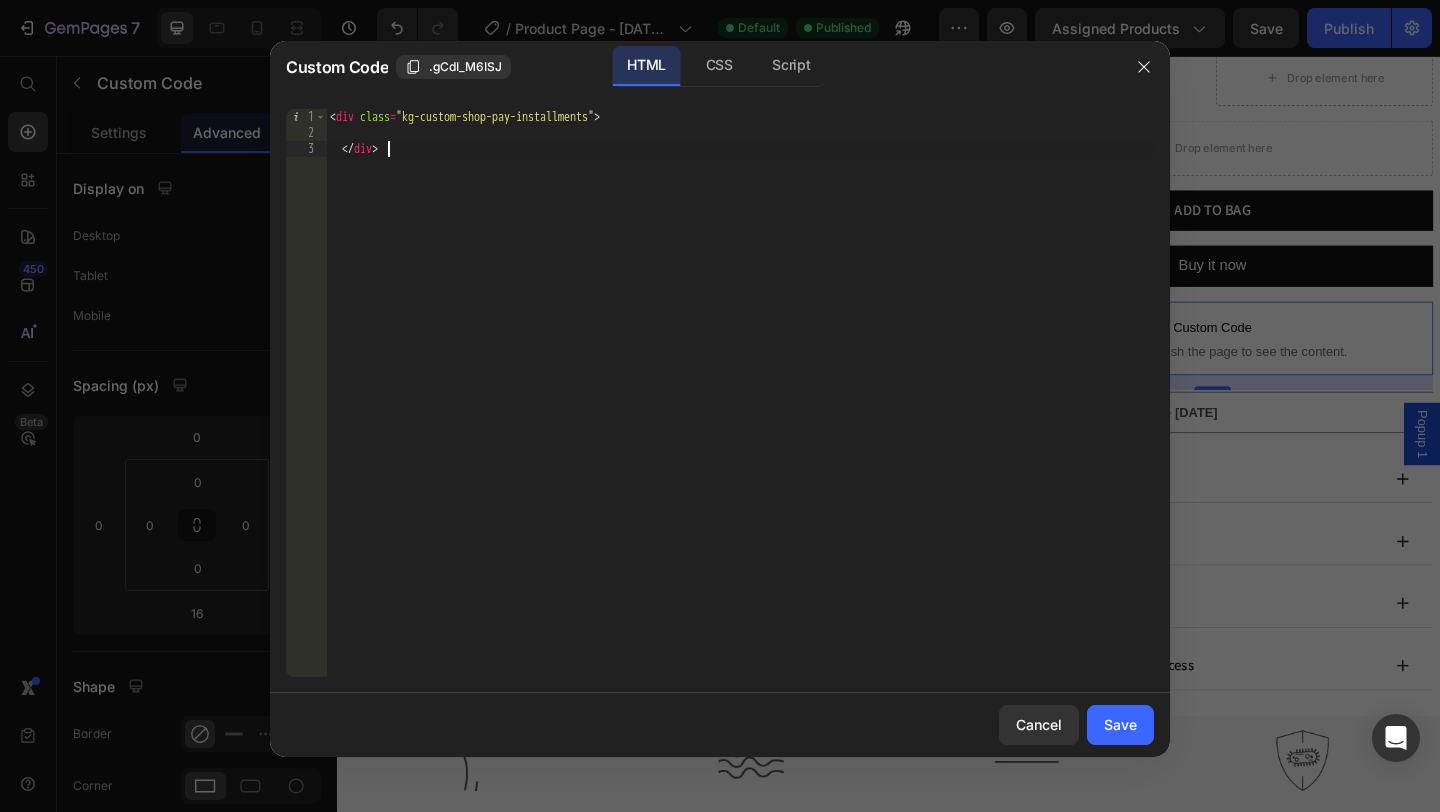 type on "</div>" 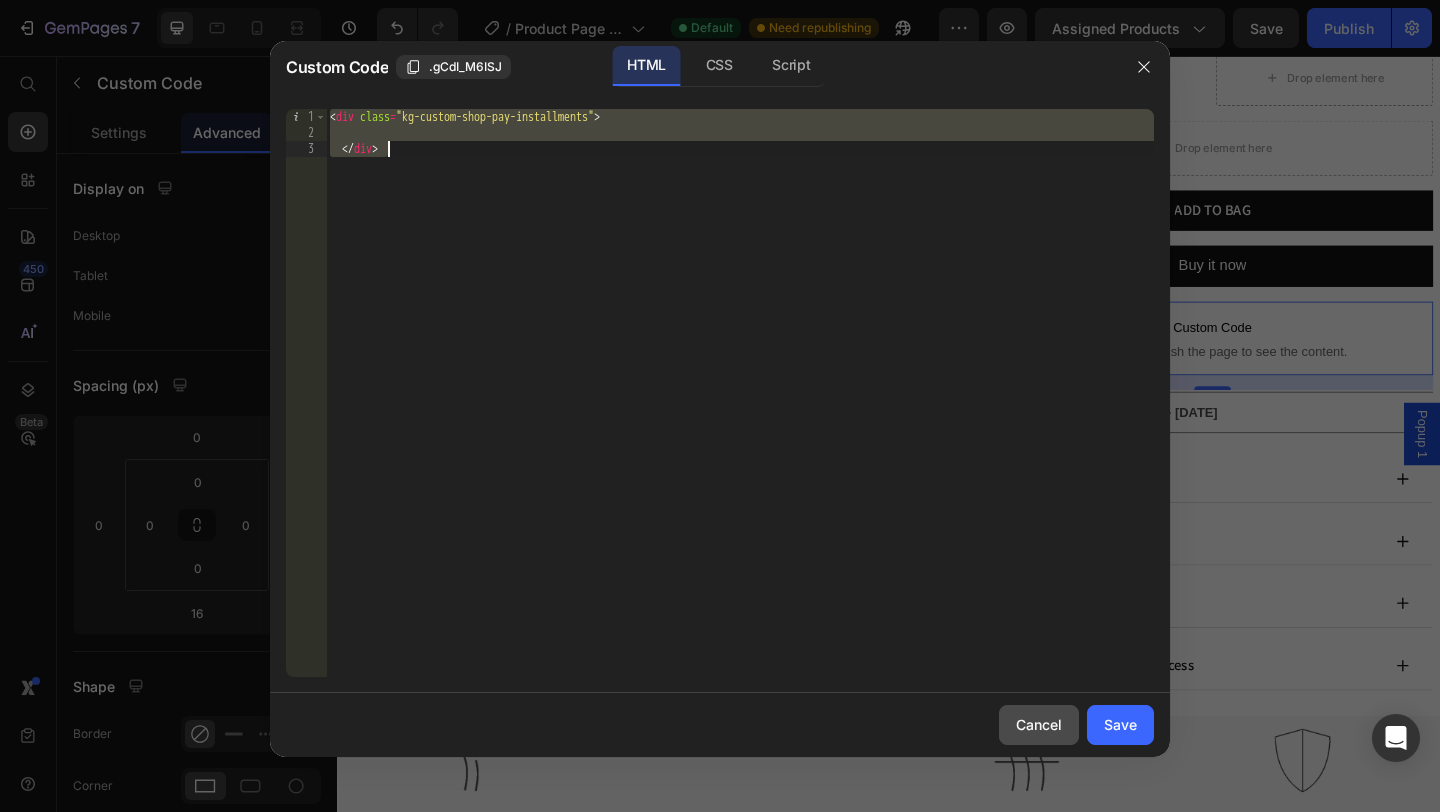 click on "Cancel" at bounding box center (1039, 724) 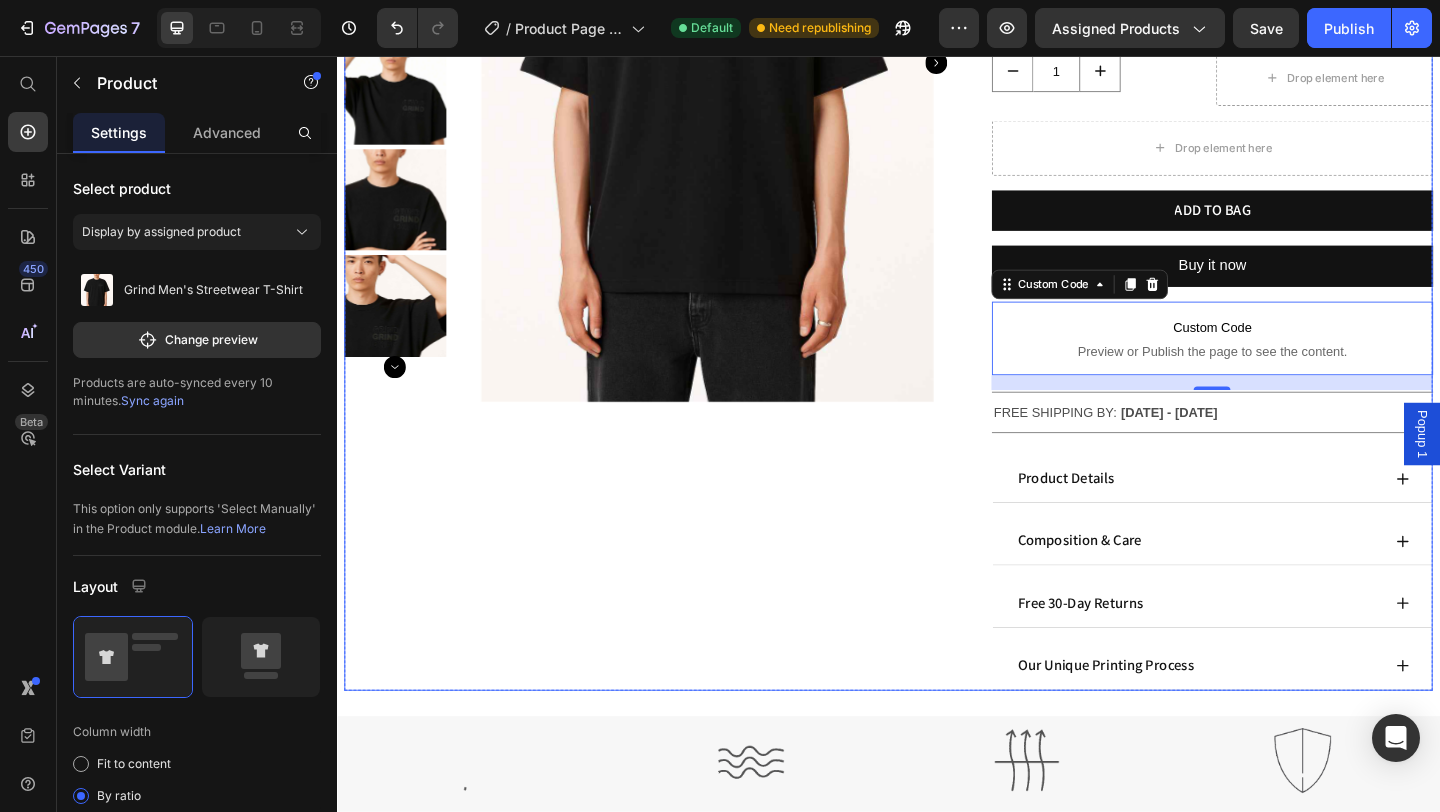 click on "Product Images" at bounding box center (681, 220) 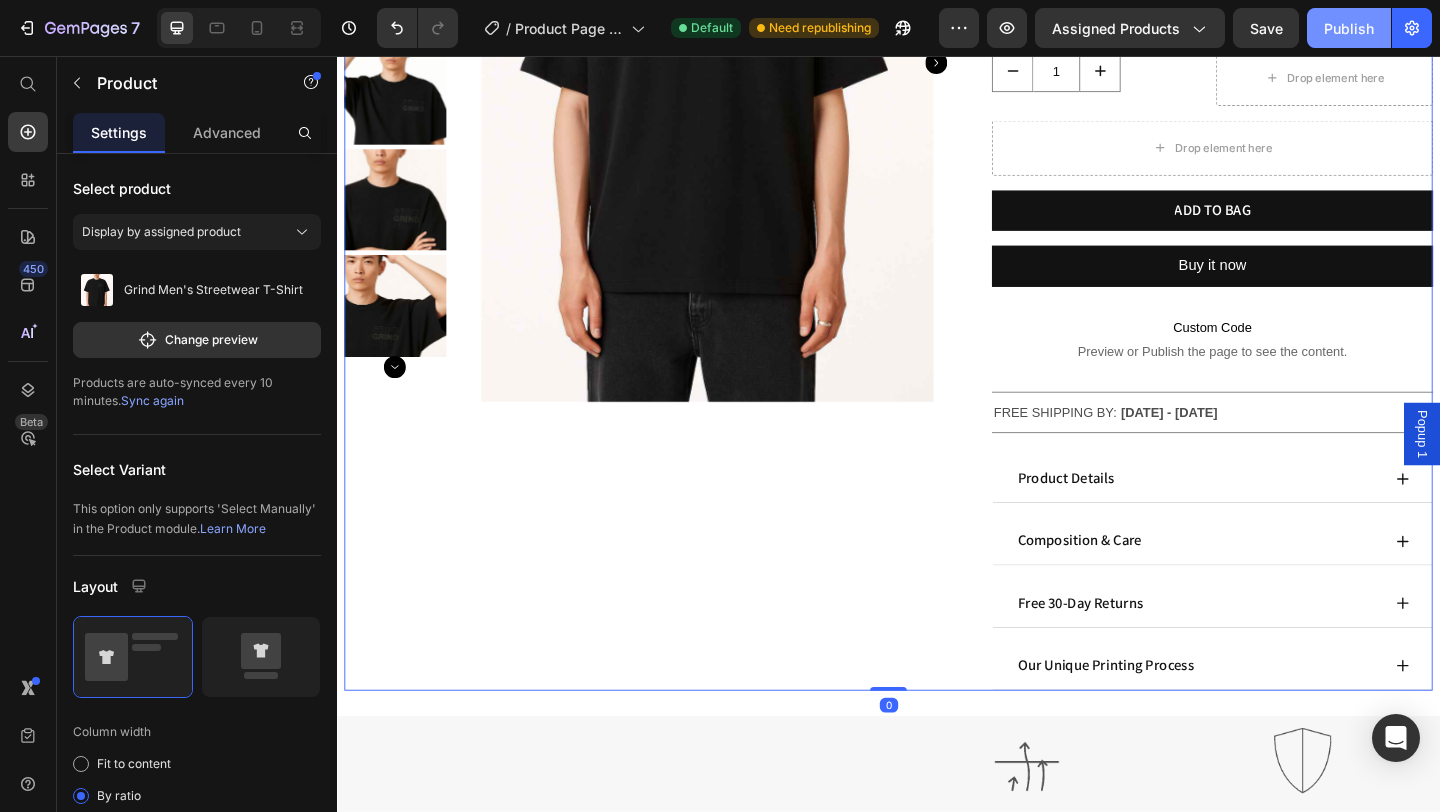 click on "Publish" at bounding box center (1349, 28) 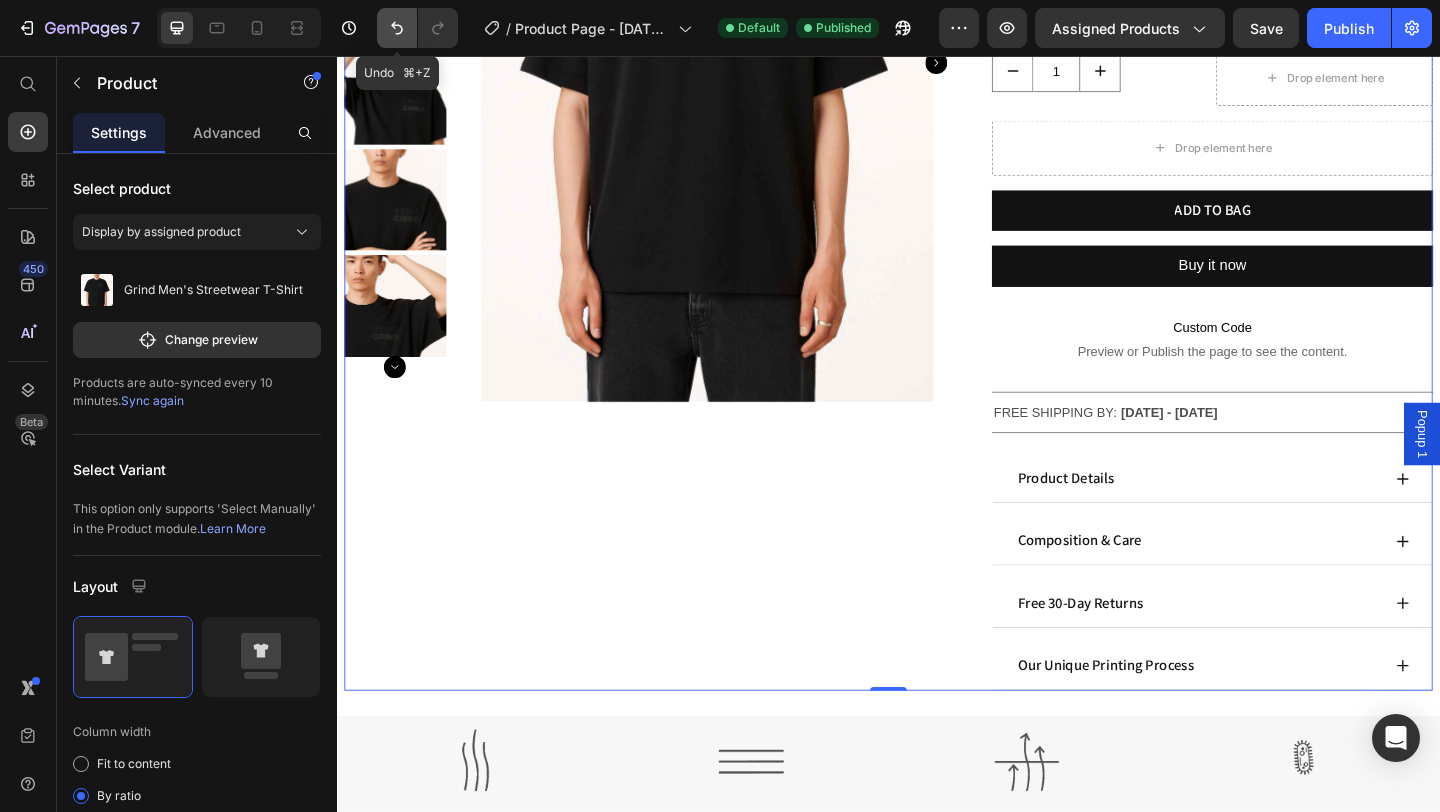 click 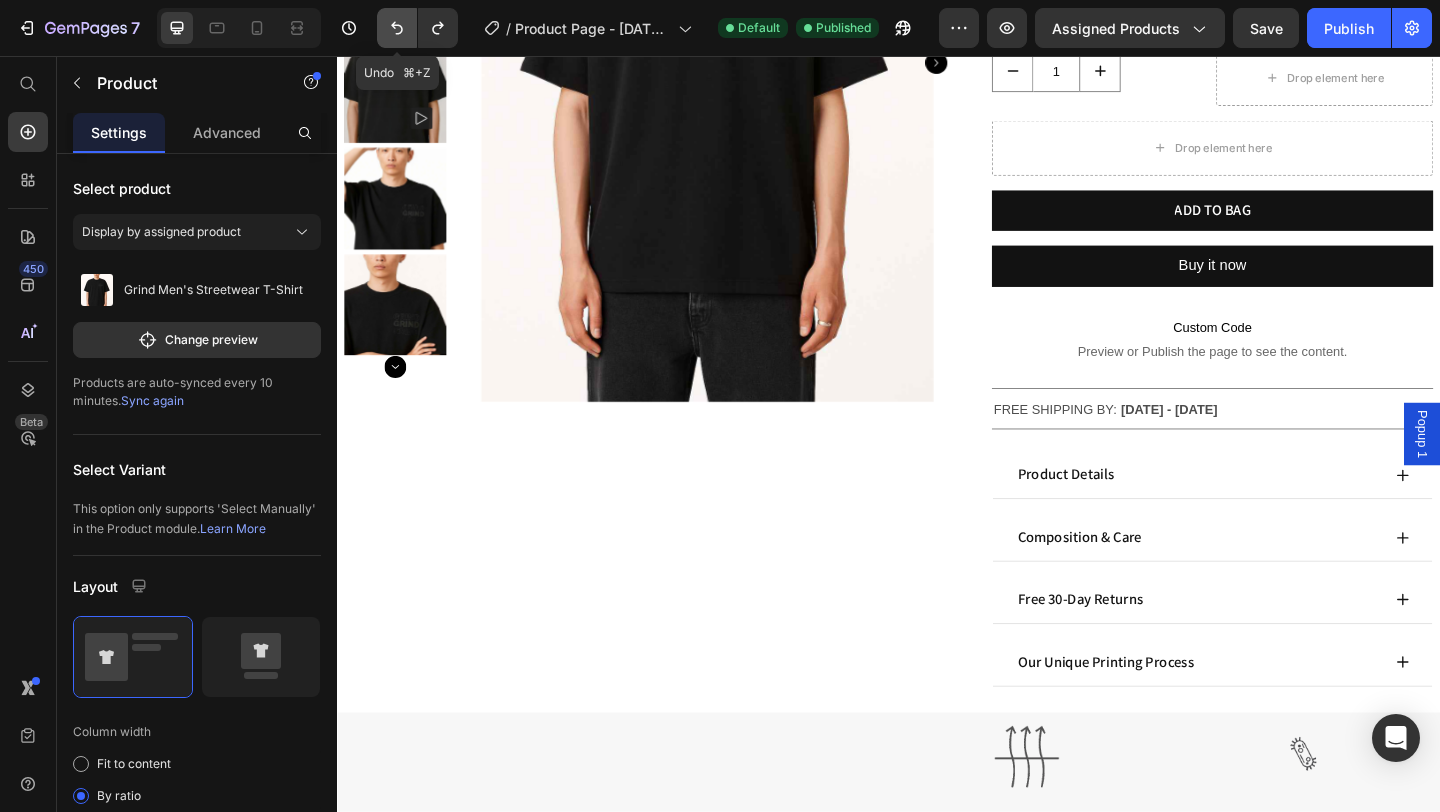 click 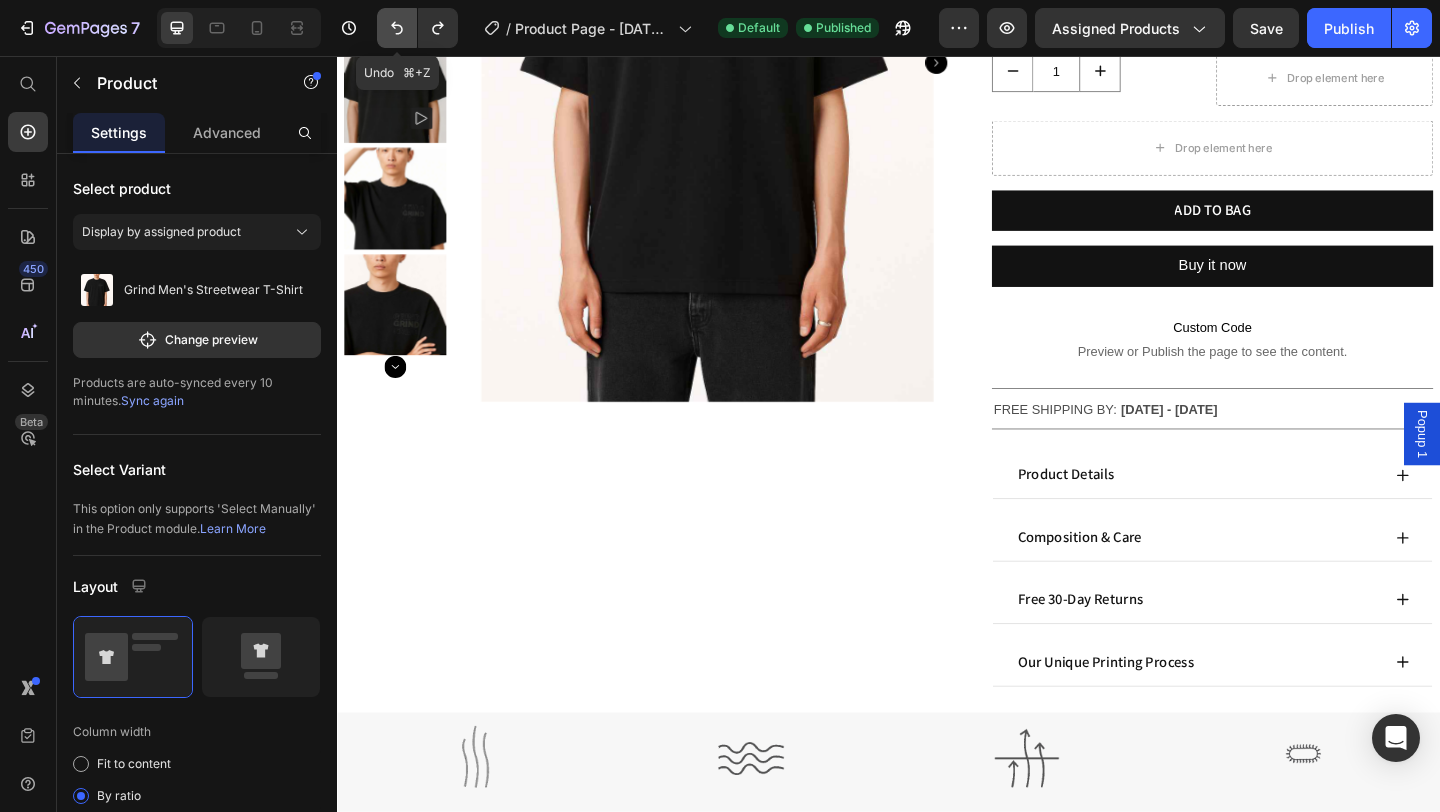 click 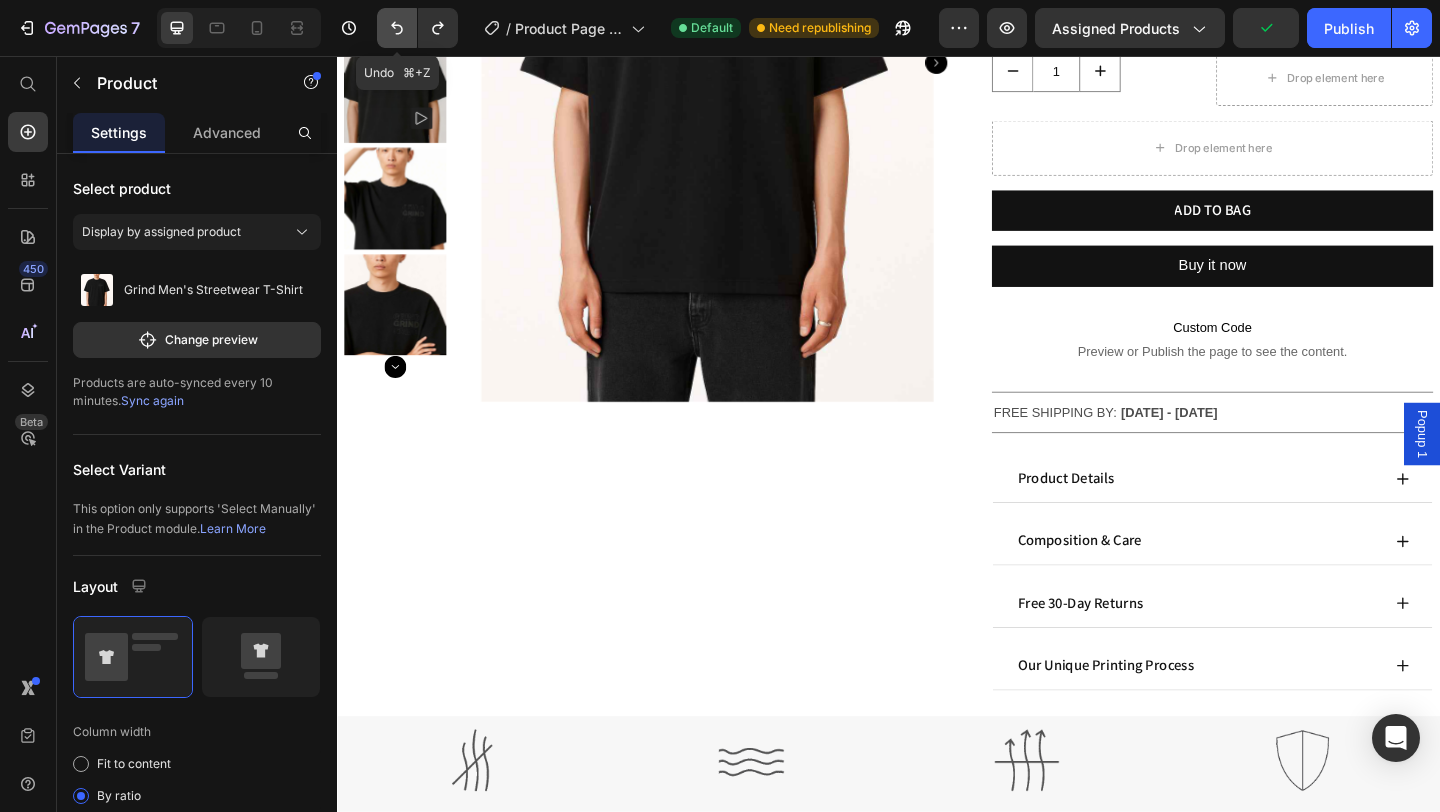 click 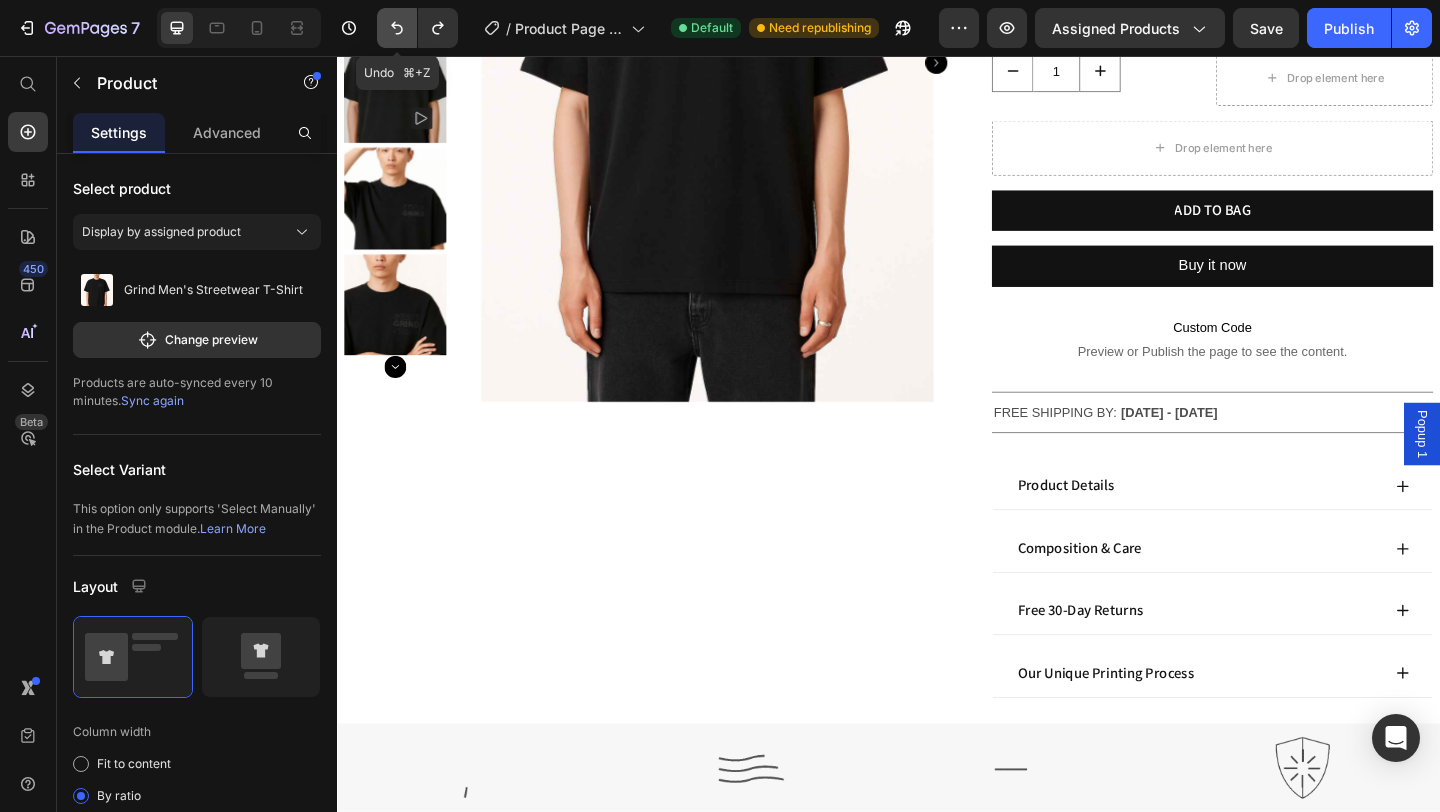 click 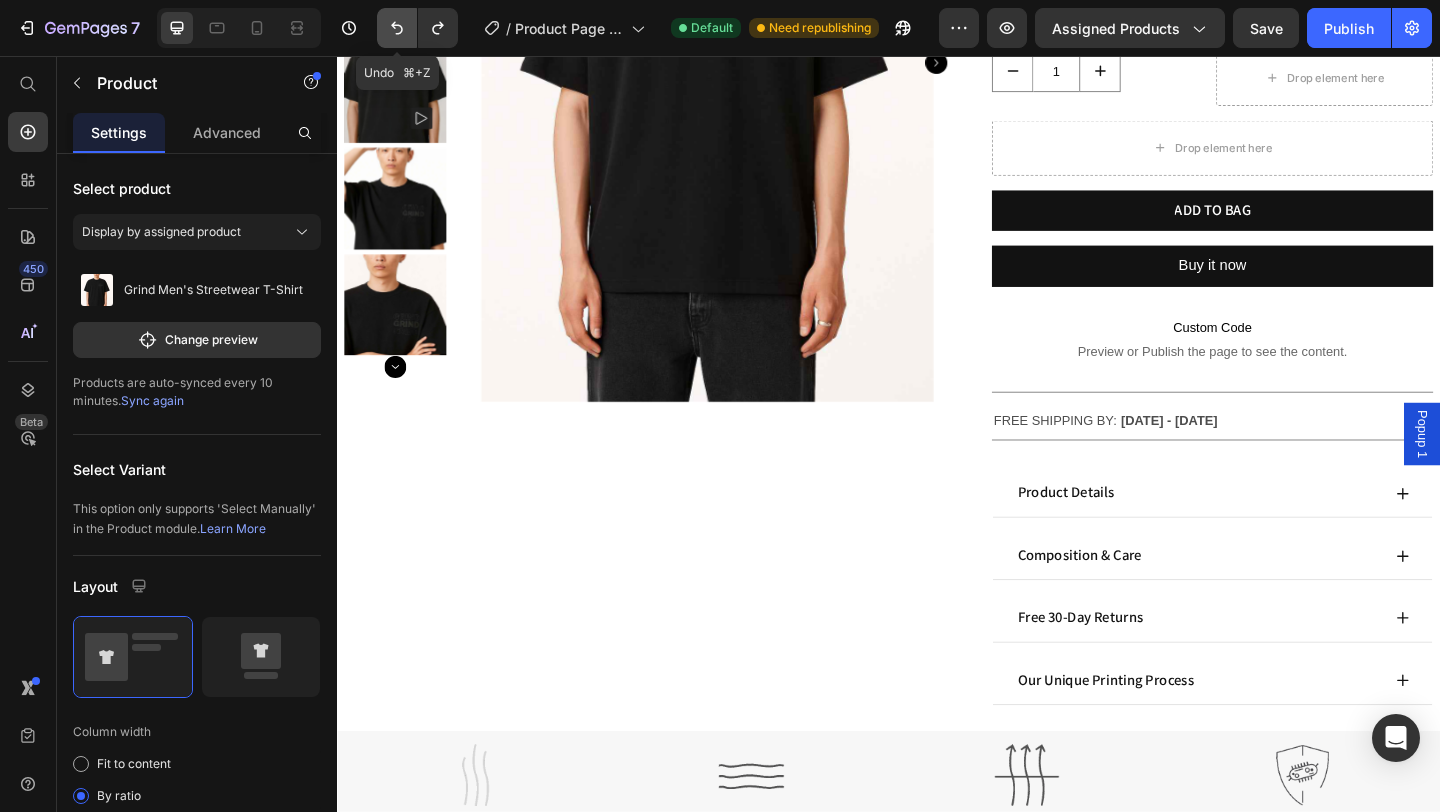 click 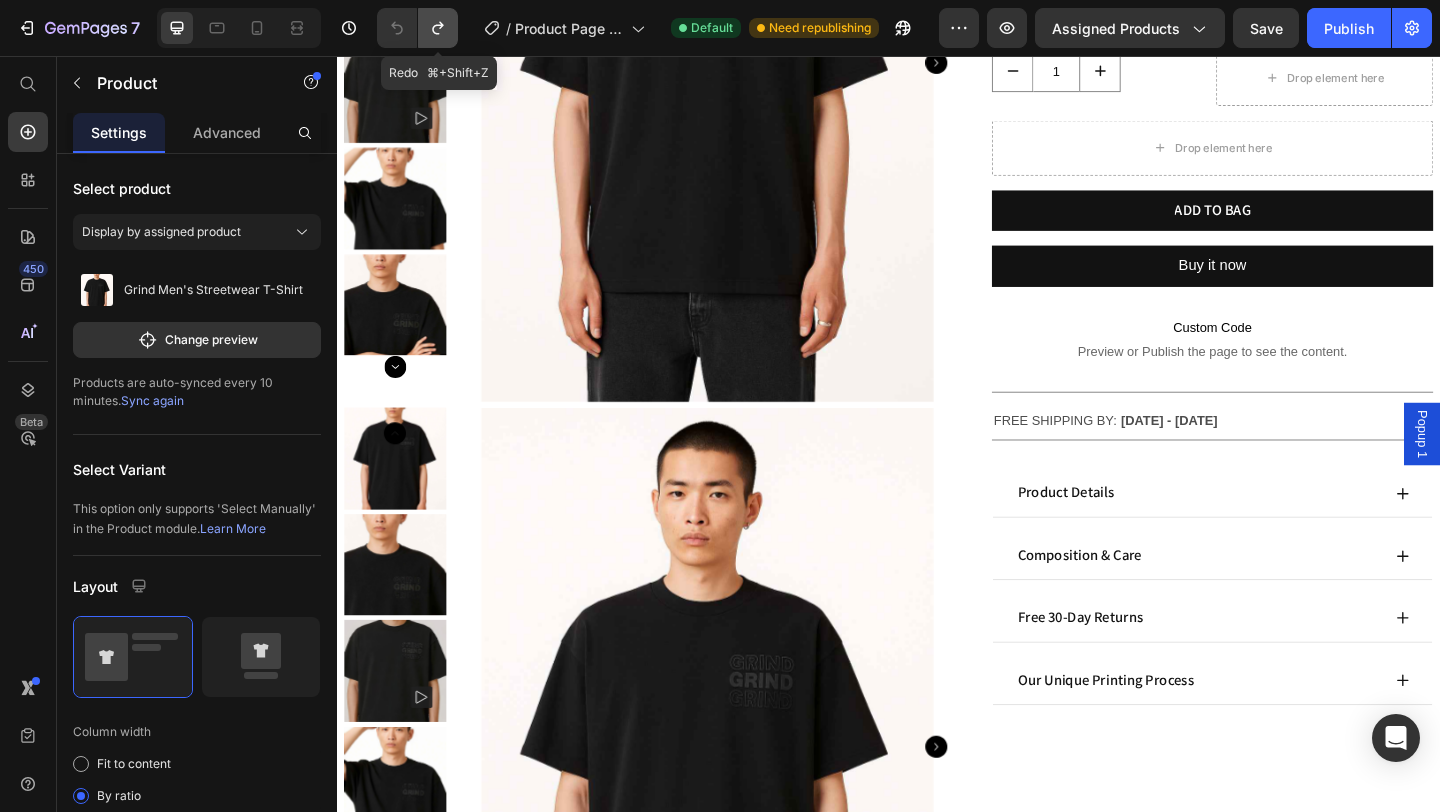 click 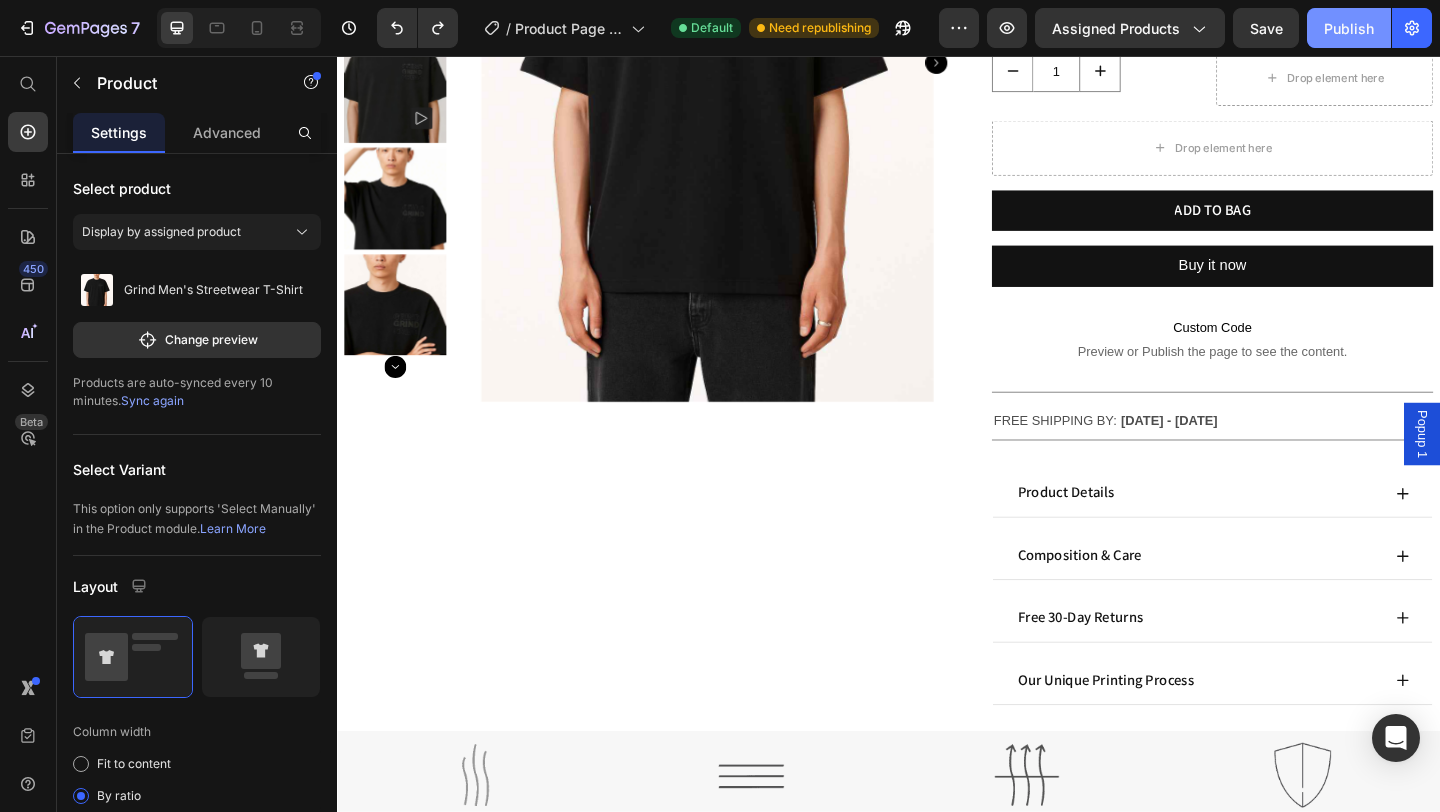 click on "Publish" at bounding box center [1349, 28] 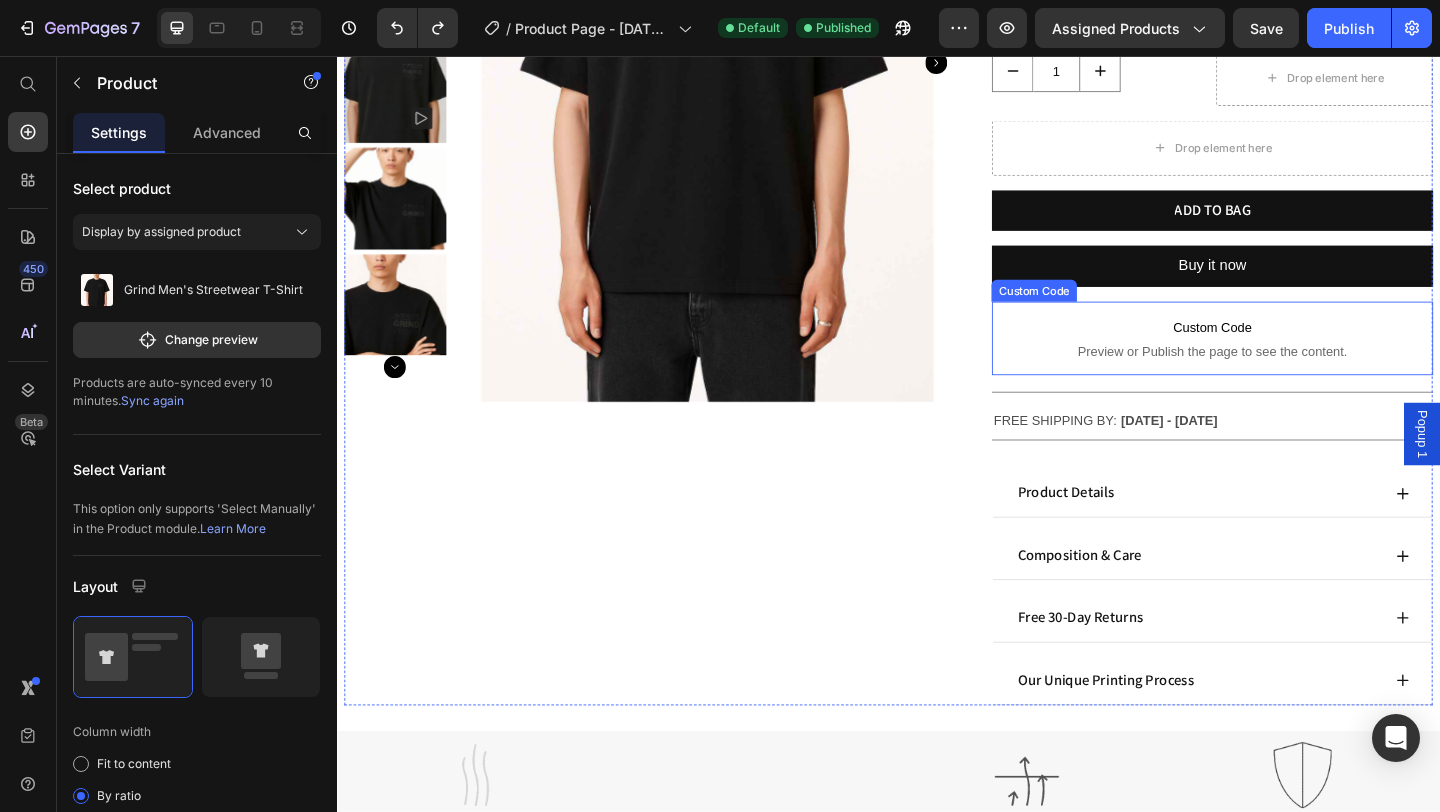 click on "Preview or Publish the page to see the content." at bounding box center (1289, 377) 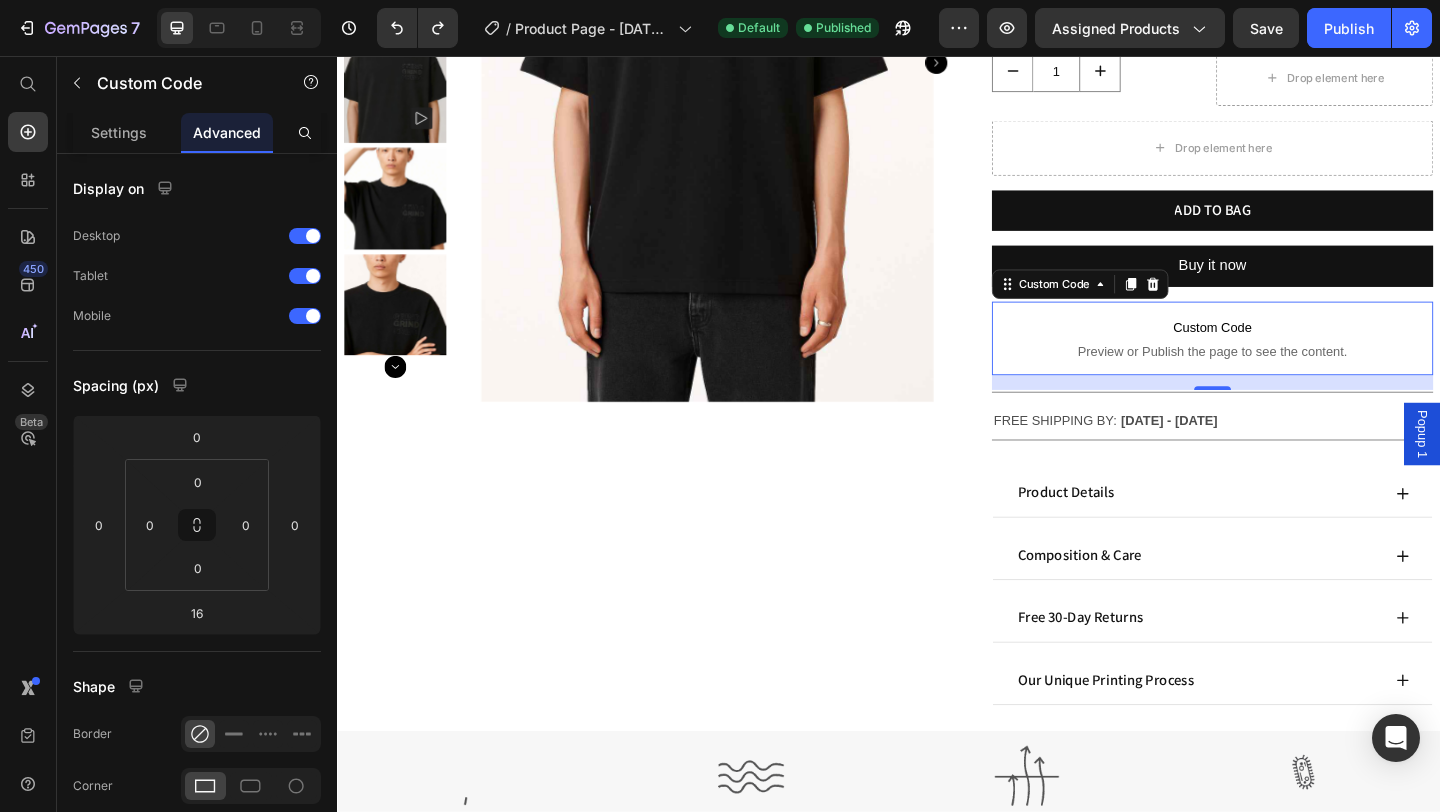 click on "Custom Code" at bounding box center [1289, 351] 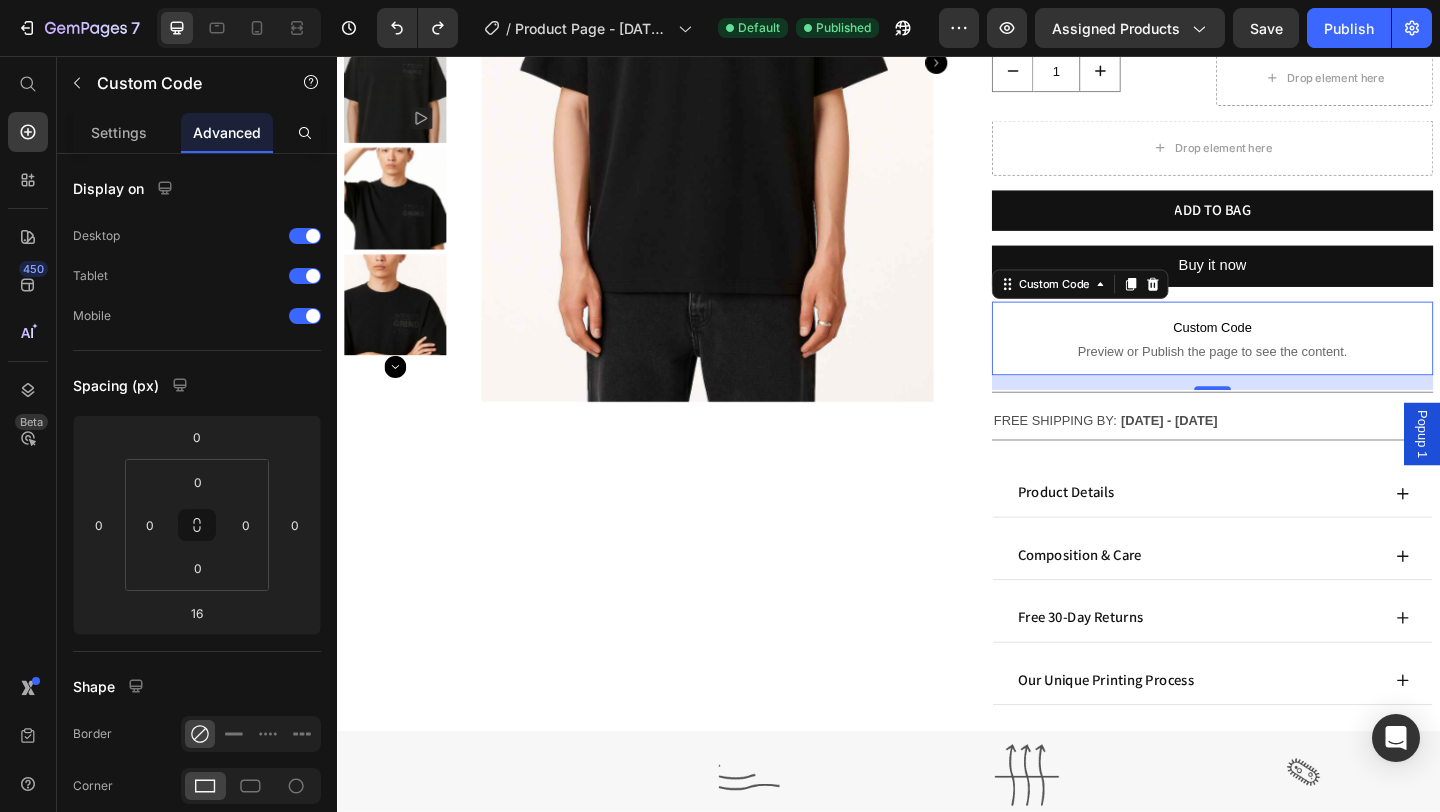 click on "Custom Code" at bounding box center (1289, 351) 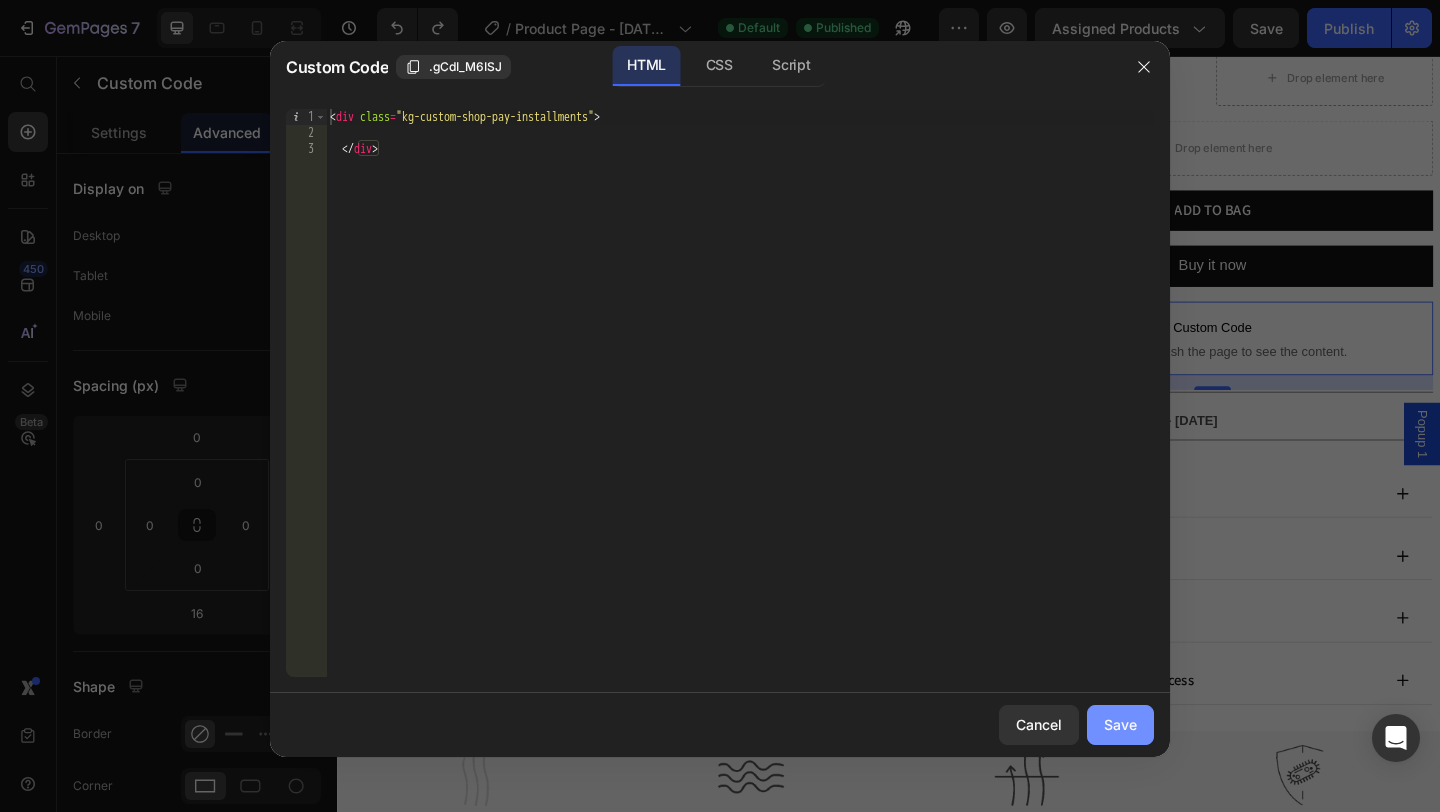 click on "Save" at bounding box center [1120, 724] 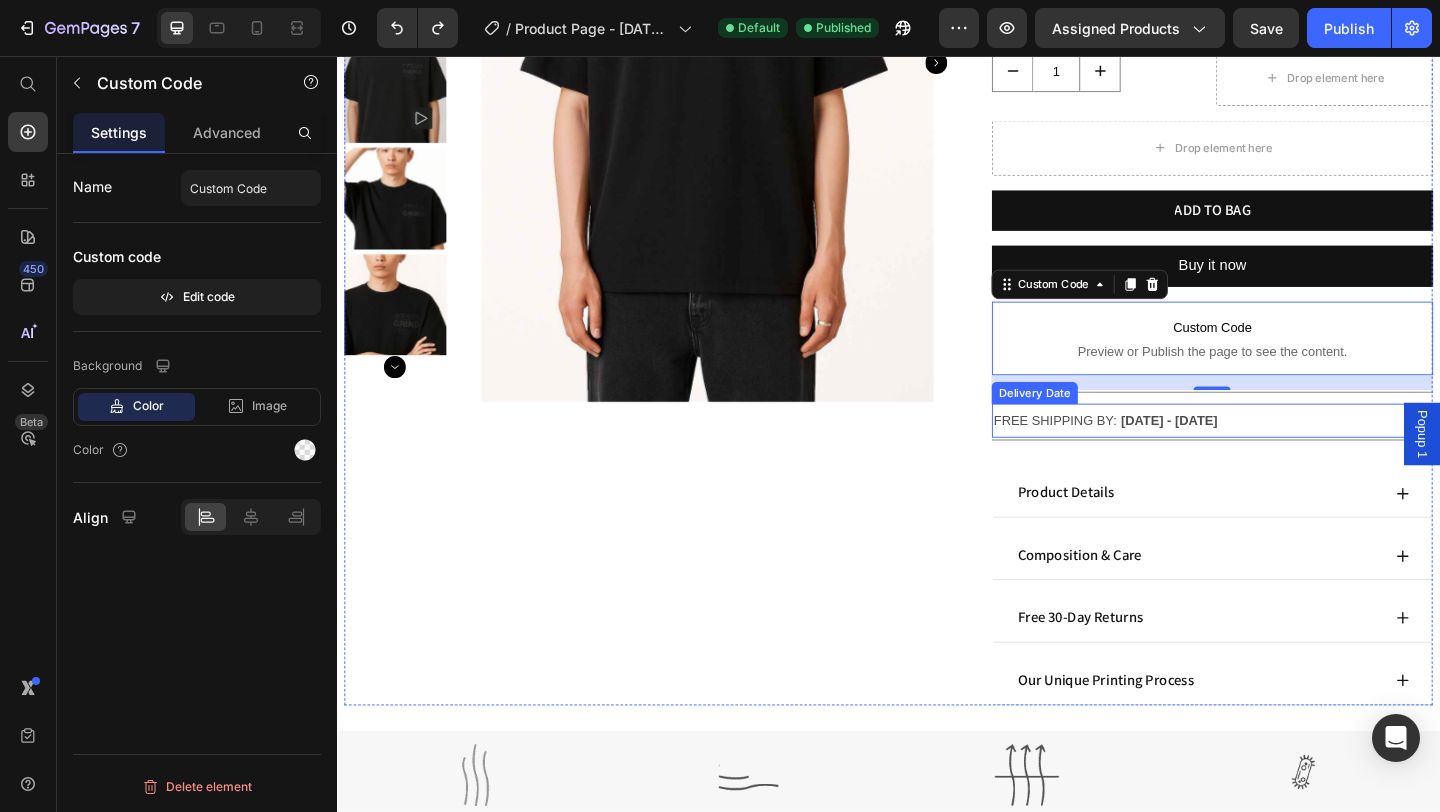 click on "FREE SHIPPING BY:
Jul 15 - Jul 17" at bounding box center (1289, 452) 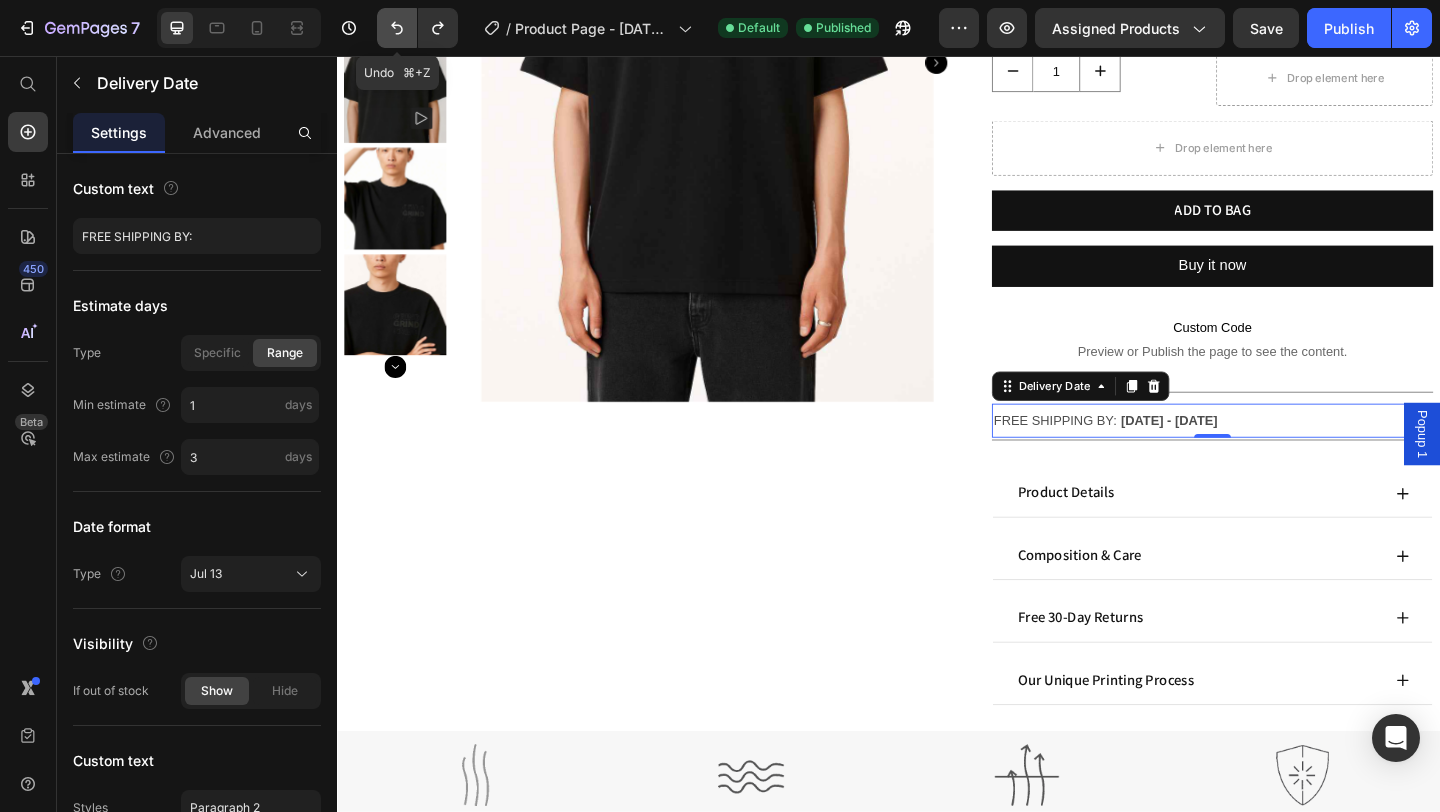 click 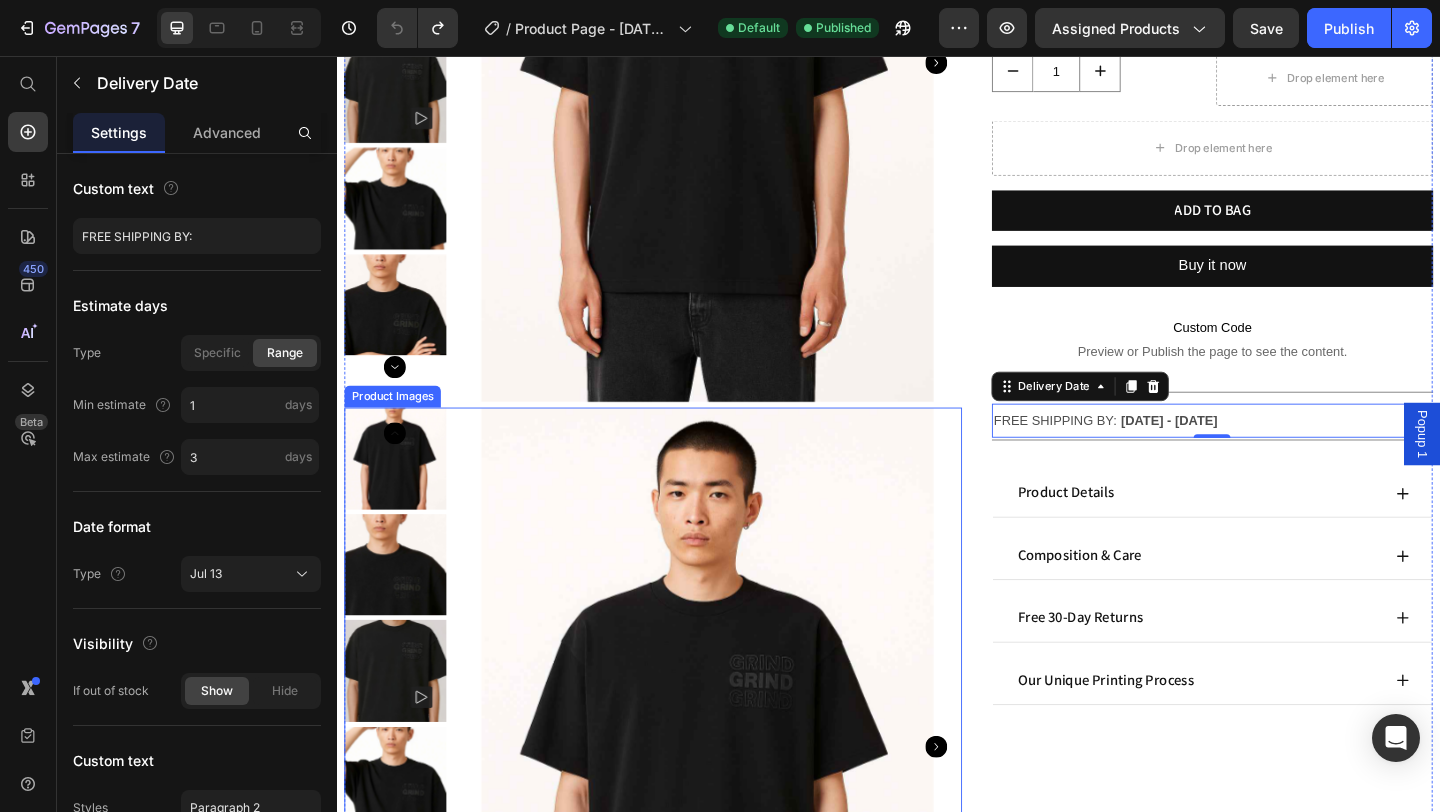 click at bounding box center (740, 807) 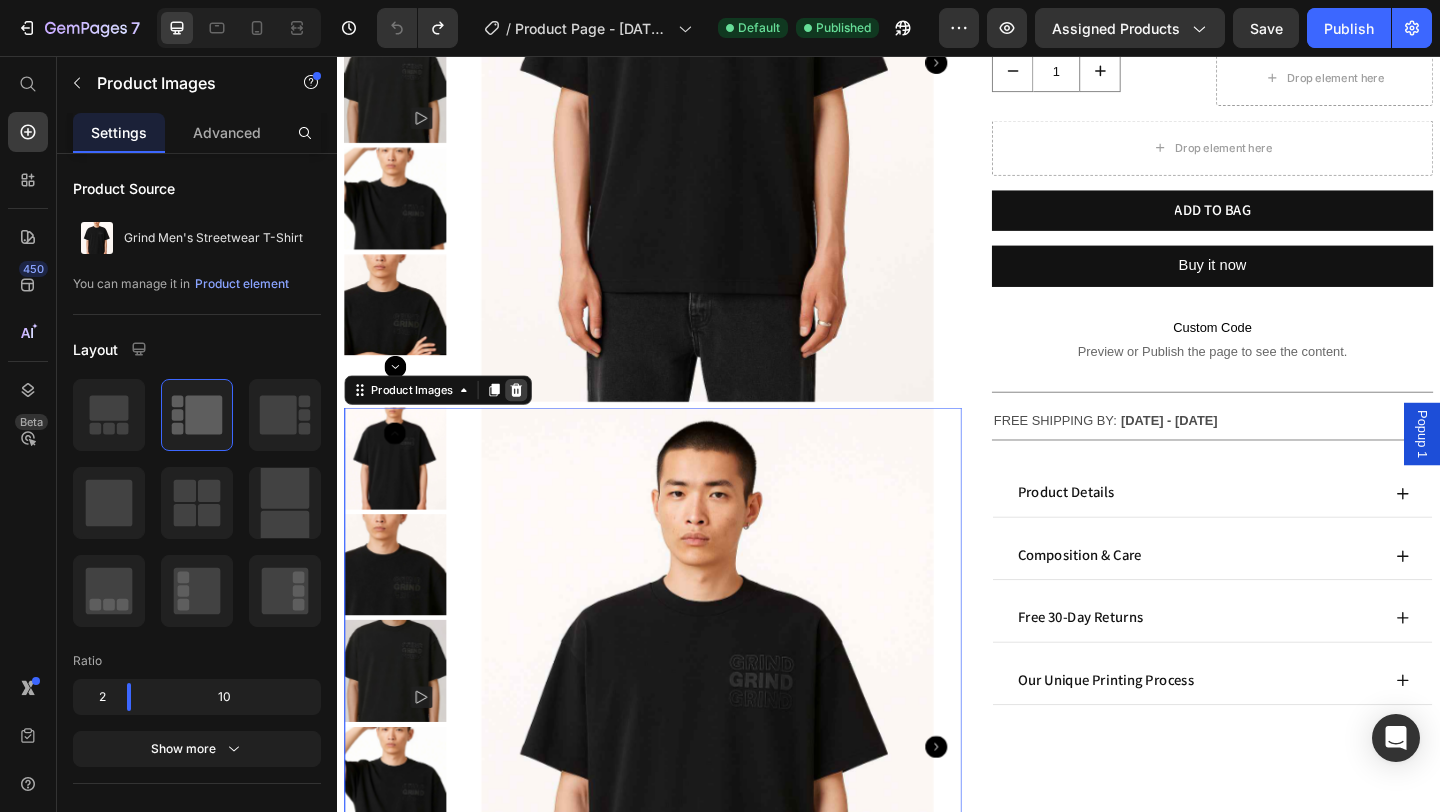 click 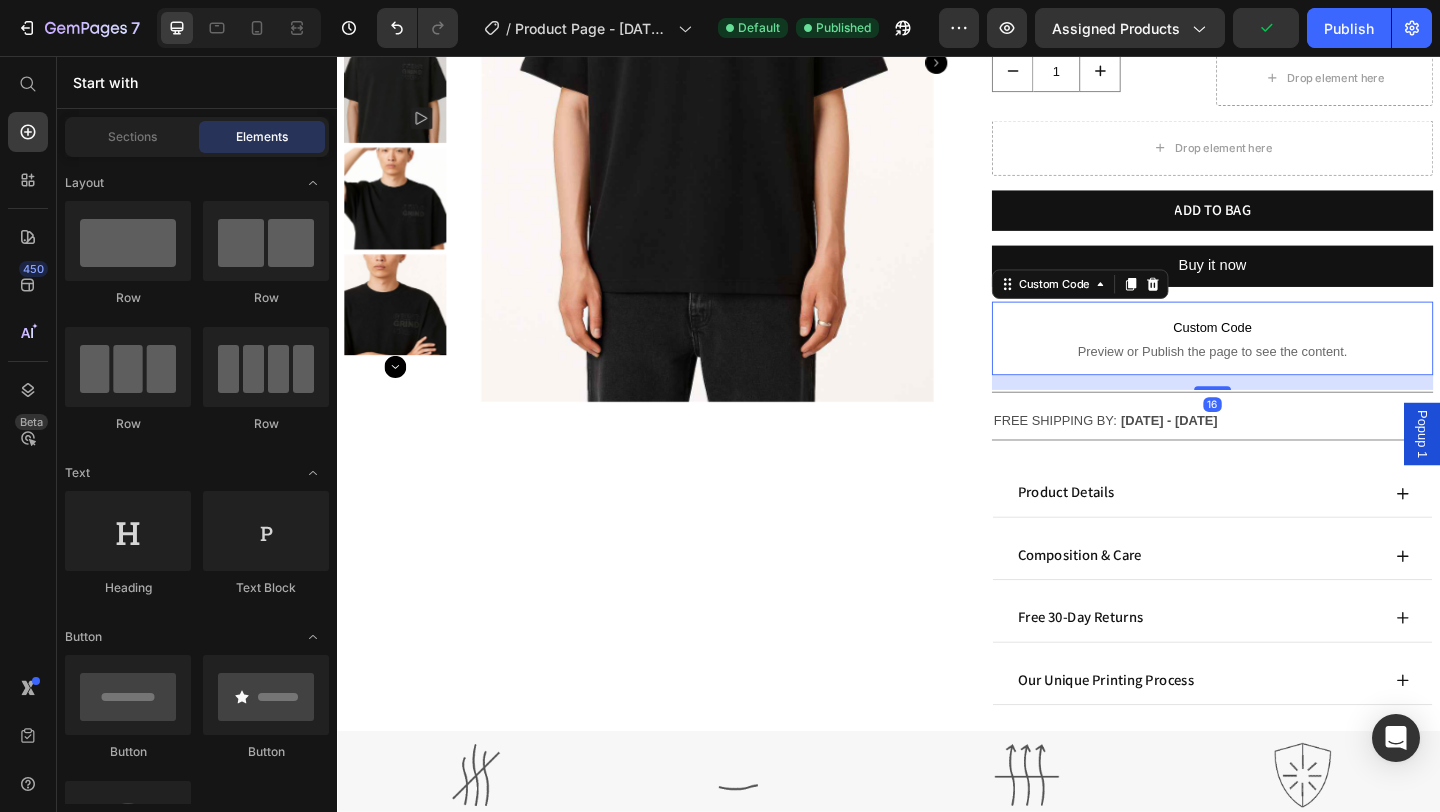 click on "Custom Code" at bounding box center [1289, 351] 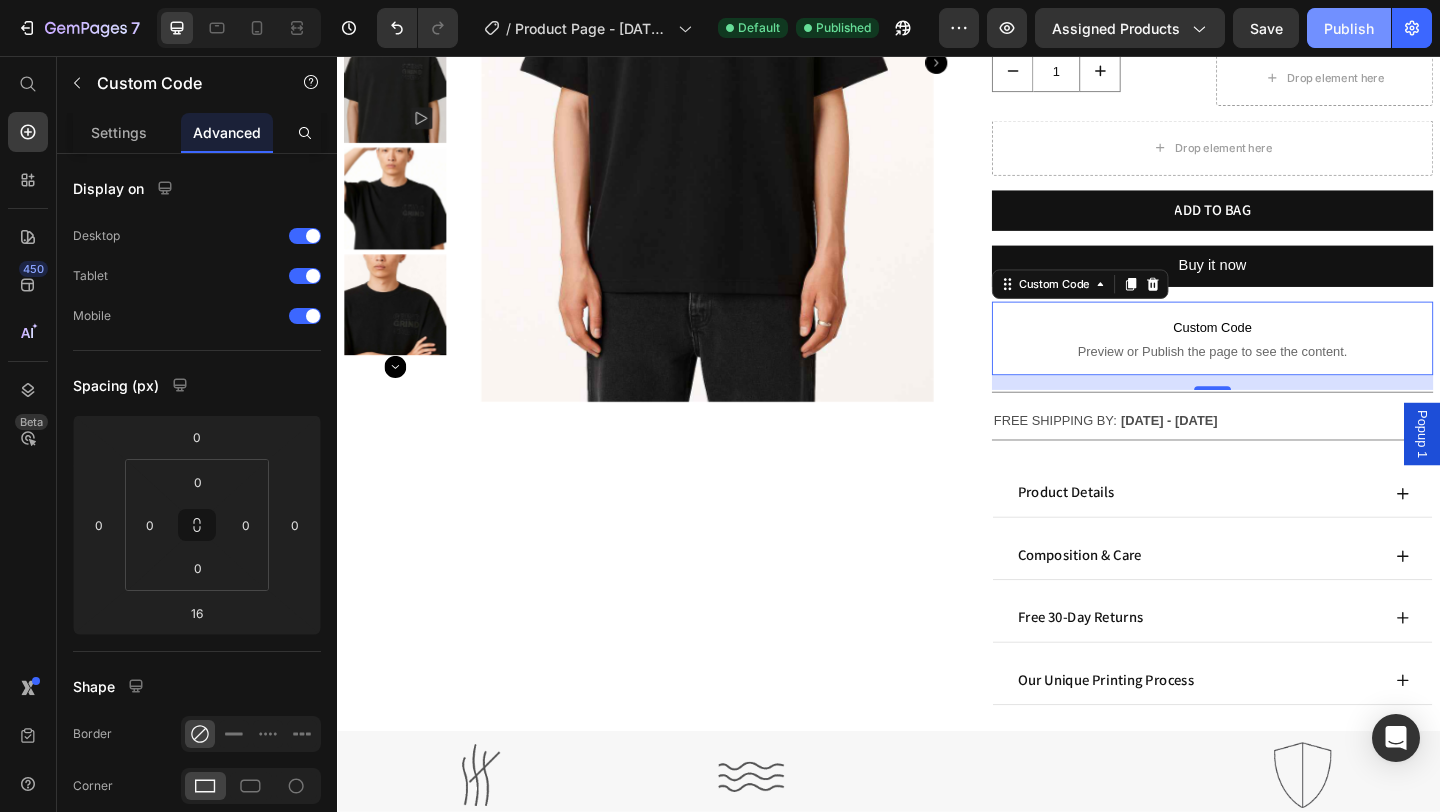 click on "Publish" at bounding box center (1349, 28) 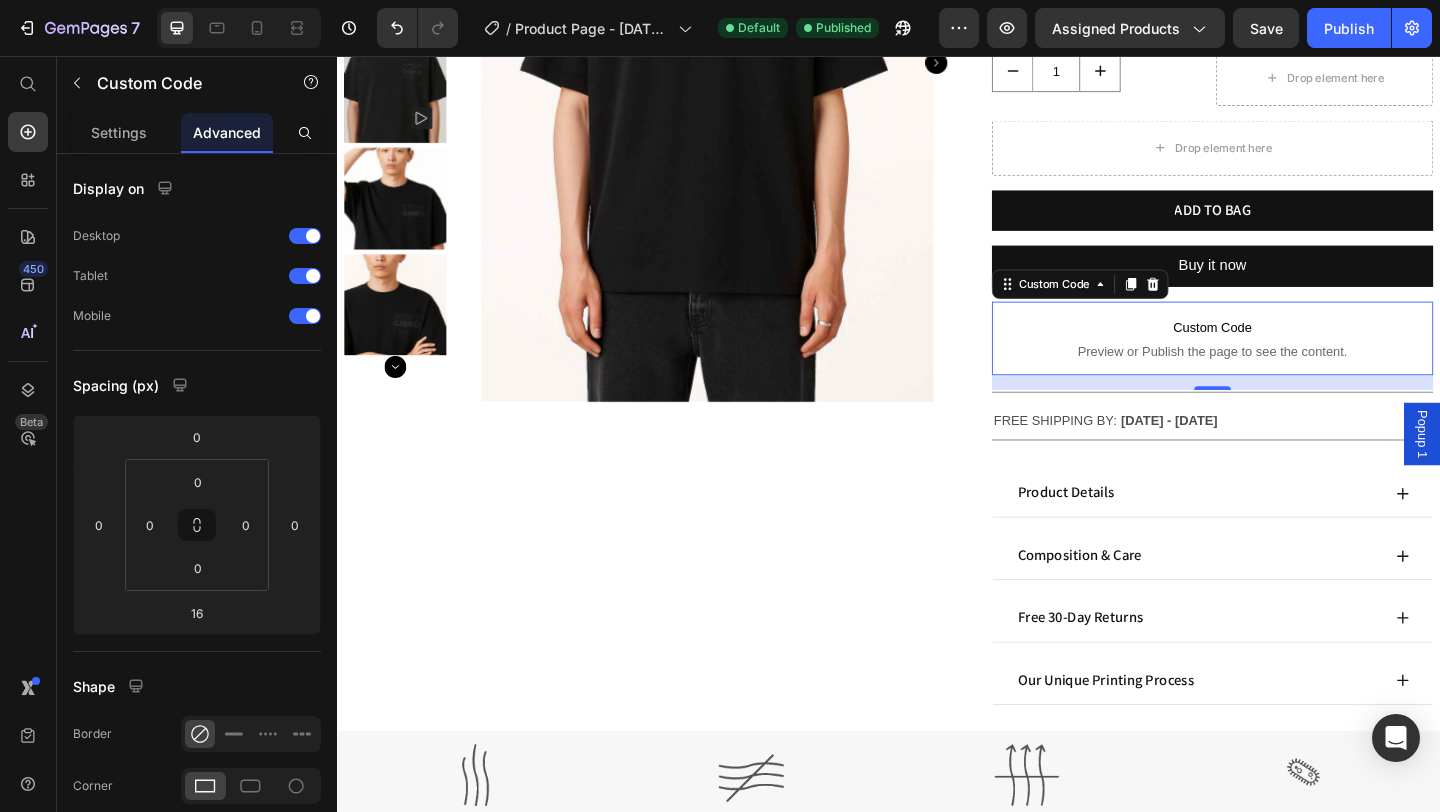 click on "Preview or Publish the page to see the content." at bounding box center [1289, 377] 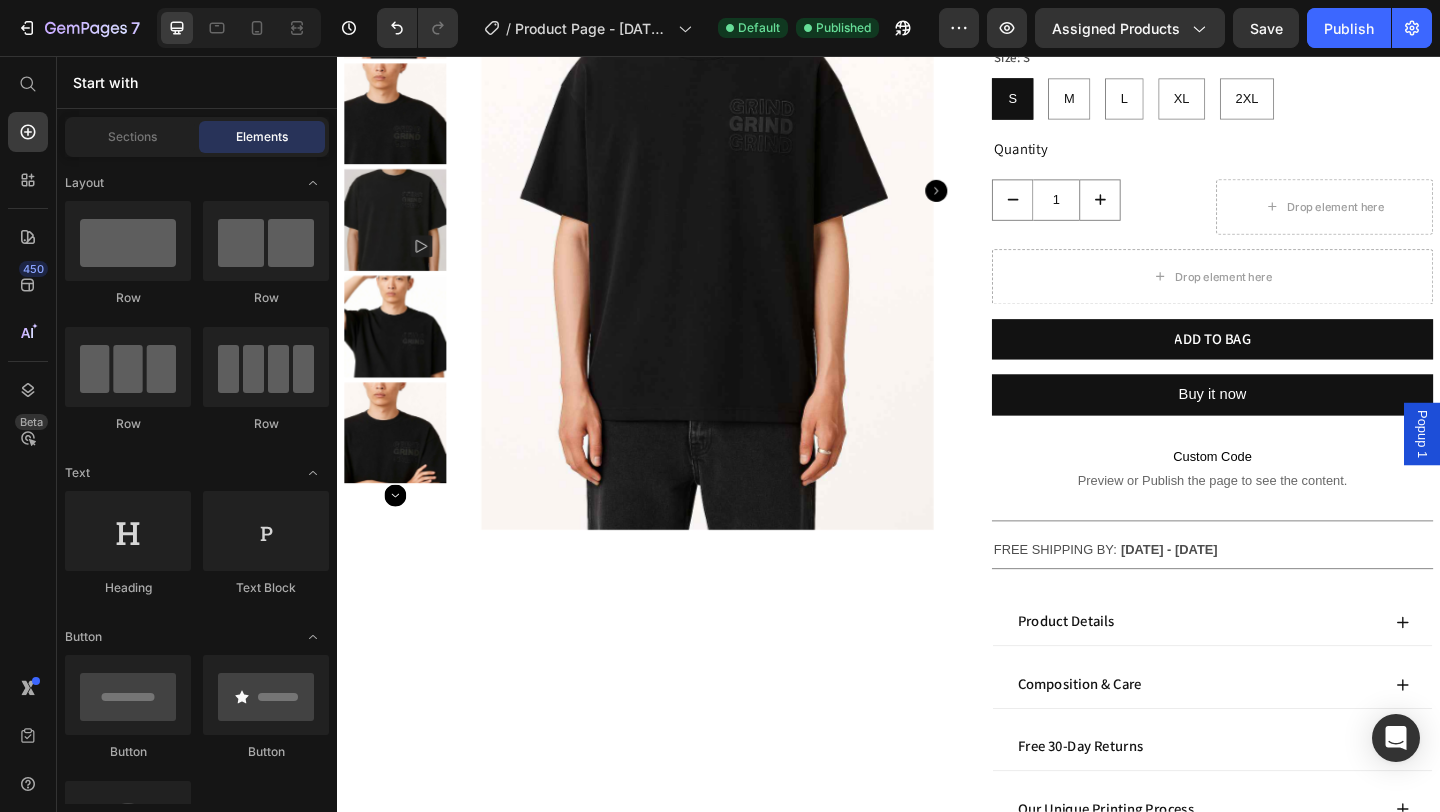 scroll, scrollTop: 283, scrollLeft: 0, axis: vertical 